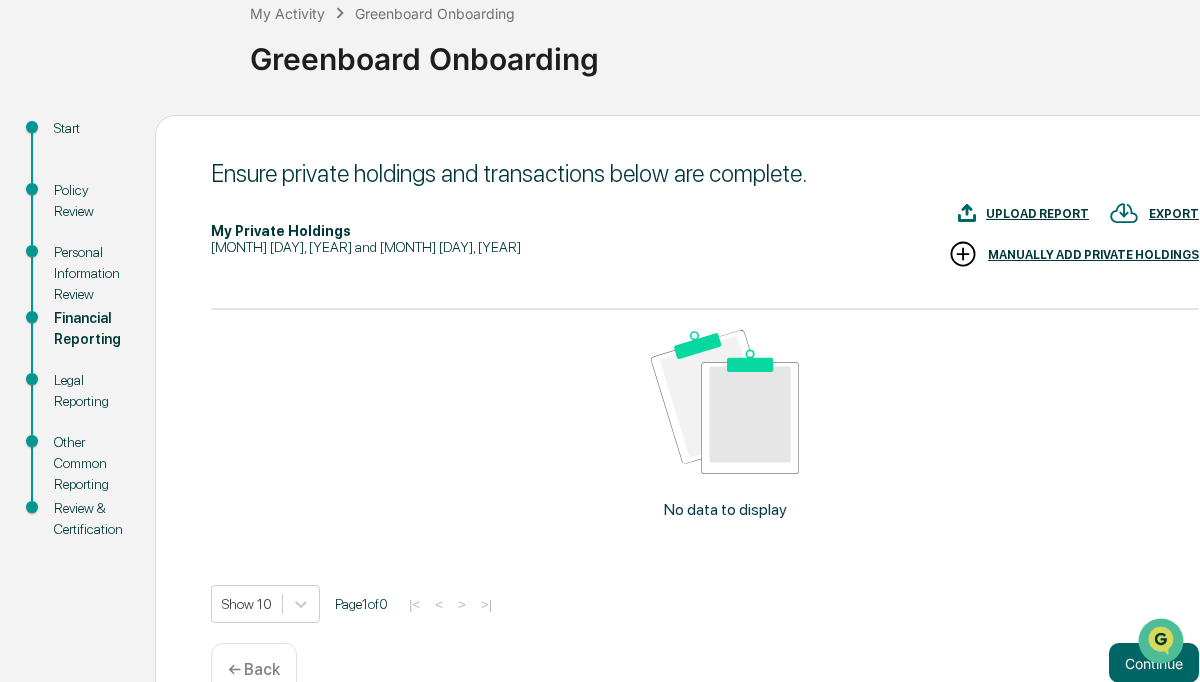 scroll, scrollTop: 125, scrollLeft: 64, axis: both 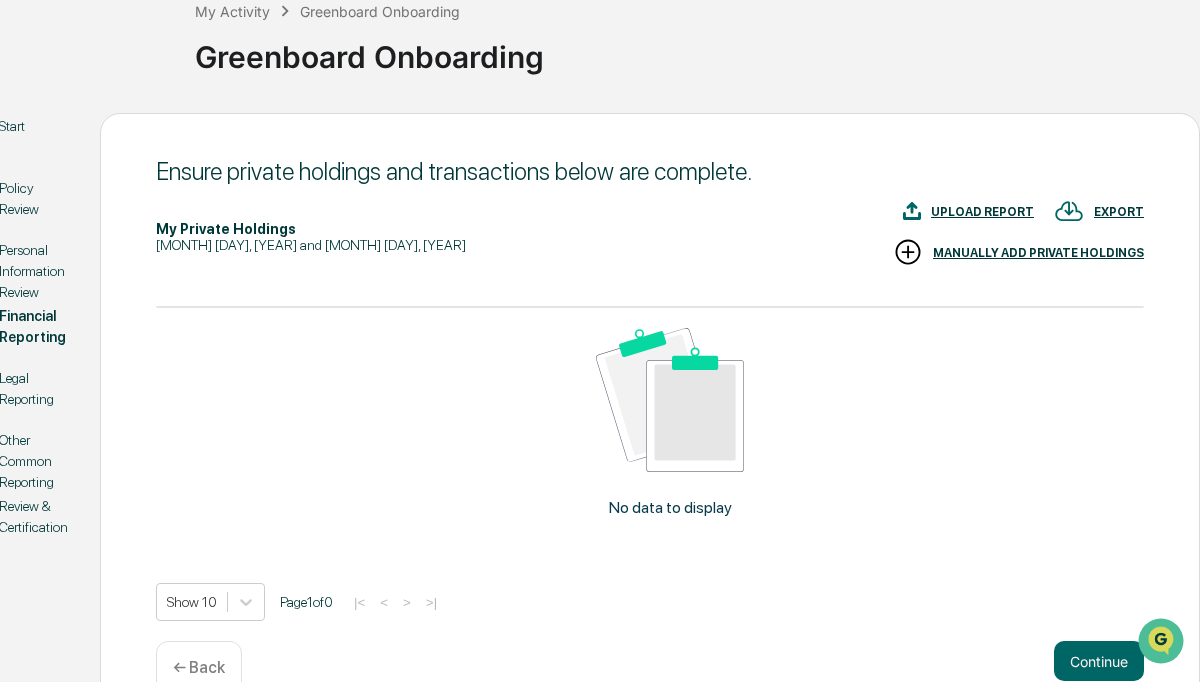click on "UPLOAD REPORT" at bounding box center [982, 212] 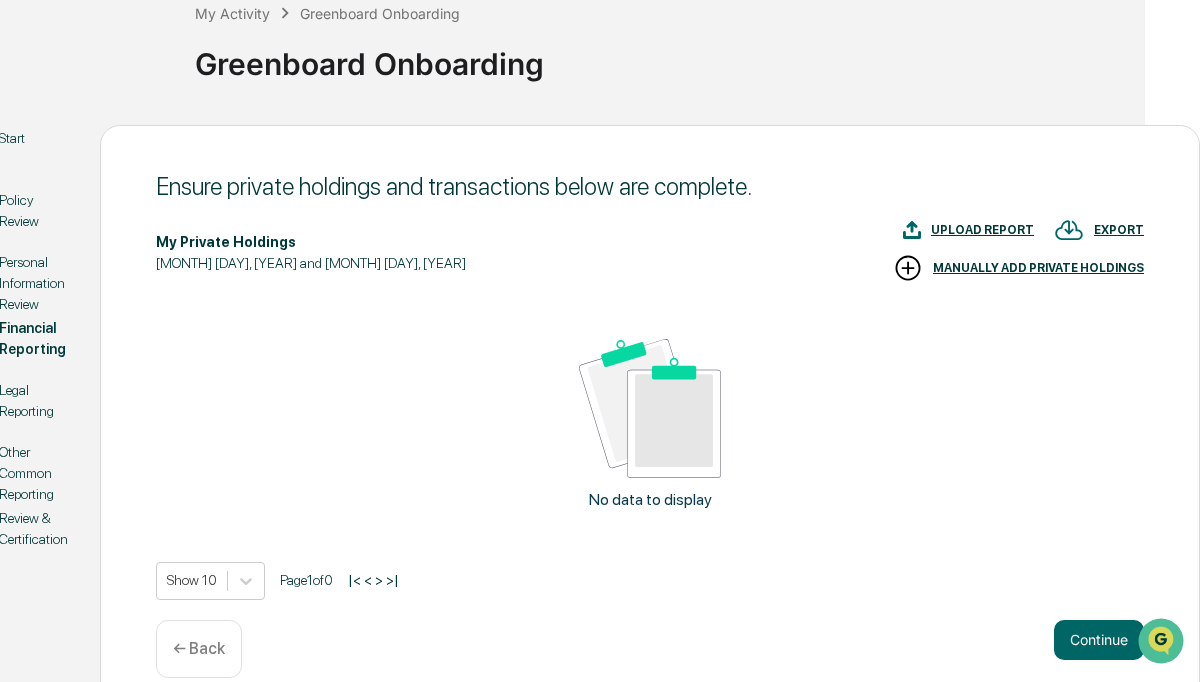 scroll, scrollTop: 116, scrollLeft: 64, axis: both 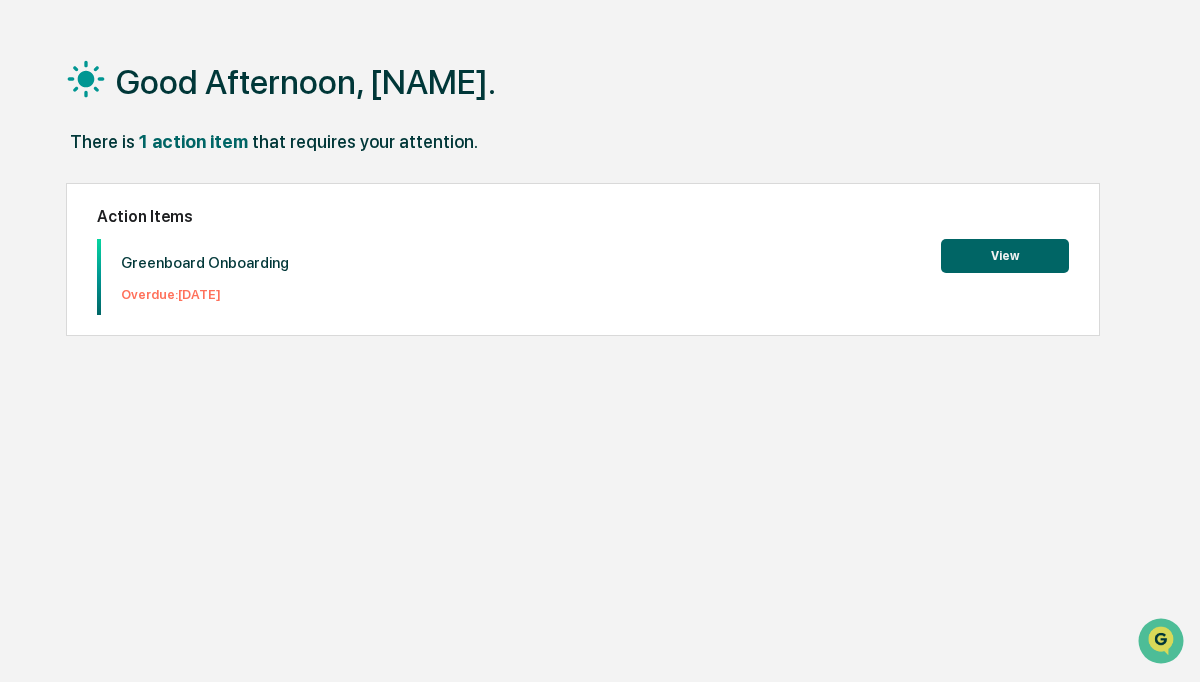 click on "View" at bounding box center [1005, 256] 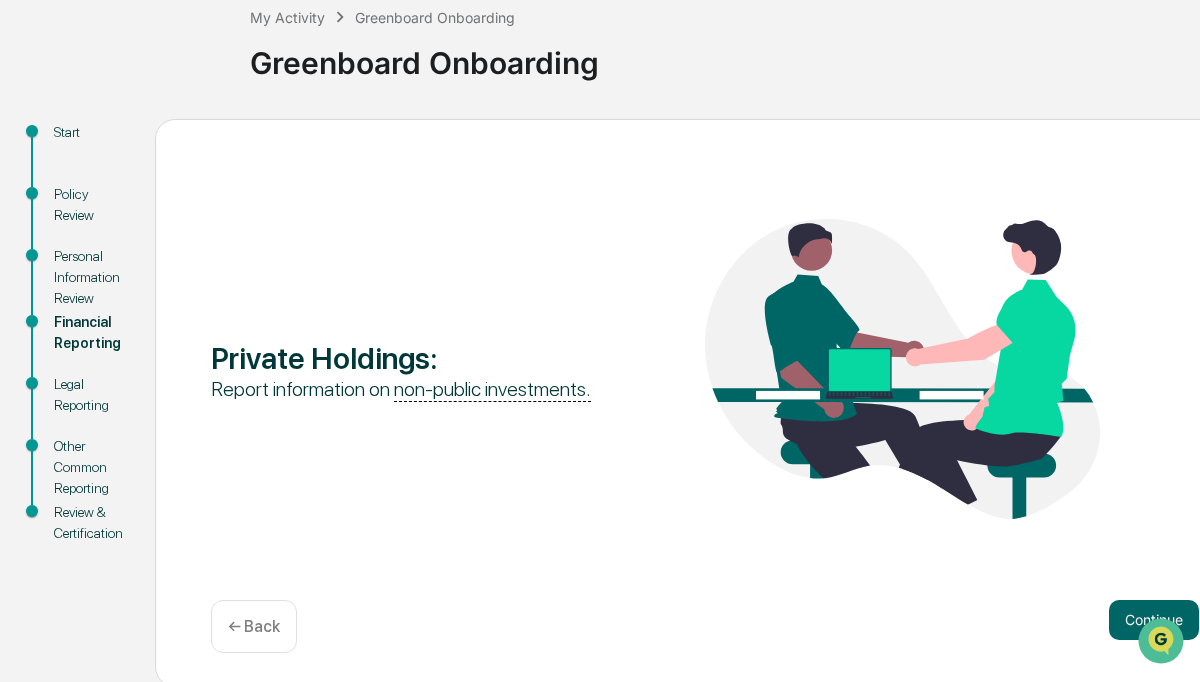 scroll, scrollTop: 124, scrollLeft: 0, axis: vertical 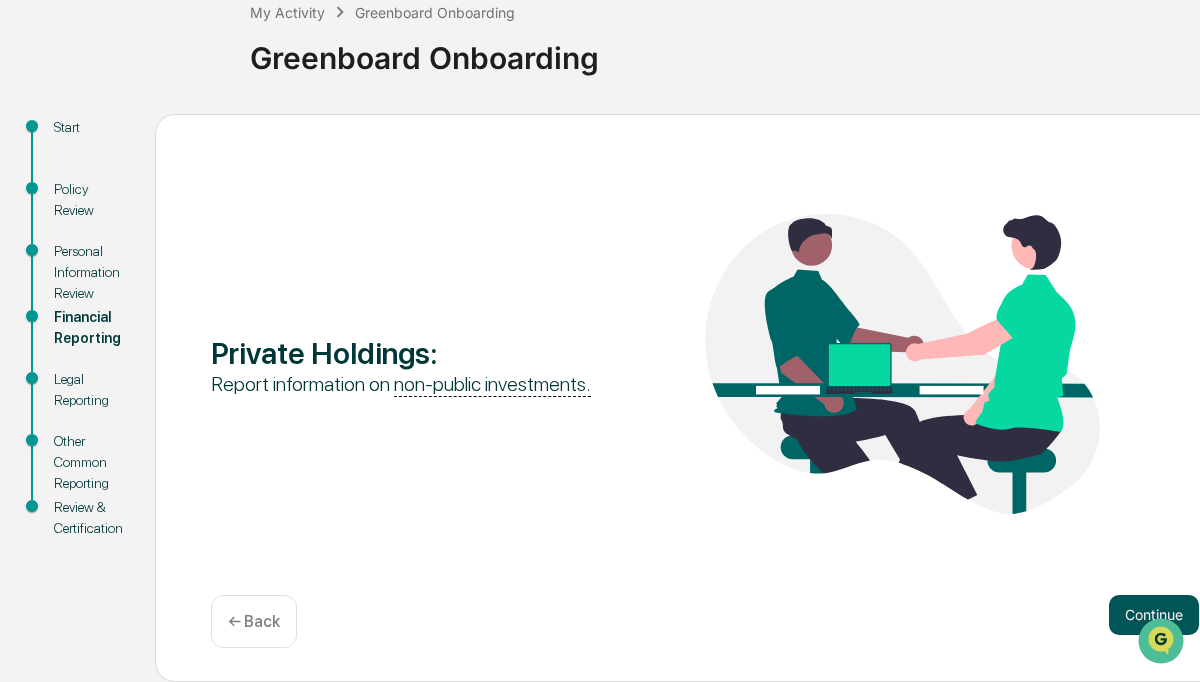 click on "Continue" at bounding box center [1154, 615] 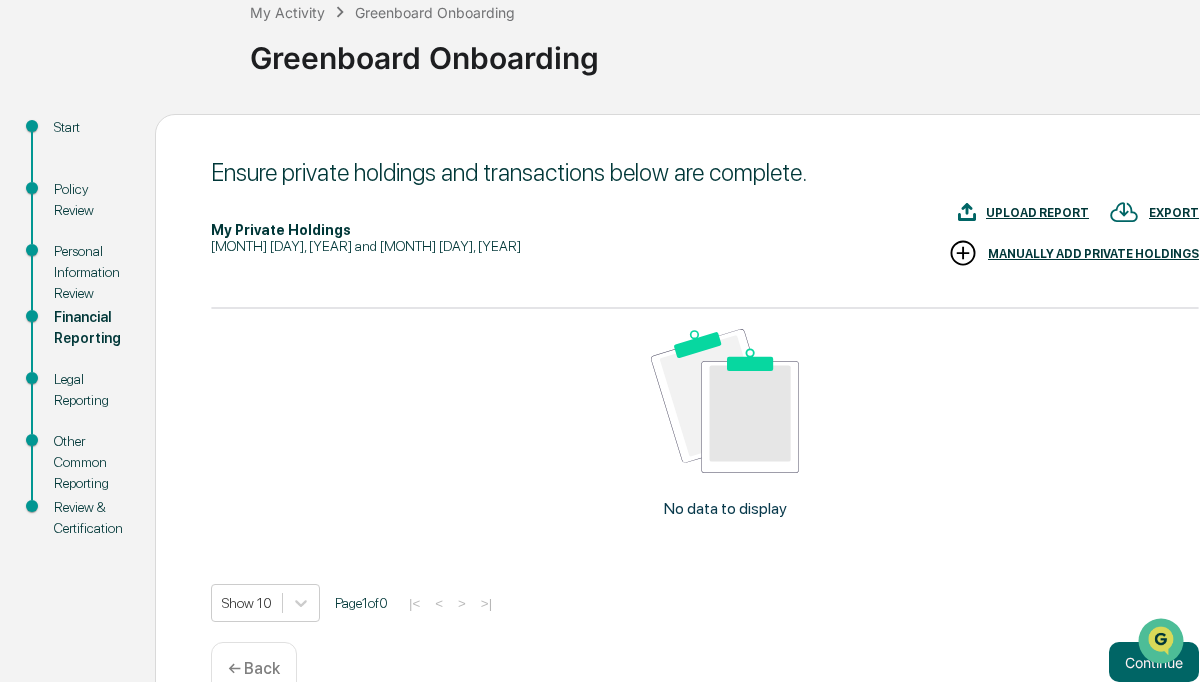 click on "EXPORT" at bounding box center (1174, 213) 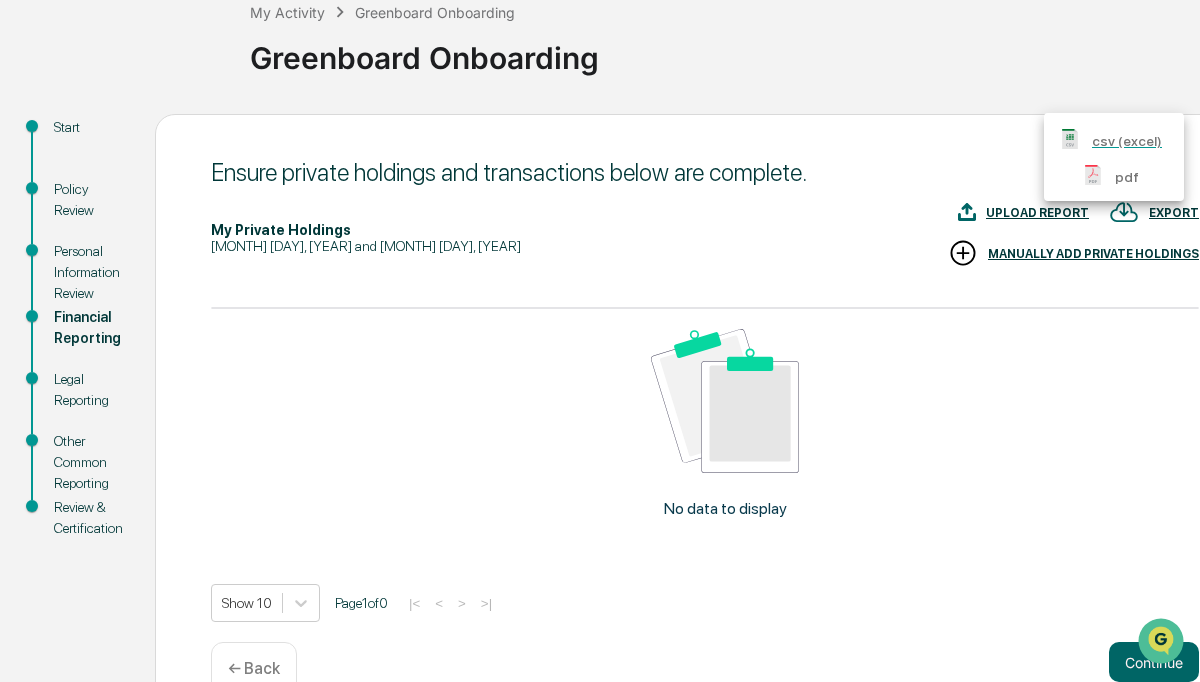 click on "csv (excel)" at bounding box center (1127, 141) 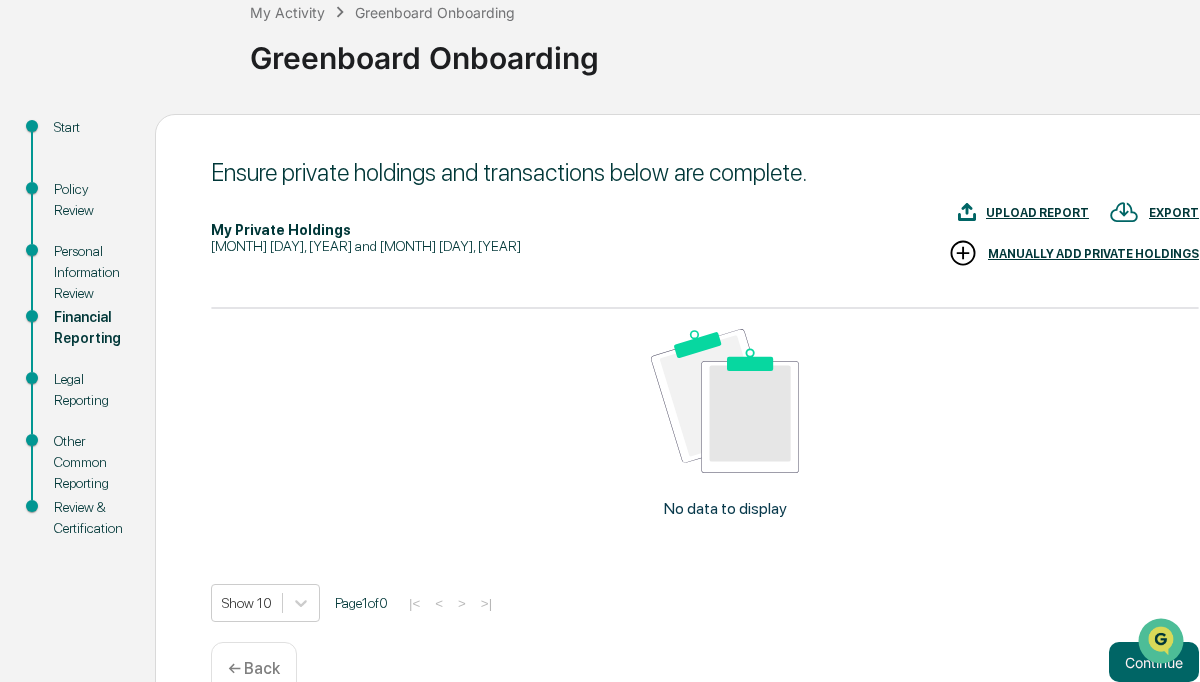 click on "MANUALLY ADD PRIVATE HOLDINGS" at bounding box center (1093, 254) 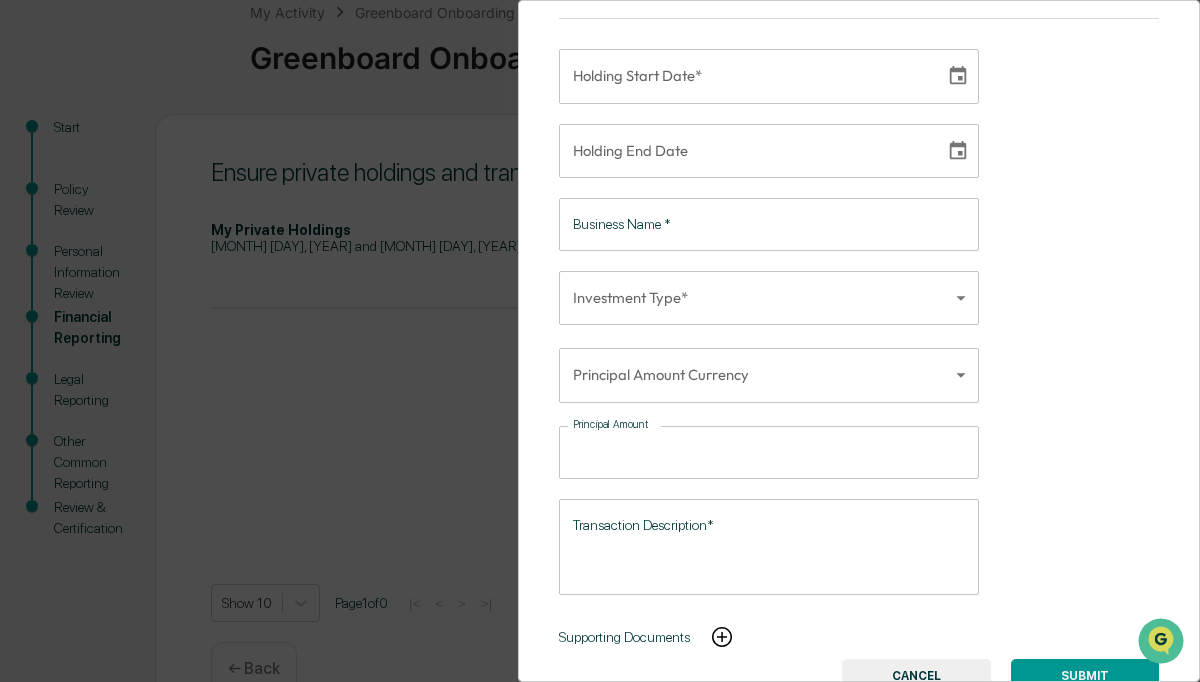 scroll, scrollTop: 77, scrollLeft: 0, axis: vertical 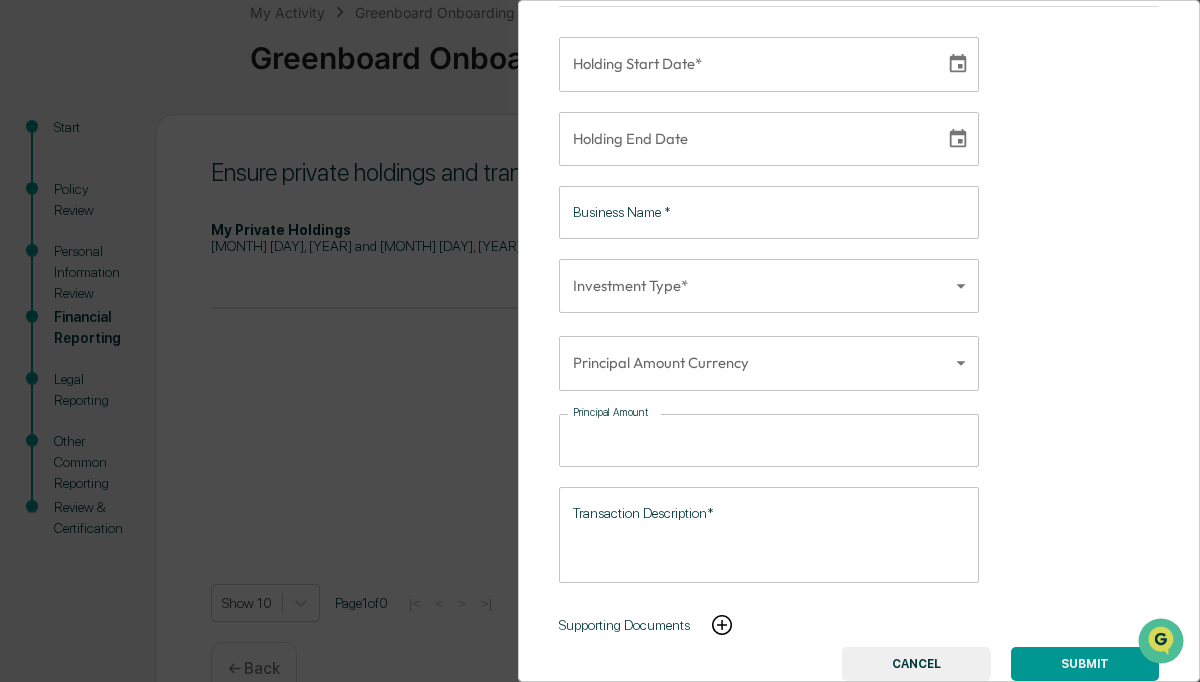 click on "Get Approval Content & Transactions Company Policies & Documents My Compliance Data, Deadlines & Settings [NAME] [LAST] IAR CE My Activity Greenboard Onboarding Greenboard Onboarding Start Policy Review Personal Information Review Financial Reporting Legal Reporting Other Common Reporting Review & Certification Ensure private holdings and transactions below are complete. My Private Holdings [DATE] and [DATE] EXPORT UPLOAD REPORT MANUALLY ADD PRIVATE HOLDINGS No data to display Show 10 Page 1 of 0 |< < > >| Continue ← Back Logout Manually Add Private Holding Holding Start Date* Holding Start Date* Holding End Date Holding End Date Business Name * Business Name * Investment Type* Investment Type Principal Amount Currency Currency Principal Amount Principal Amount Transaction Description* Transaction Description* Supporting Documents SUBMIT CANCEL" at bounding box center [600, 302] 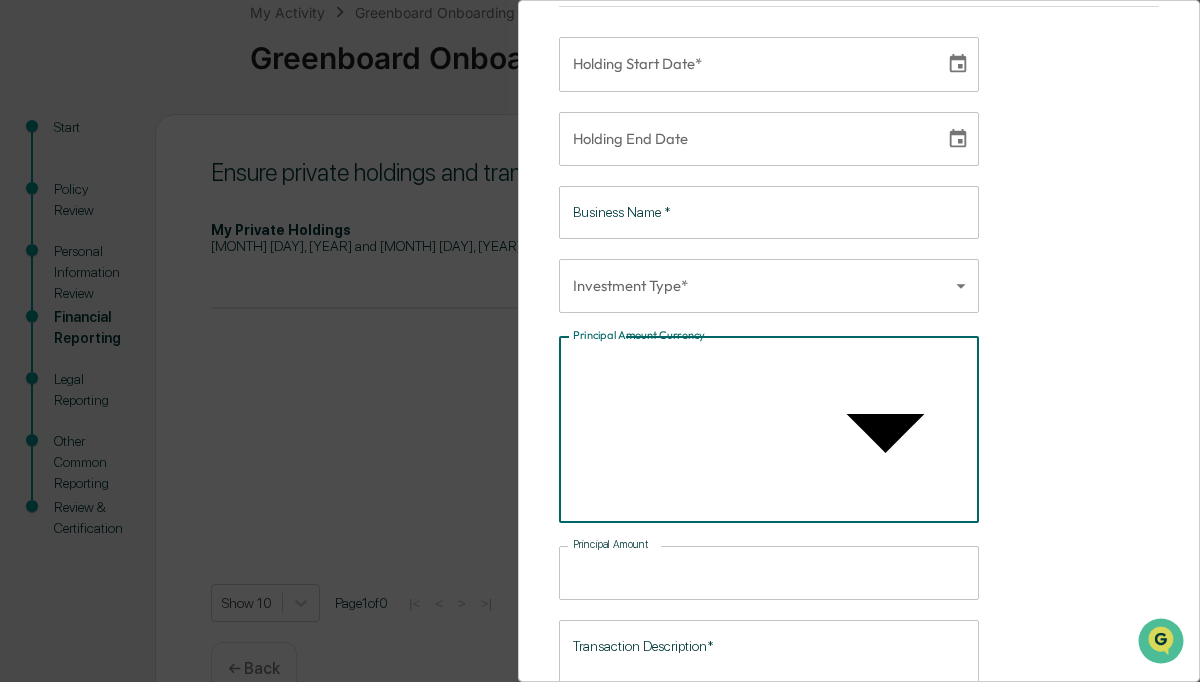 click at bounding box center [600, 341] 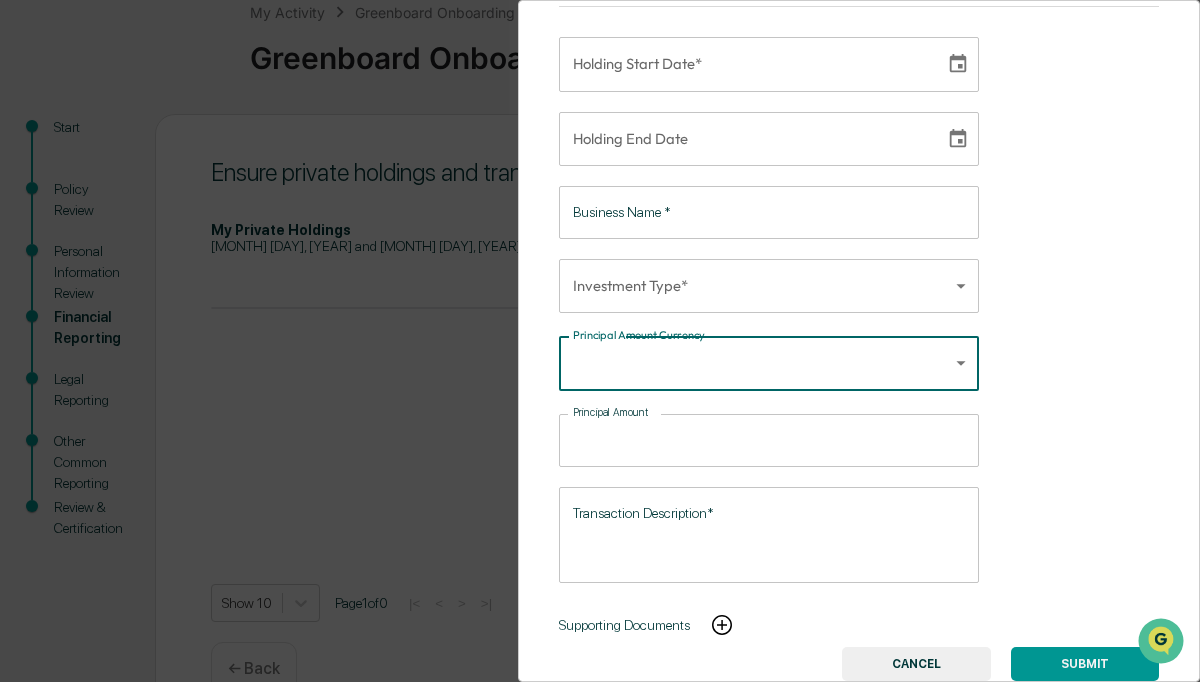 scroll, scrollTop: 130, scrollLeft: 0, axis: vertical 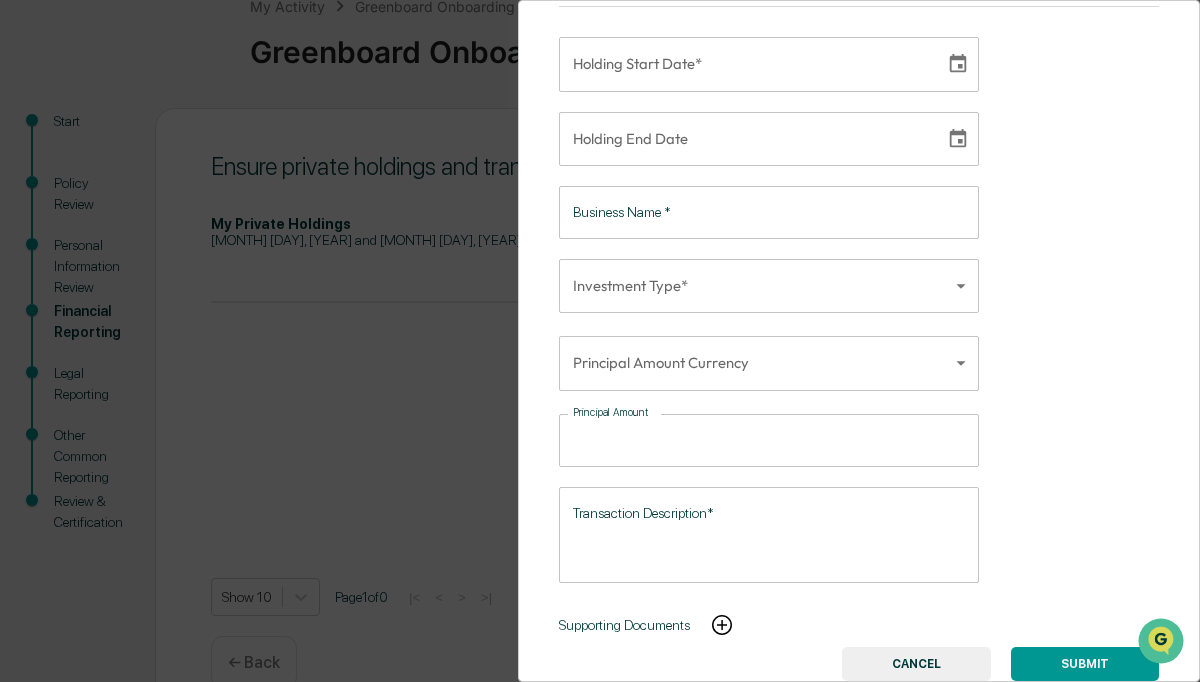 click at bounding box center [722, 625] 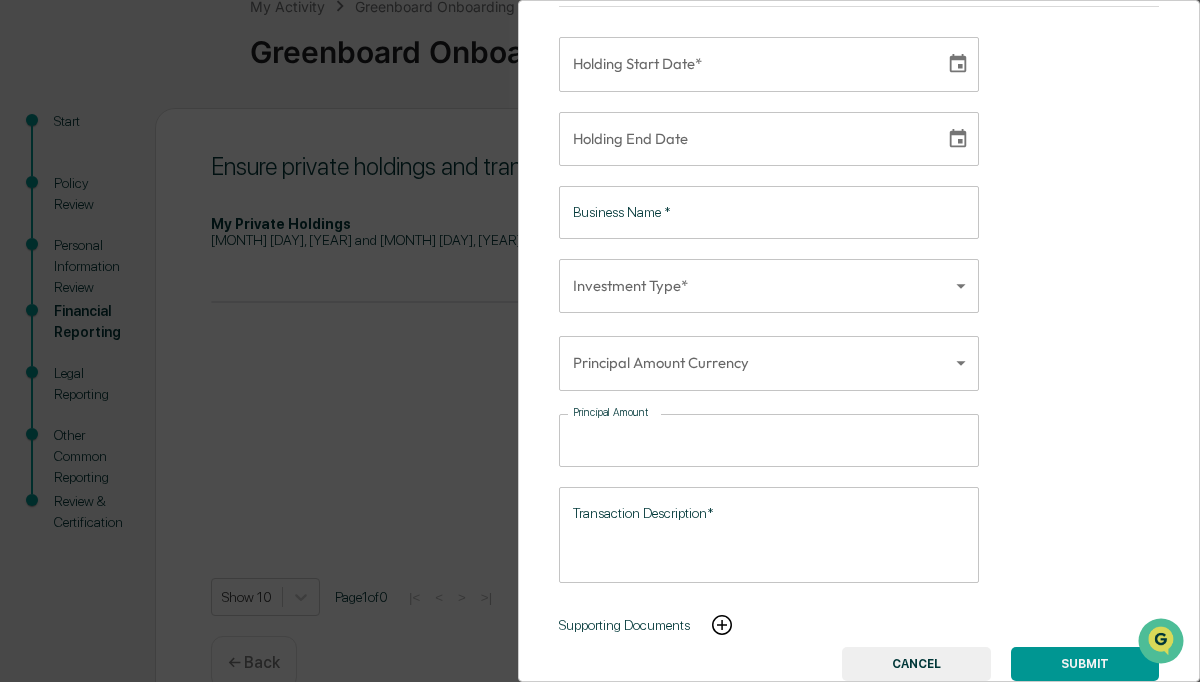 scroll, scrollTop: 0, scrollLeft: 0, axis: both 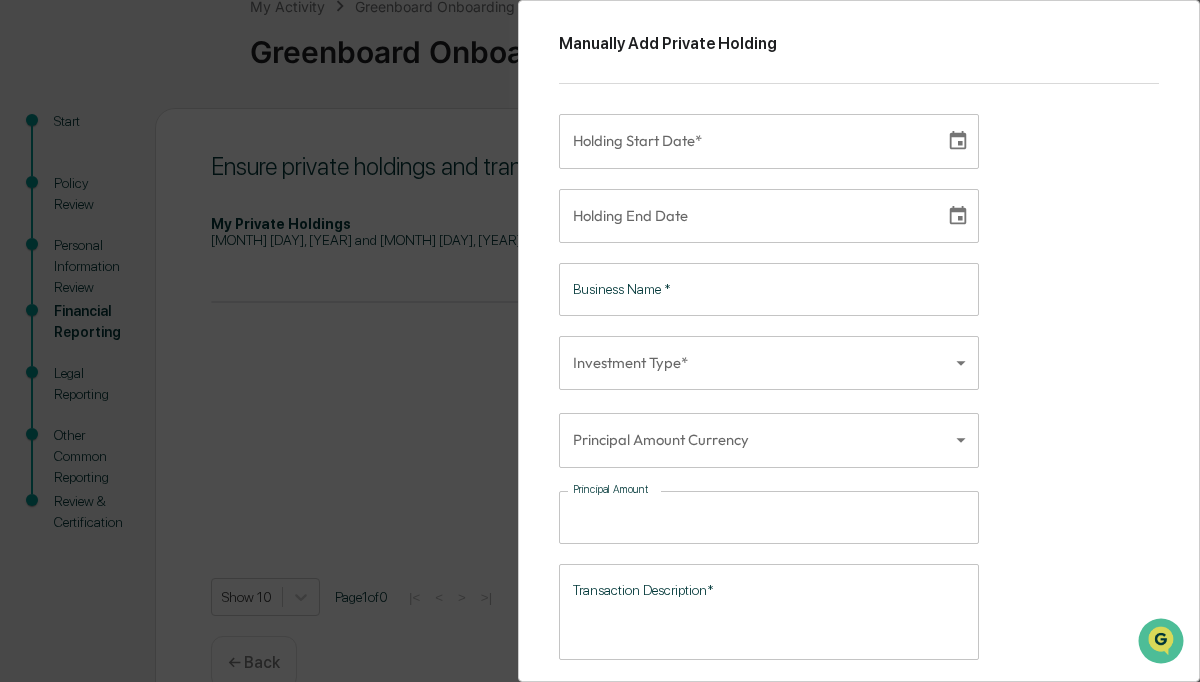 click on "Manually Add Private Holding Holding Start Date* Holding Start Date* Holding End Date Holding End Date Business Name   * Business Name   * Investment Type* ​ Investment Type Principal Amount Currency ​ Currency Principal Amount ​ Principal Amount Transaction Description* * Transaction Description* Supporting Documents SUBMIT CANCEL" at bounding box center (600, 341) 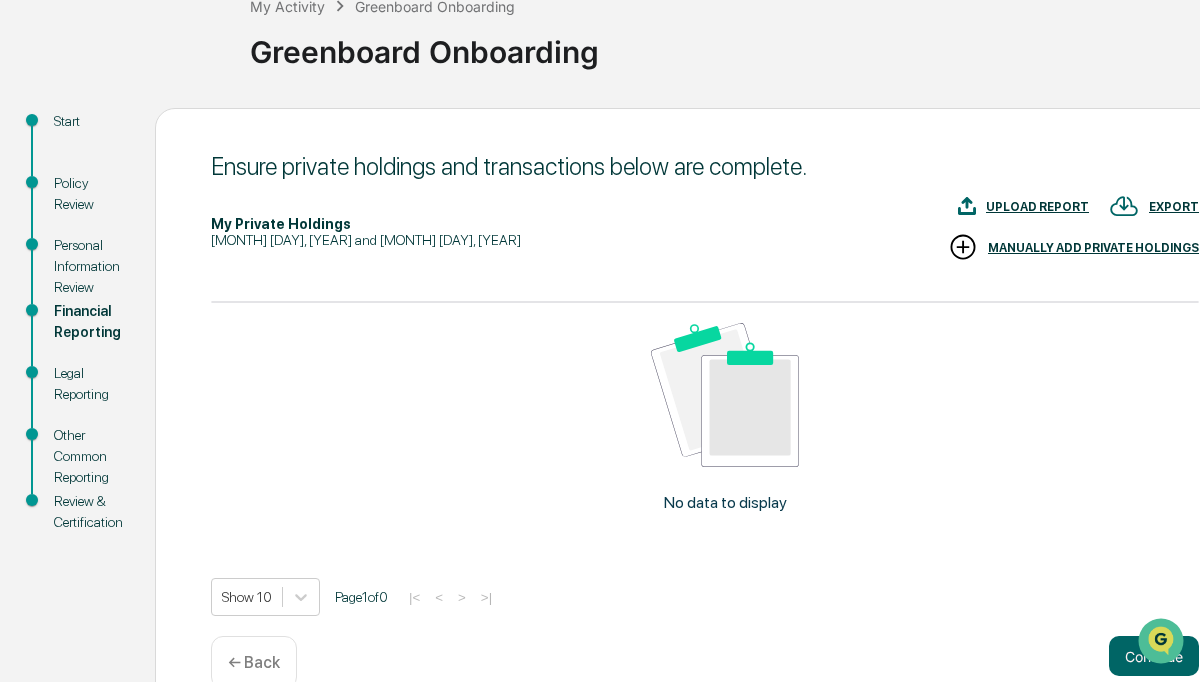 click on "UPLOAD REPORT" at bounding box center (1023, 207) 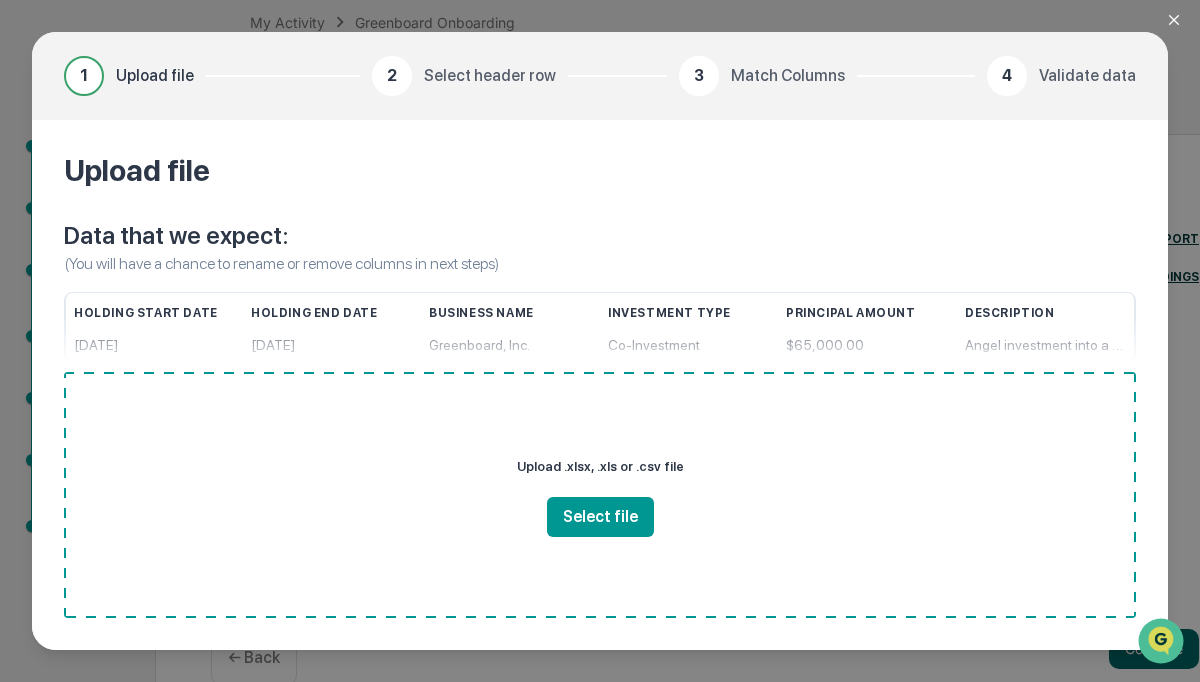 click on "2" at bounding box center [392, 76] 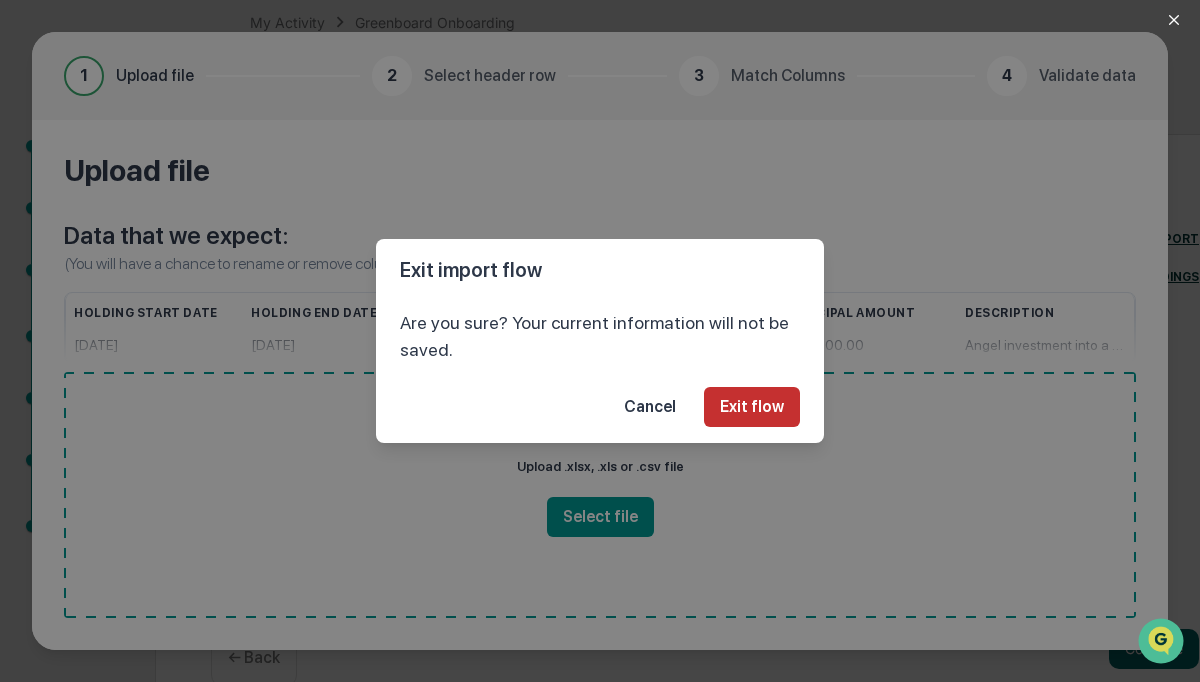 click on "Exit flow" at bounding box center (752, 407) 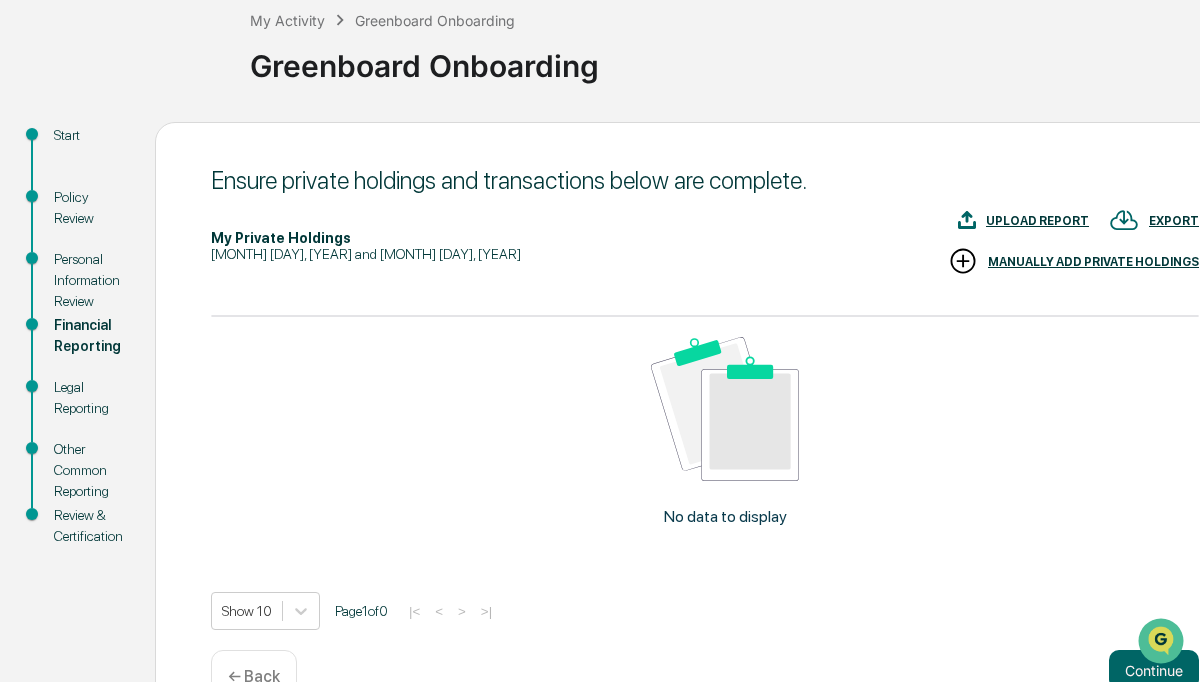 scroll, scrollTop: 130, scrollLeft: 0, axis: vertical 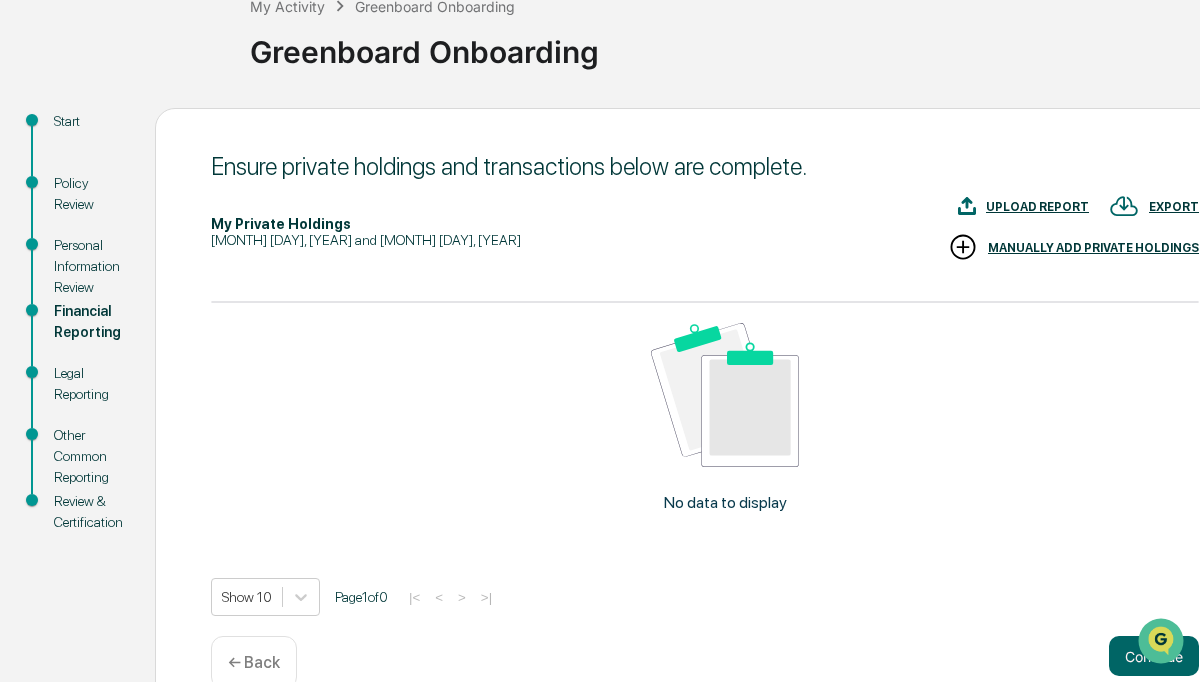 click on "MANUALLY ADD PRIVATE HOLDINGS" at bounding box center [1093, 248] 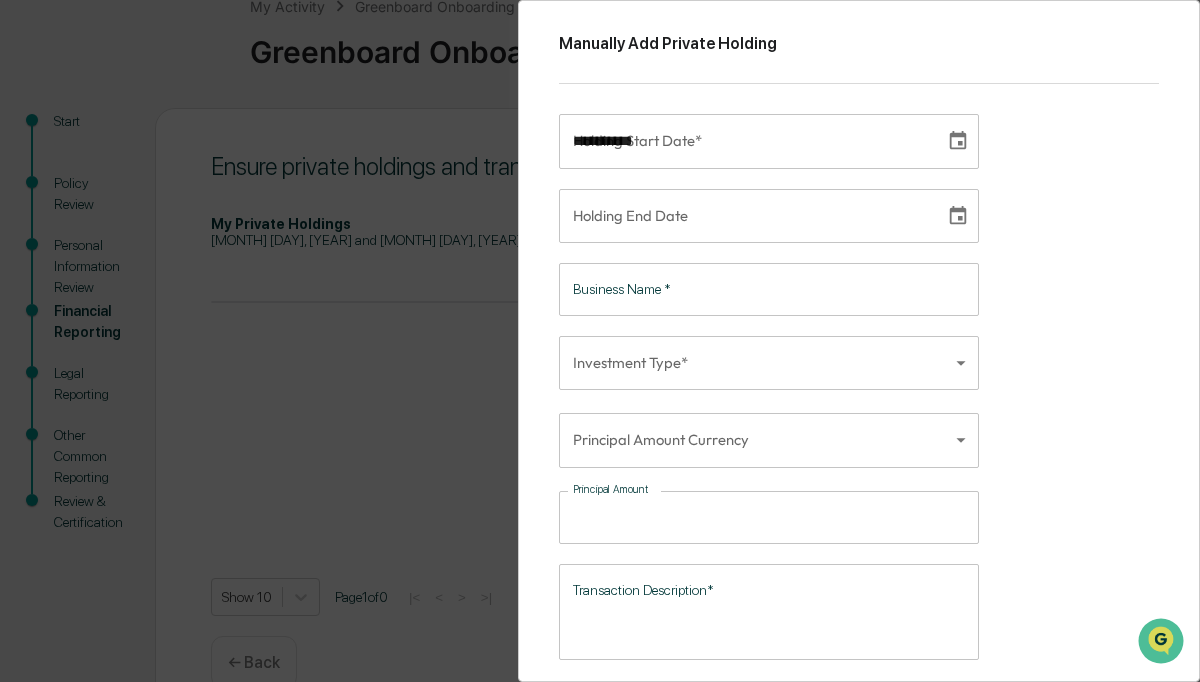 click on "**********" at bounding box center [745, 141] 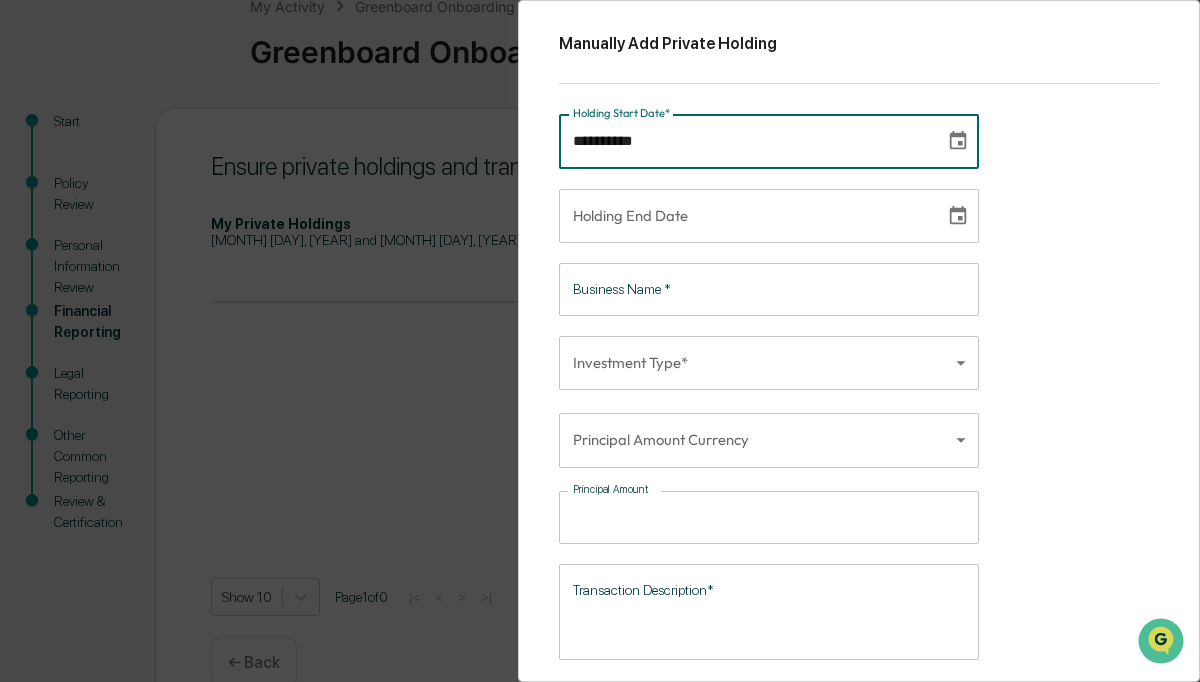 type on "**********" 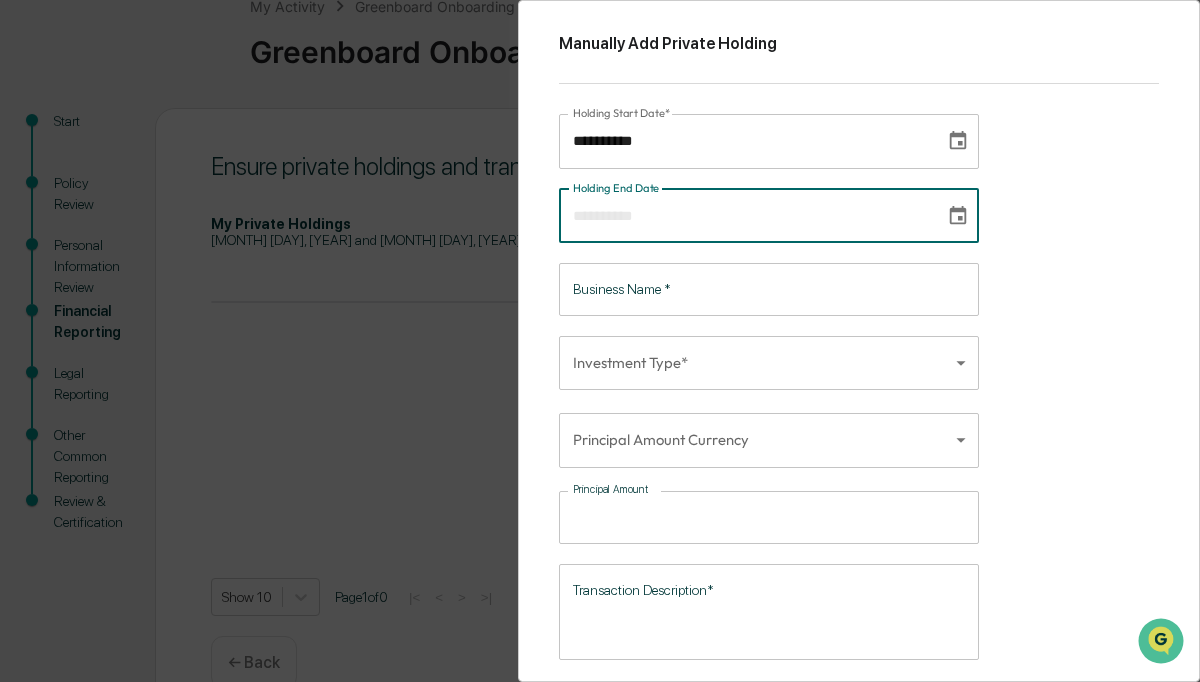 type on "**********" 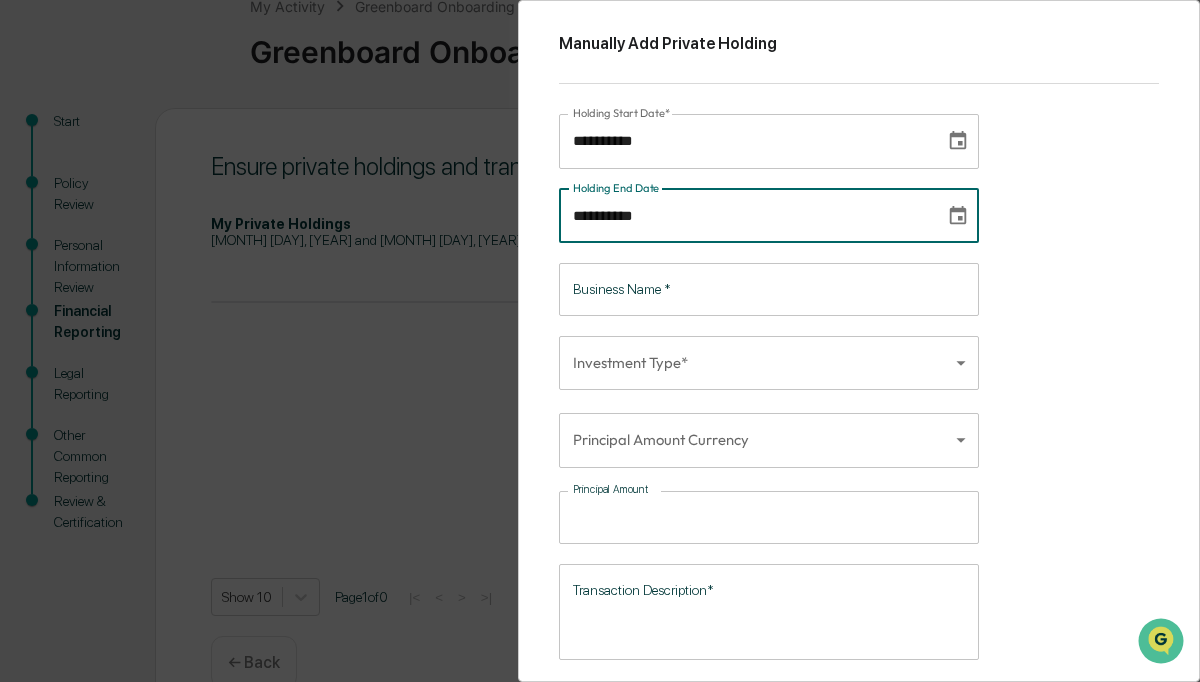 click on "**********" at bounding box center (745, 216) 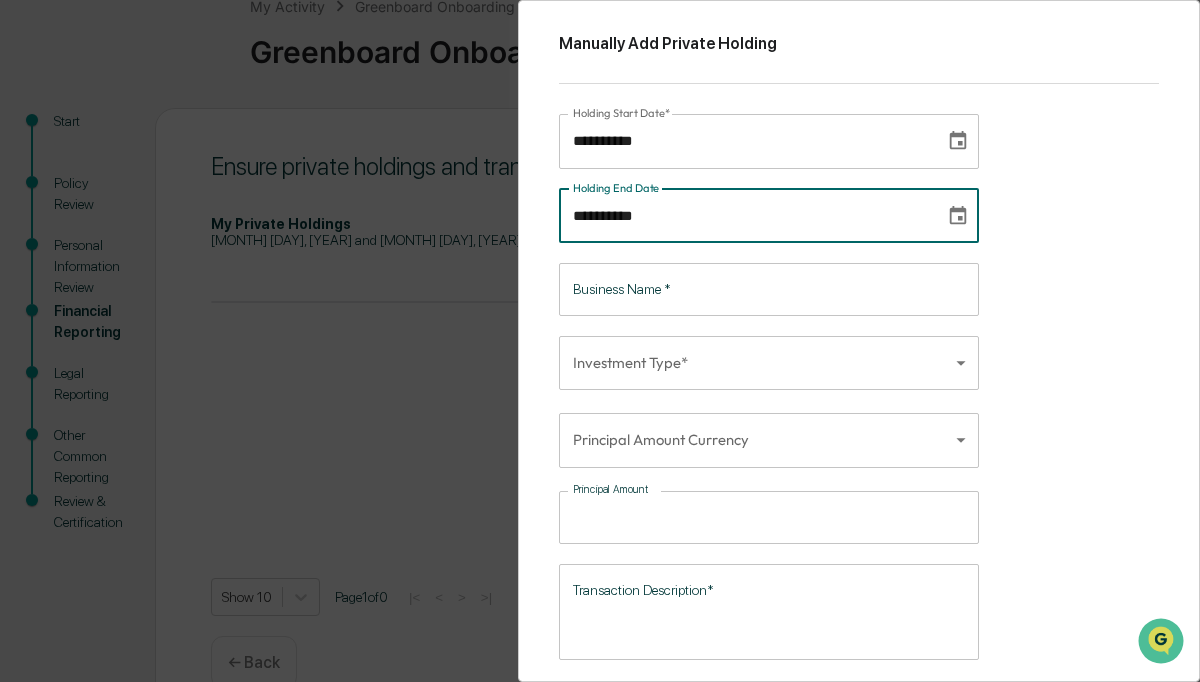 type 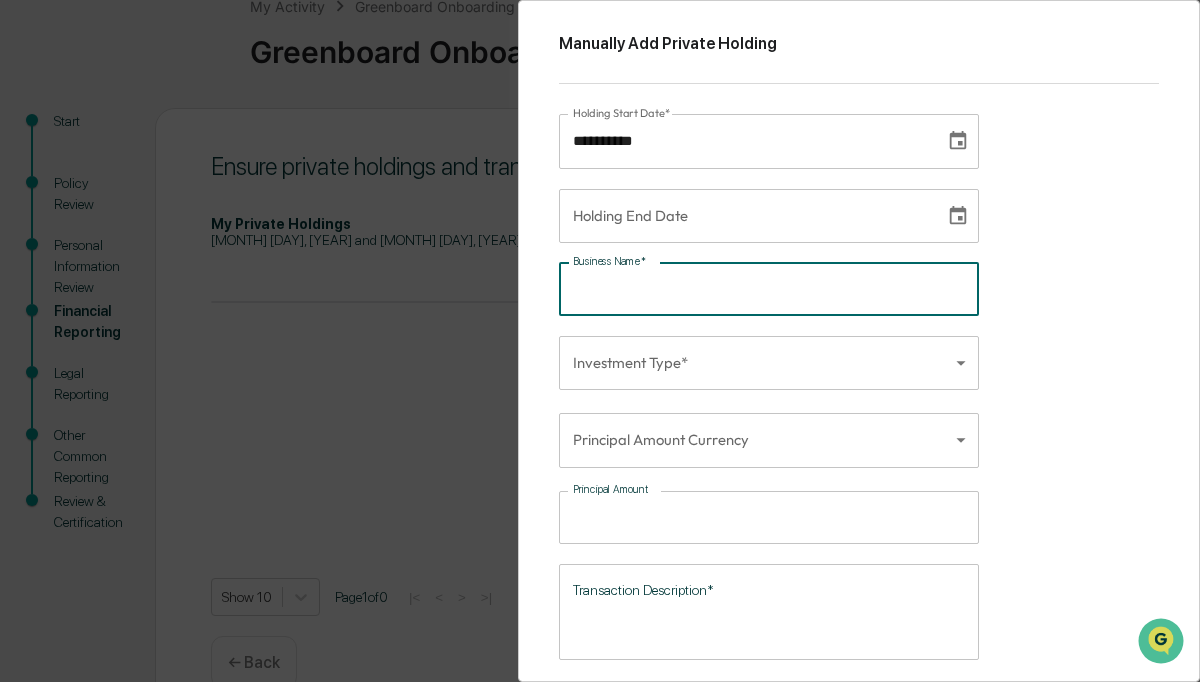 click on "Business Name   *" at bounding box center [769, 289] 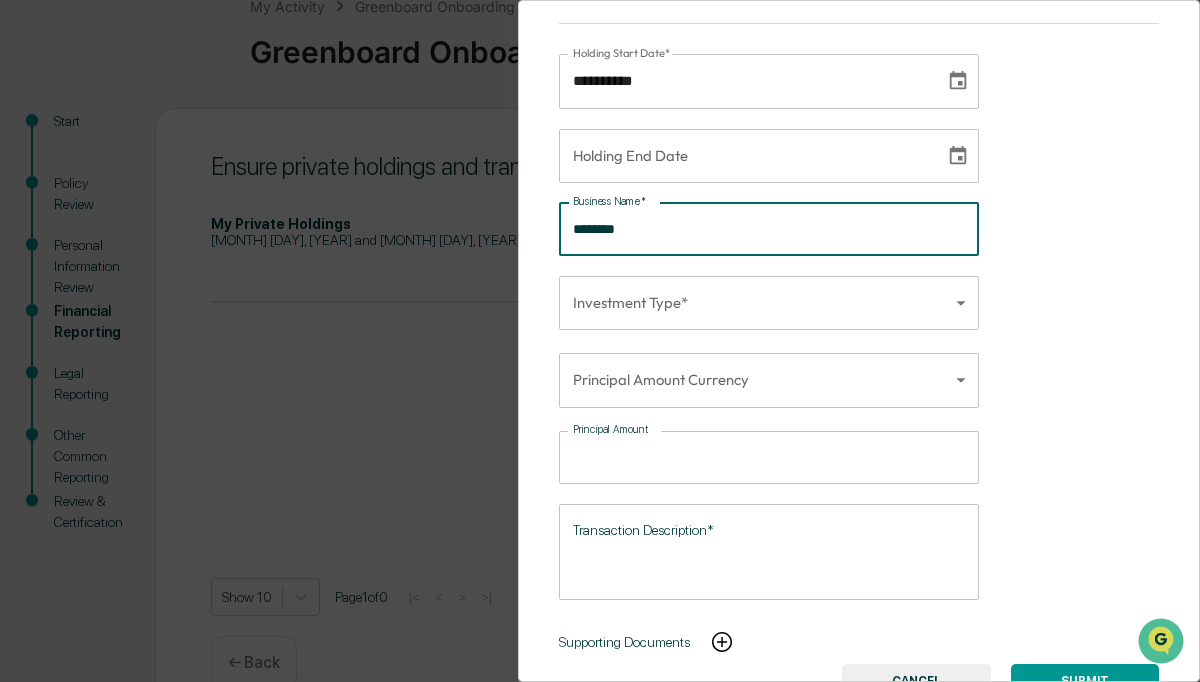 scroll, scrollTop: 77, scrollLeft: 0, axis: vertical 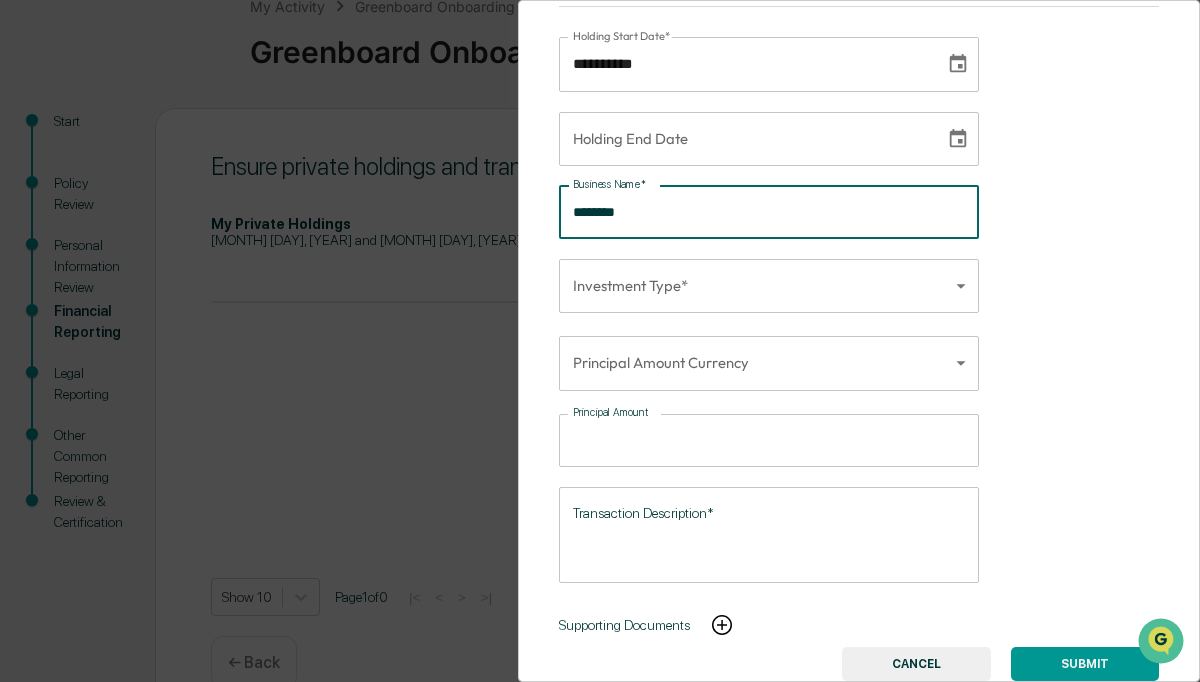 type on "*******" 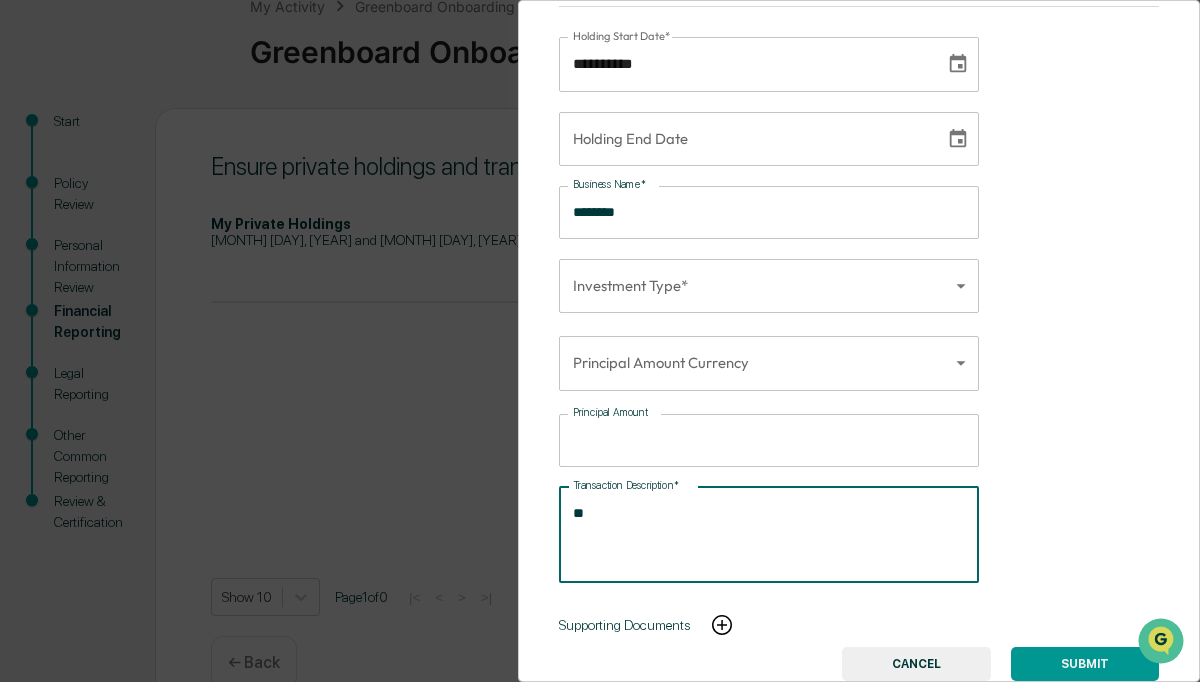 type on "**" 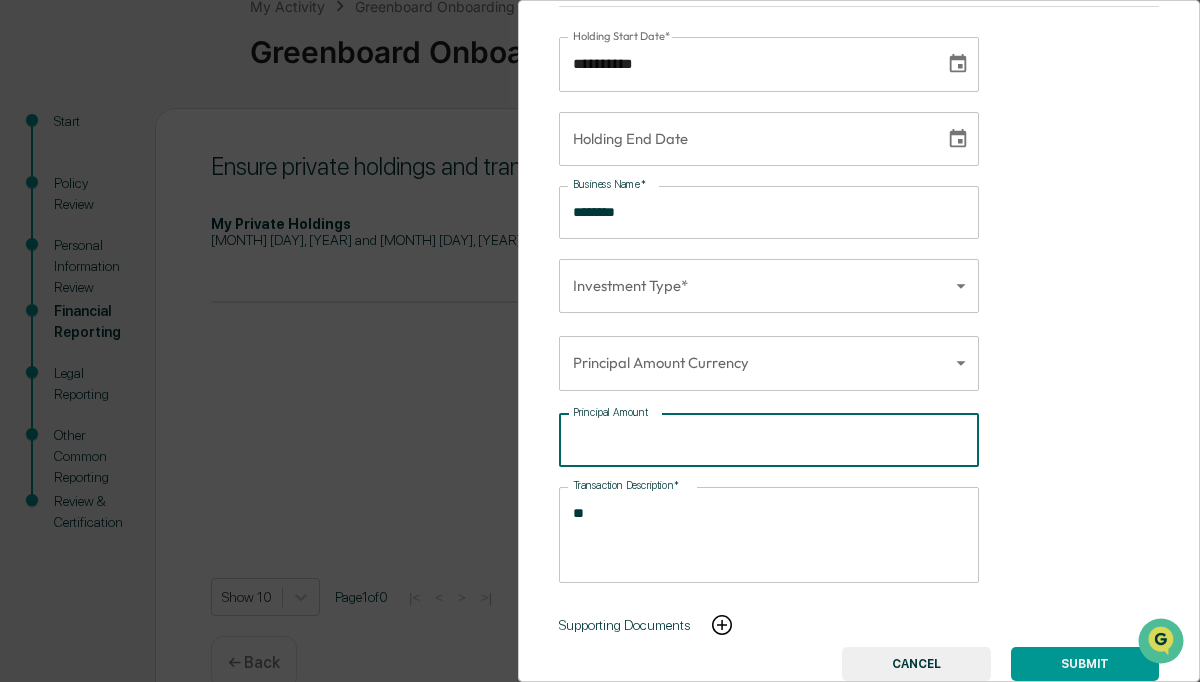 click on "Principal Amount" at bounding box center (780, 440) 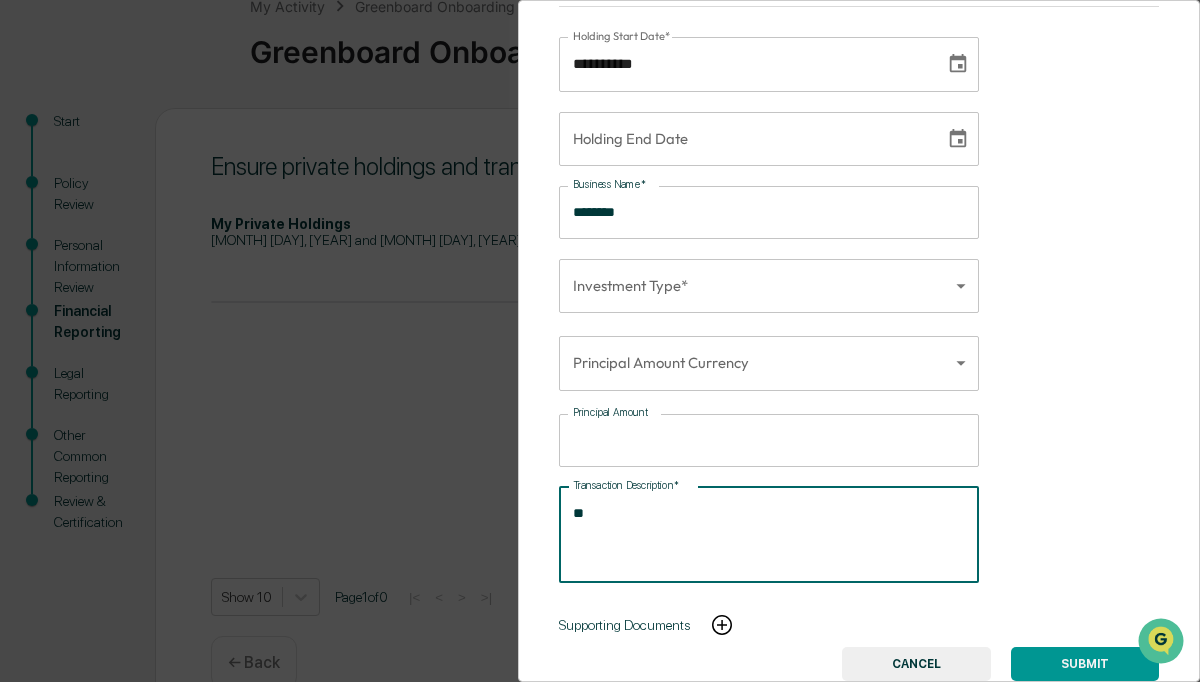 click on "*****" at bounding box center [780, 440] 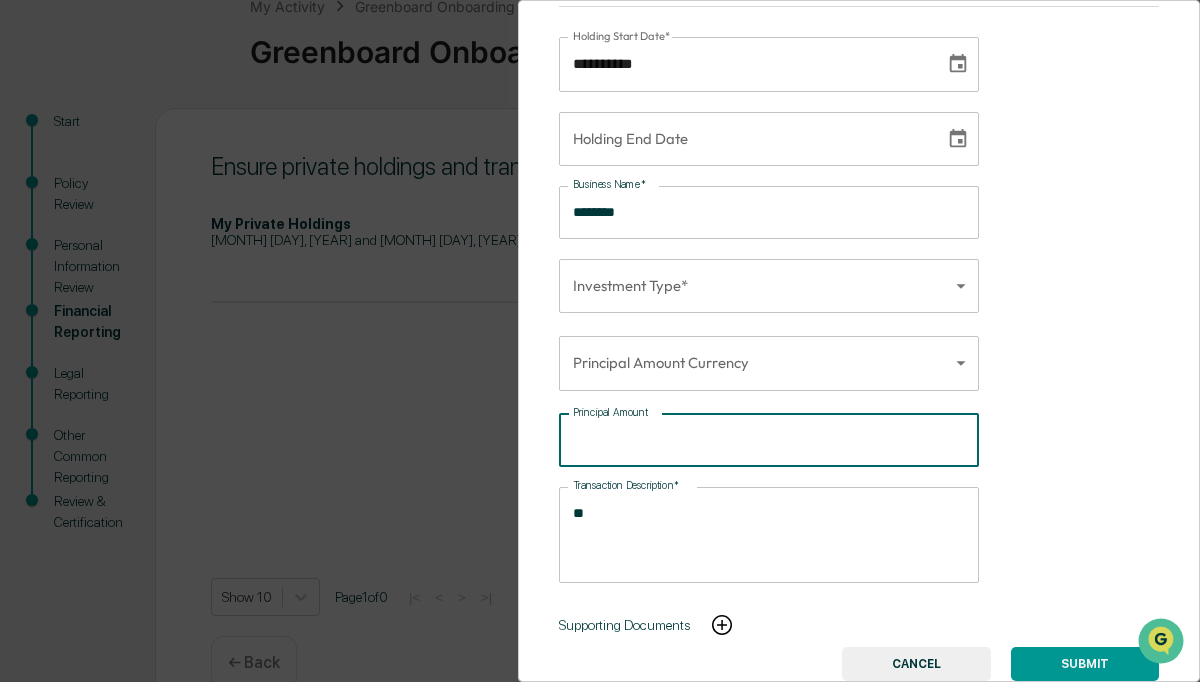 type on "*" 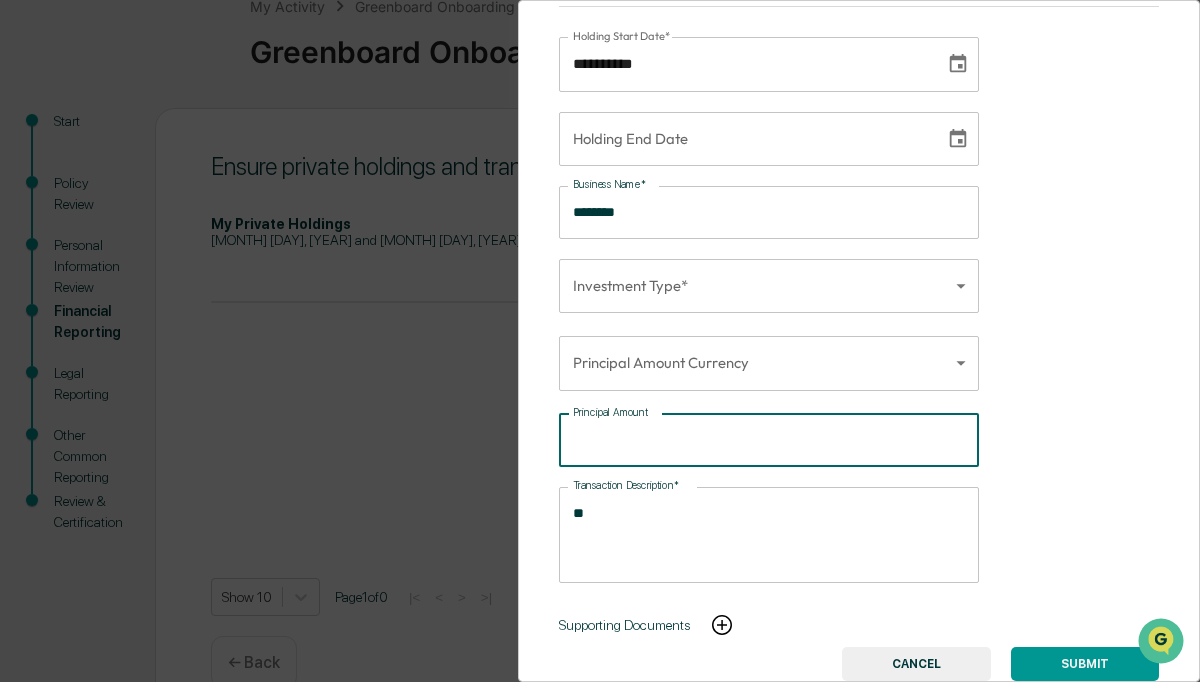 type on "*****" 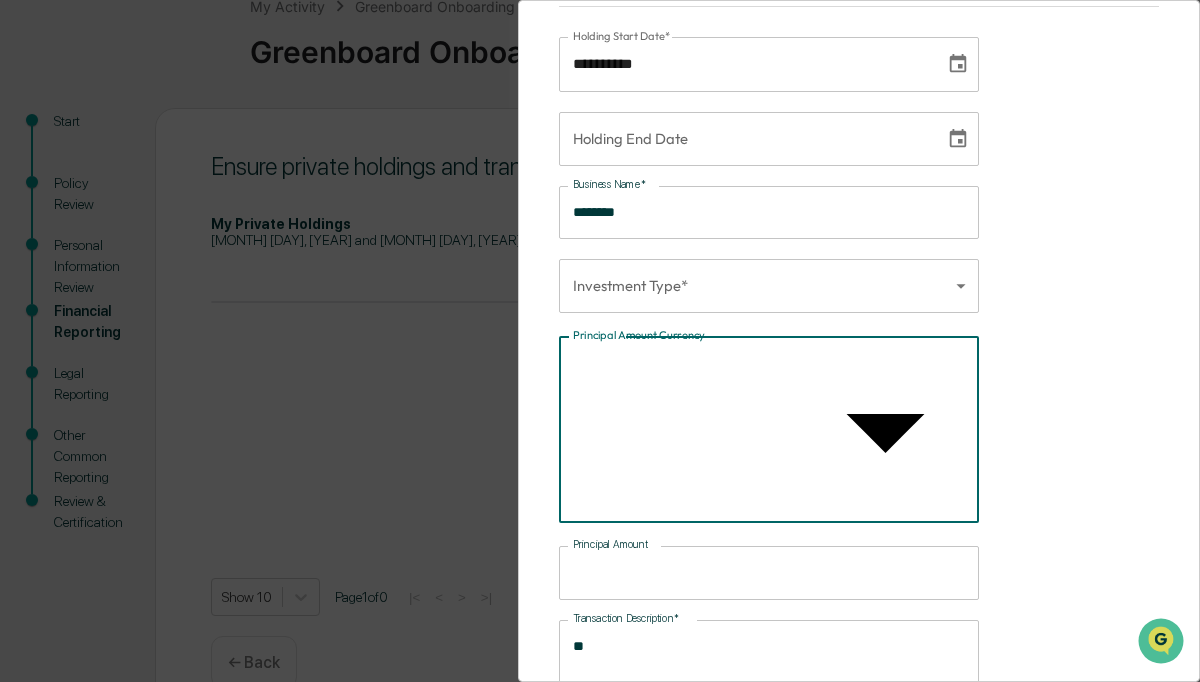 click on "USD ($)" at bounding box center (769, 276) 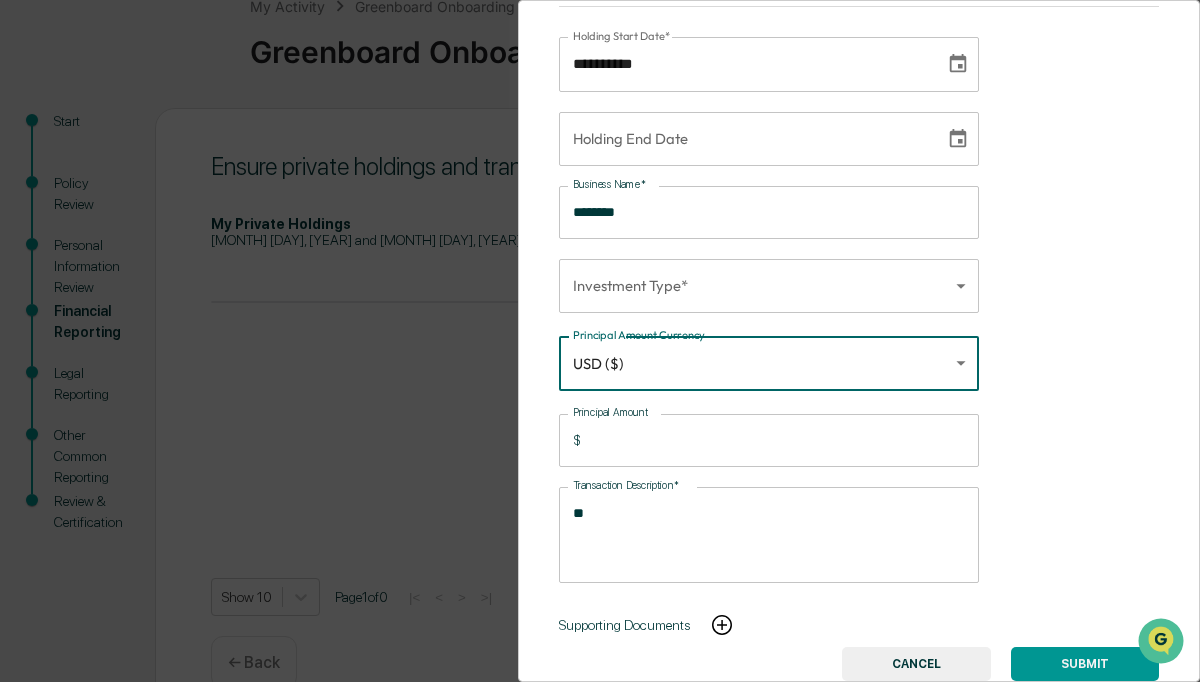 type on "*" 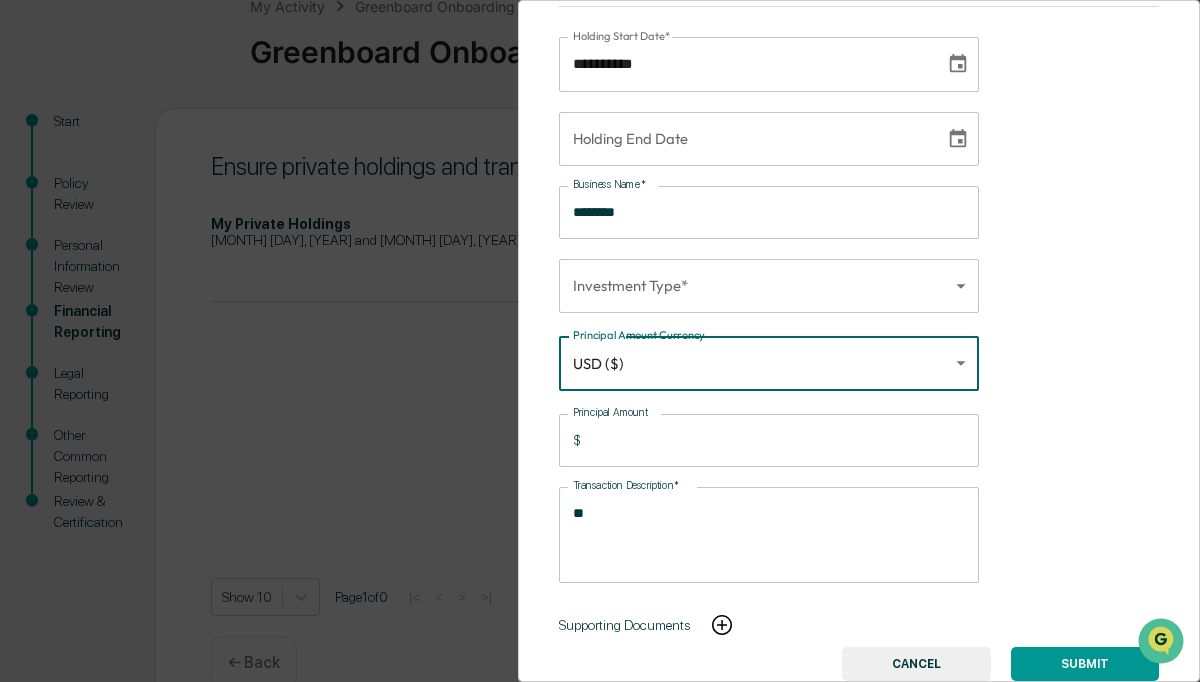 click on "**********" at bounding box center (600, 296) 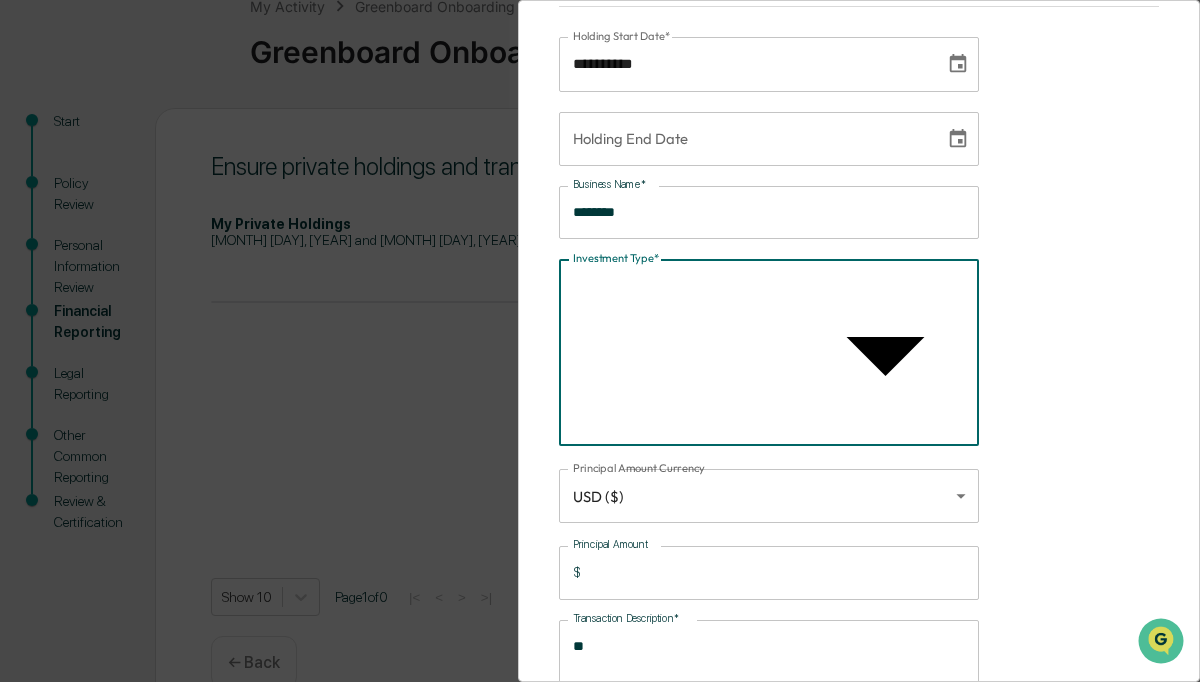 click on "Fund Investment" at bounding box center (769, 231) 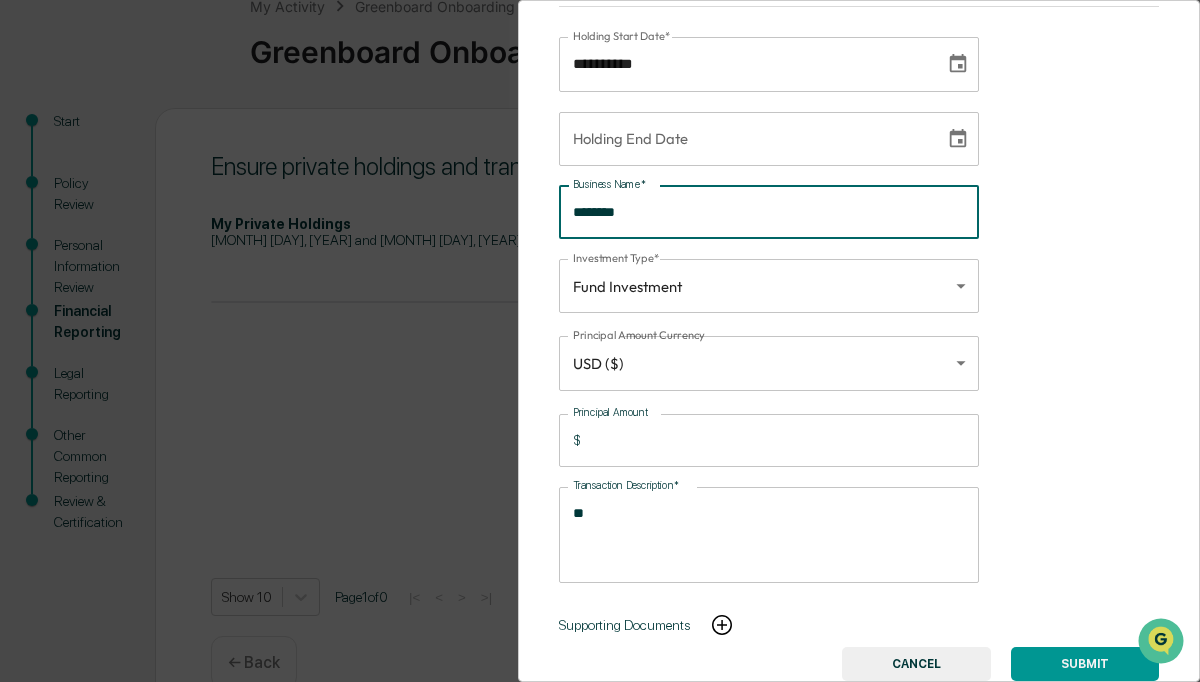 click on "*******" at bounding box center (769, 212) 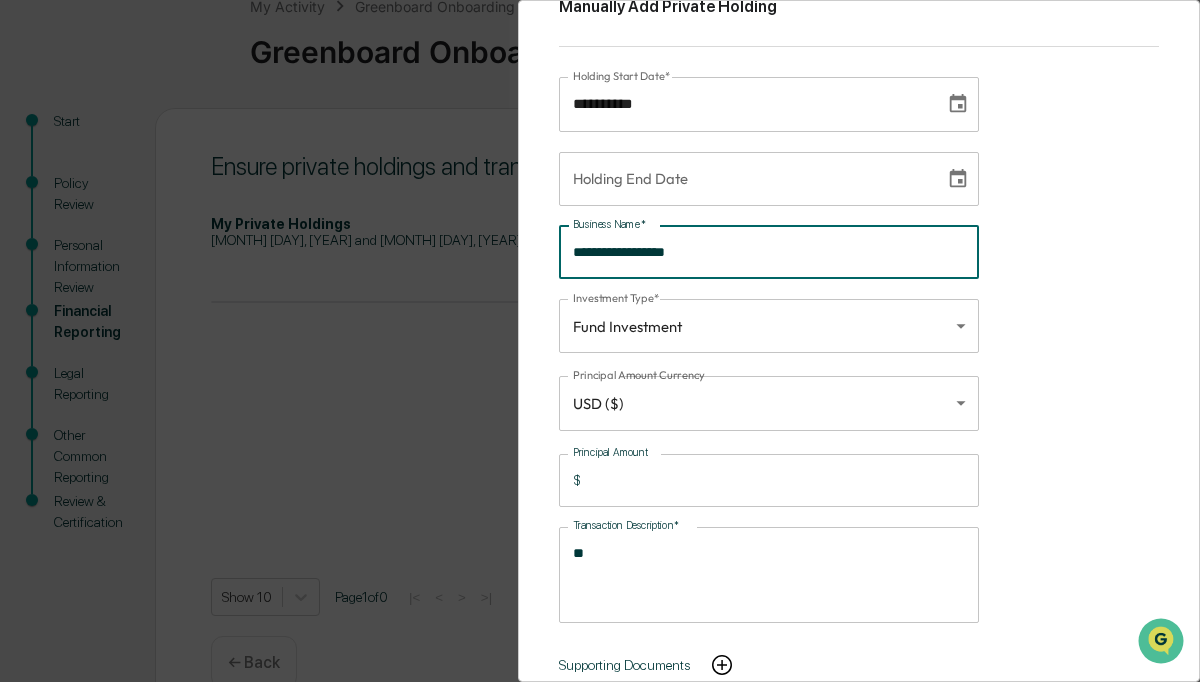 scroll, scrollTop: 0, scrollLeft: 0, axis: both 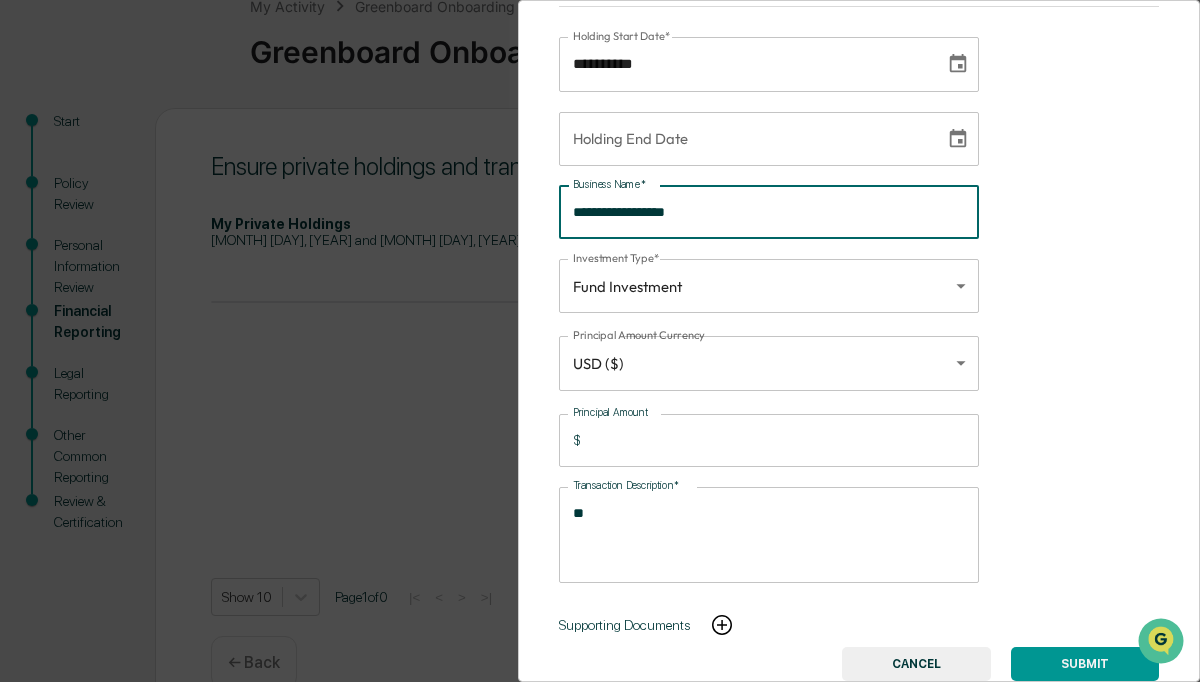 type on "**********" 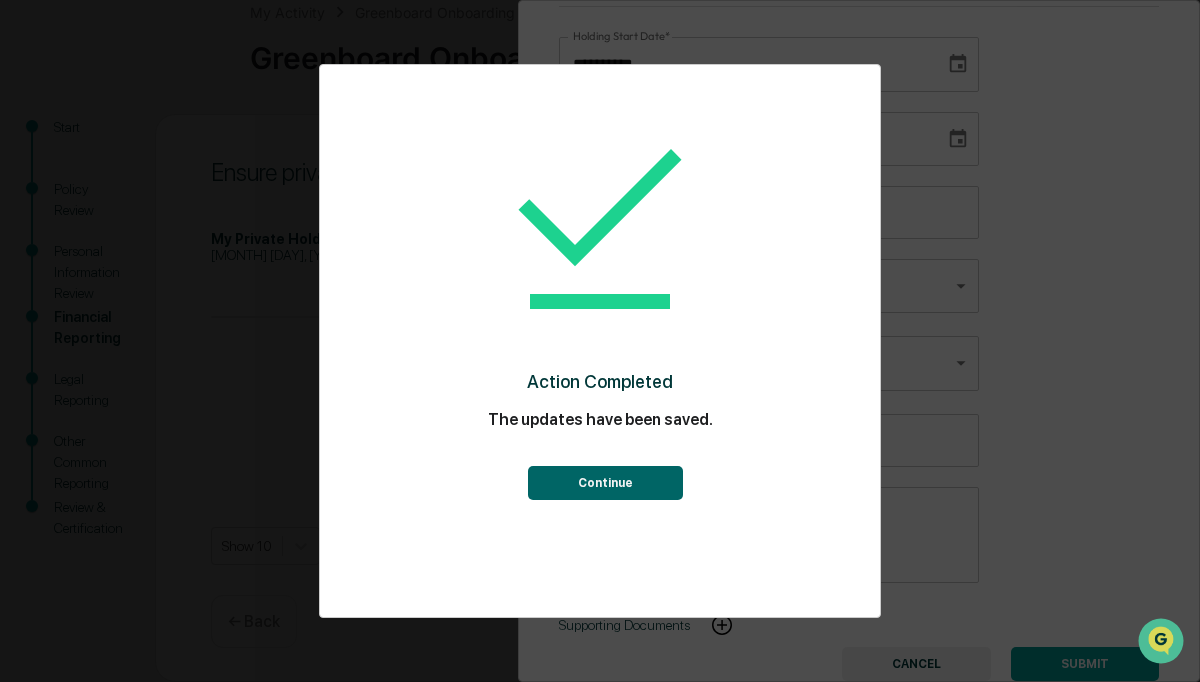 scroll, scrollTop: 124, scrollLeft: 0, axis: vertical 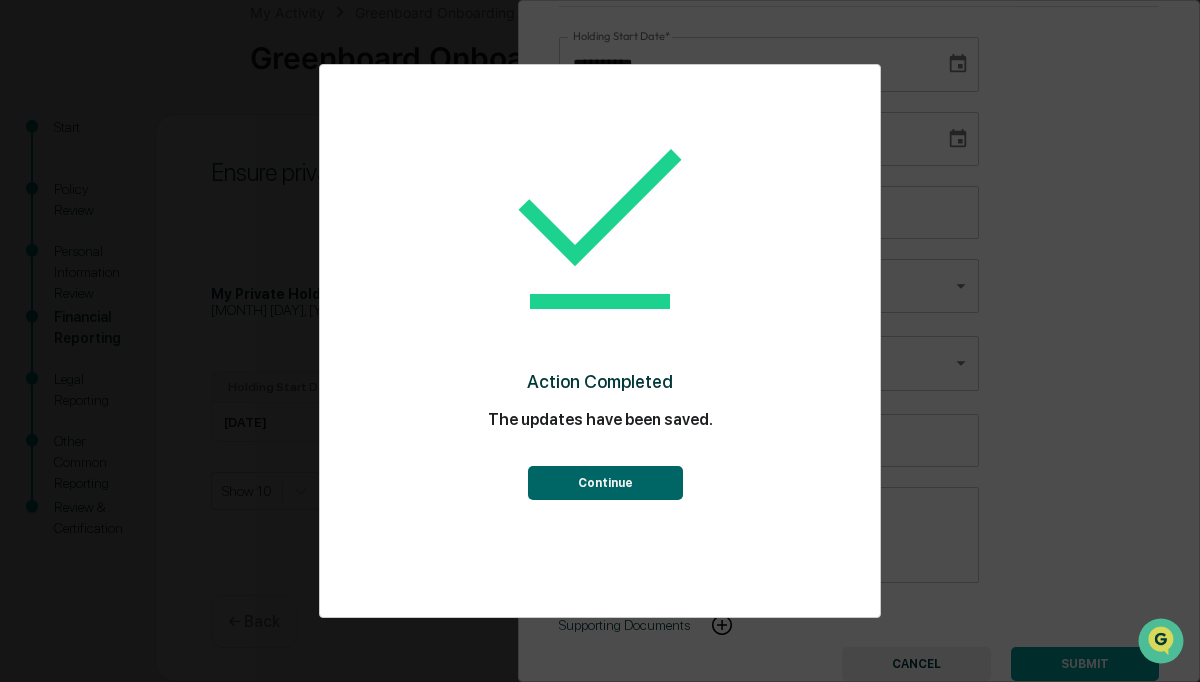 click on "Continue" at bounding box center (605, 483) 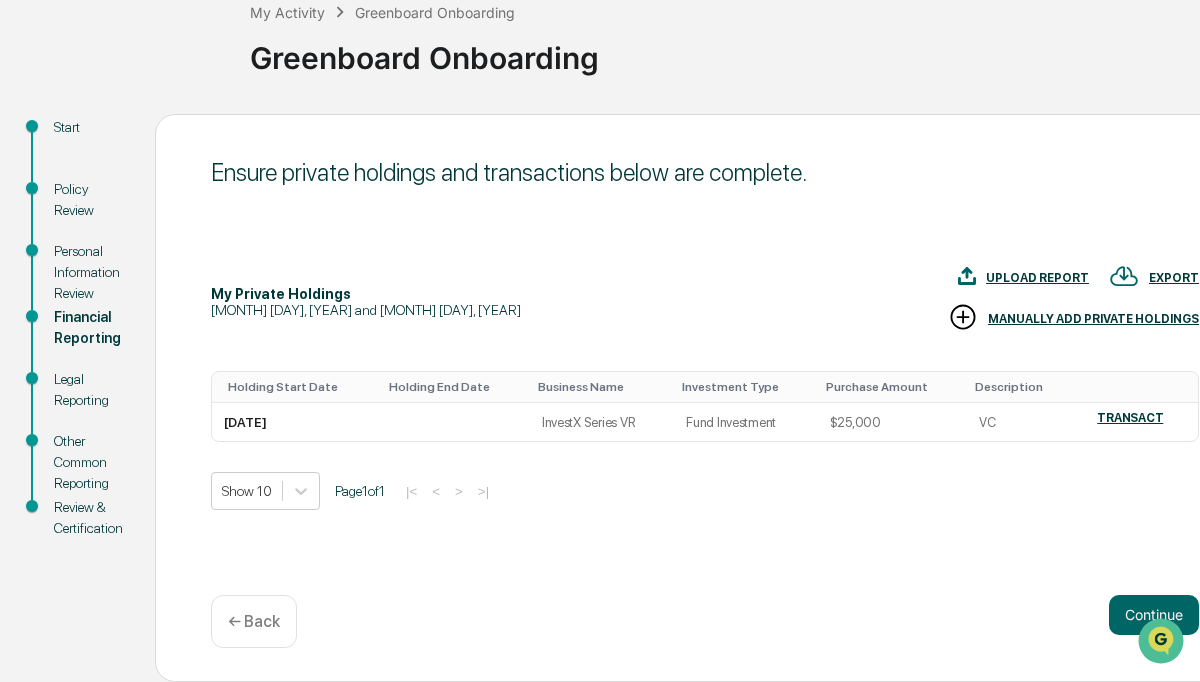click on "MANUALLY ADD PRIVATE HOLDINGS" at bounding box center [1093, 319] 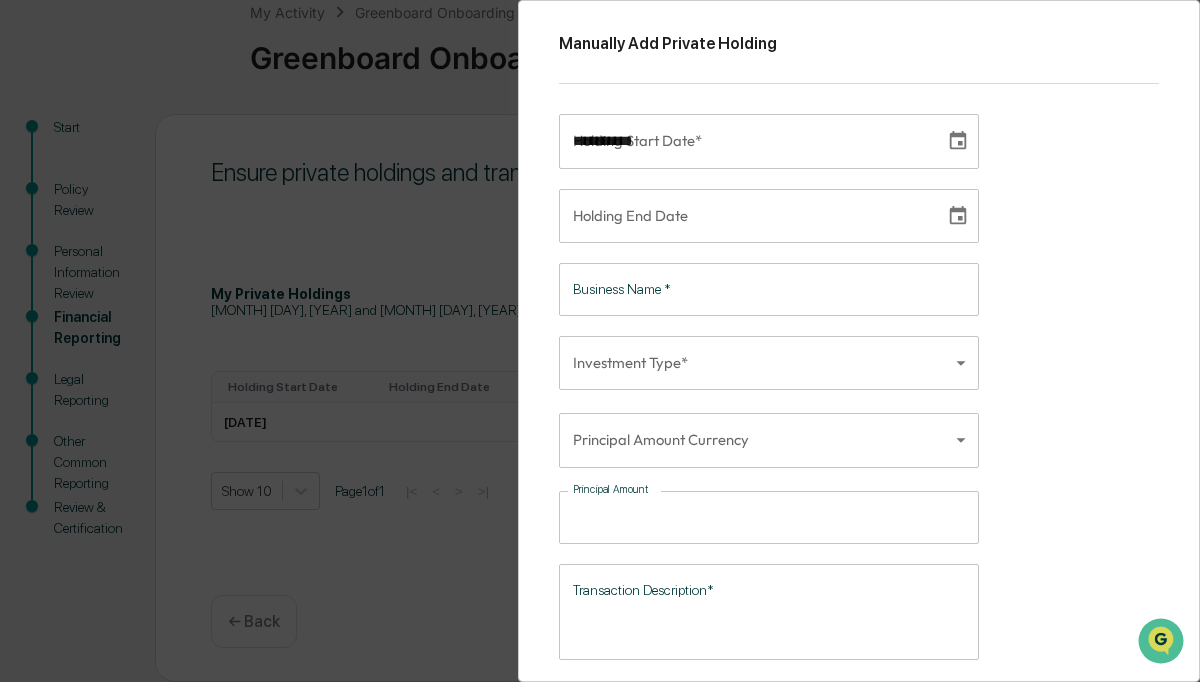 click on "**********" at bounding box center [745, 141] 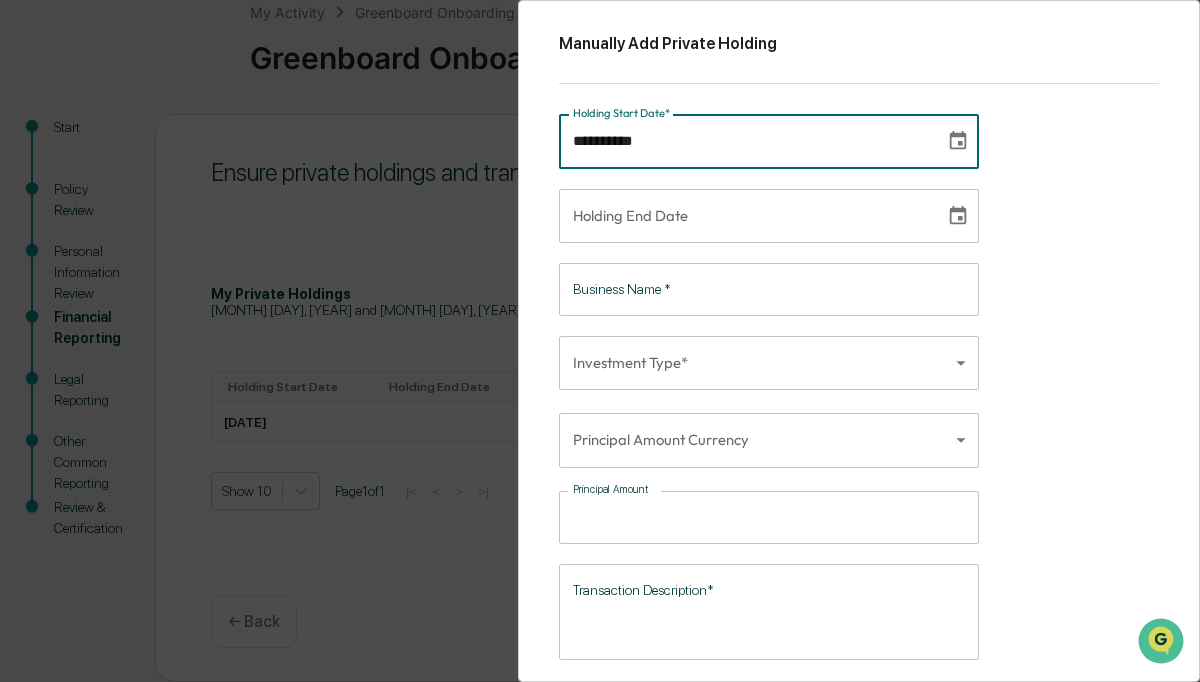 type on "**********" 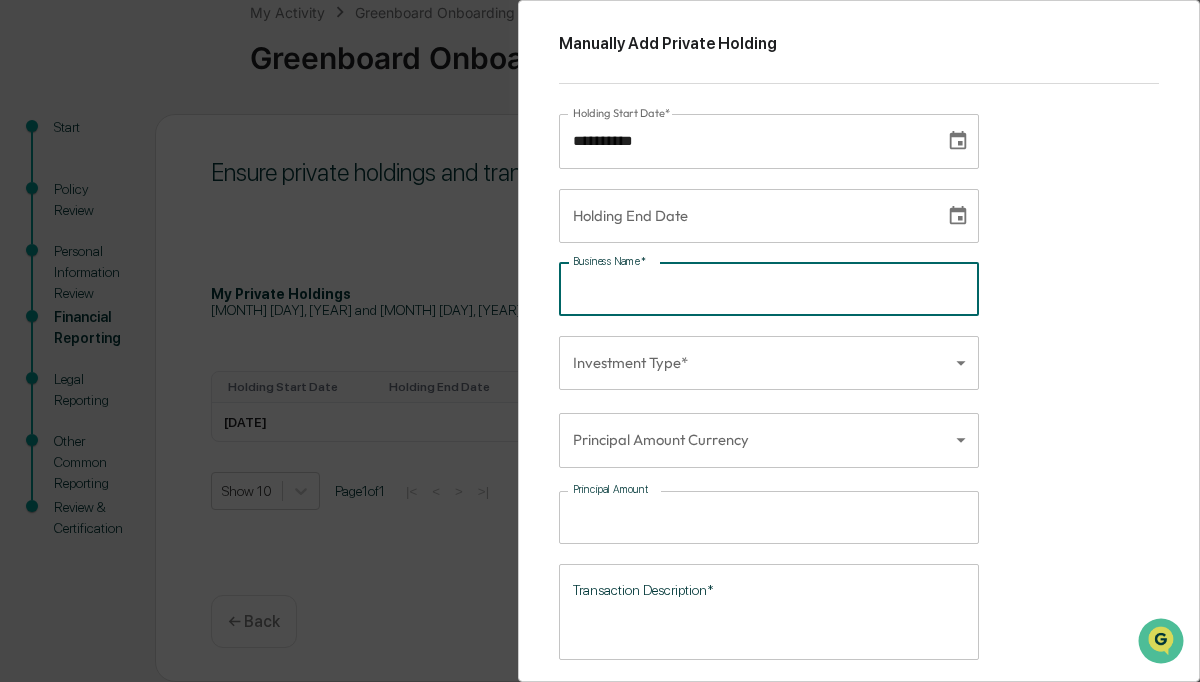 click on "Business Name   *" at bounding box center [769, 289] 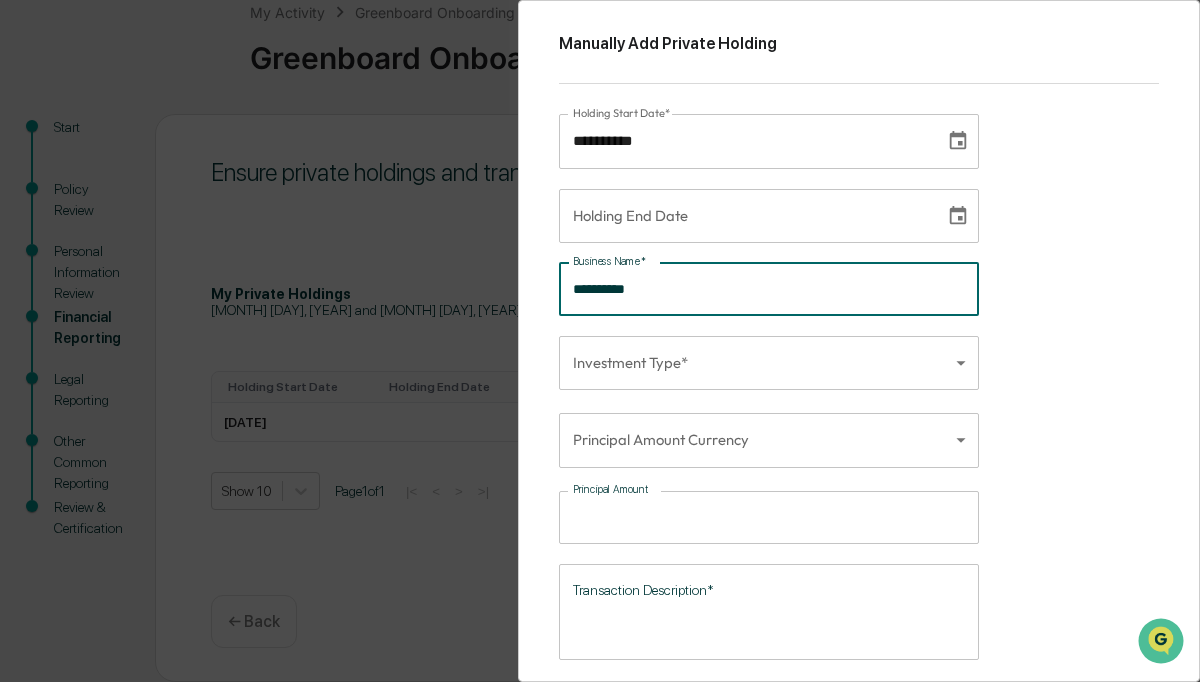 type on "**********" 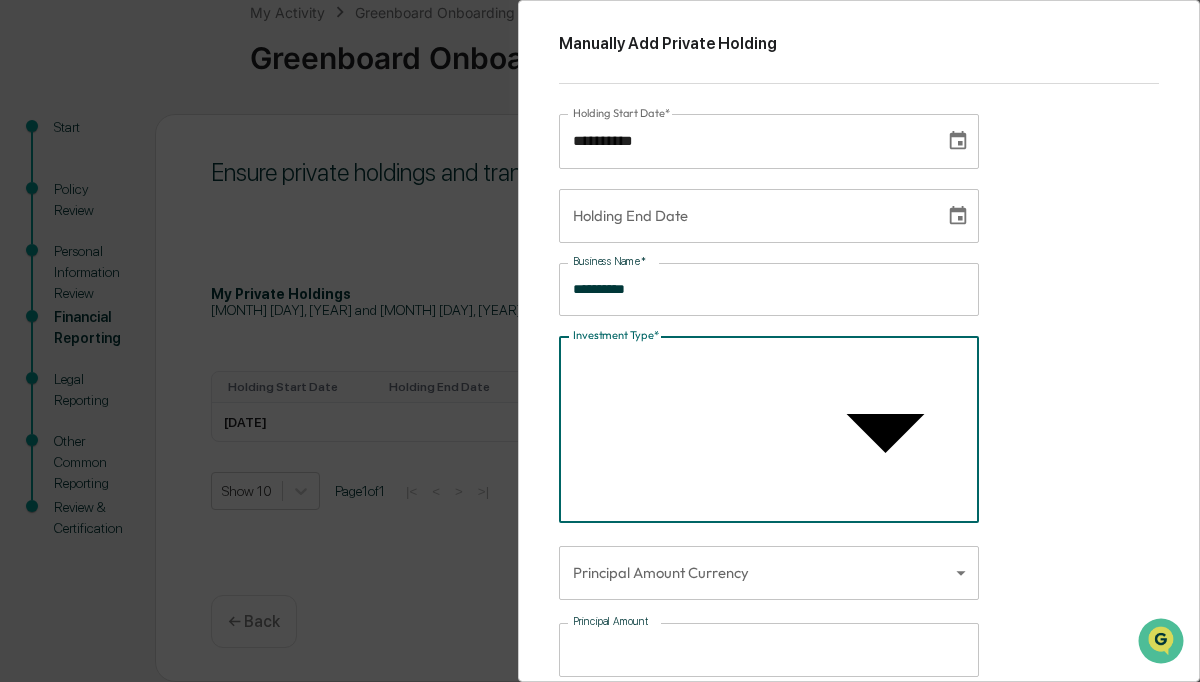 click on "Fund Investment" at bounding box center (769, 314) 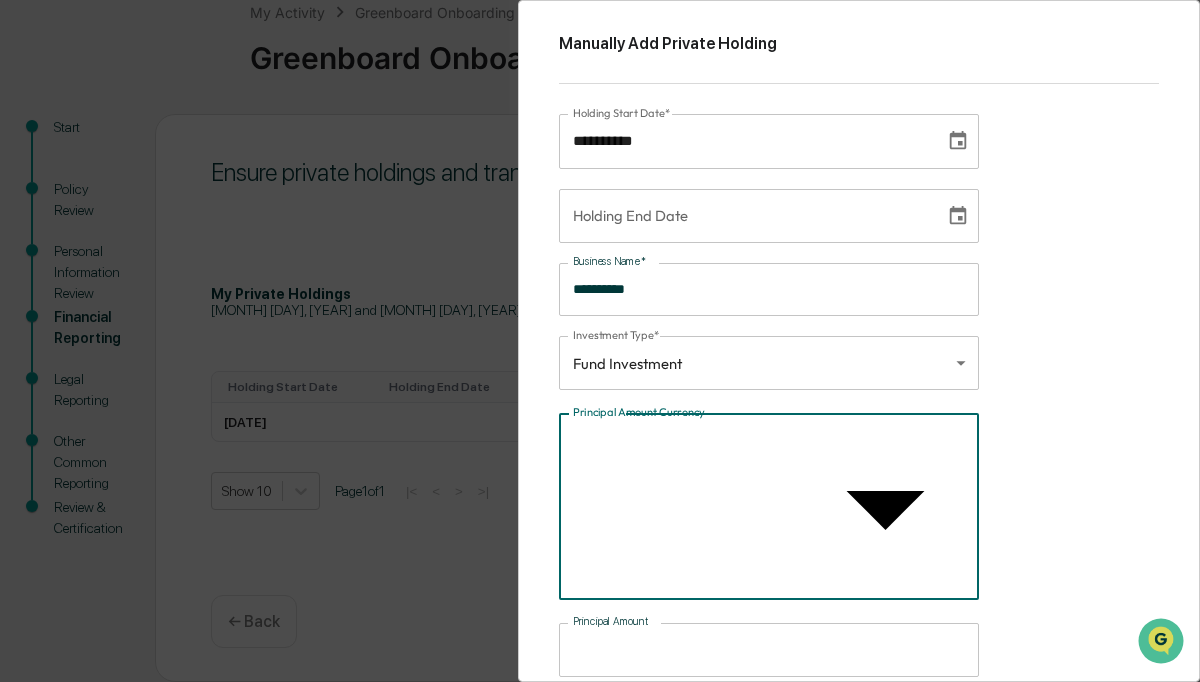 click on "**********" at bounding box center (600, 279) 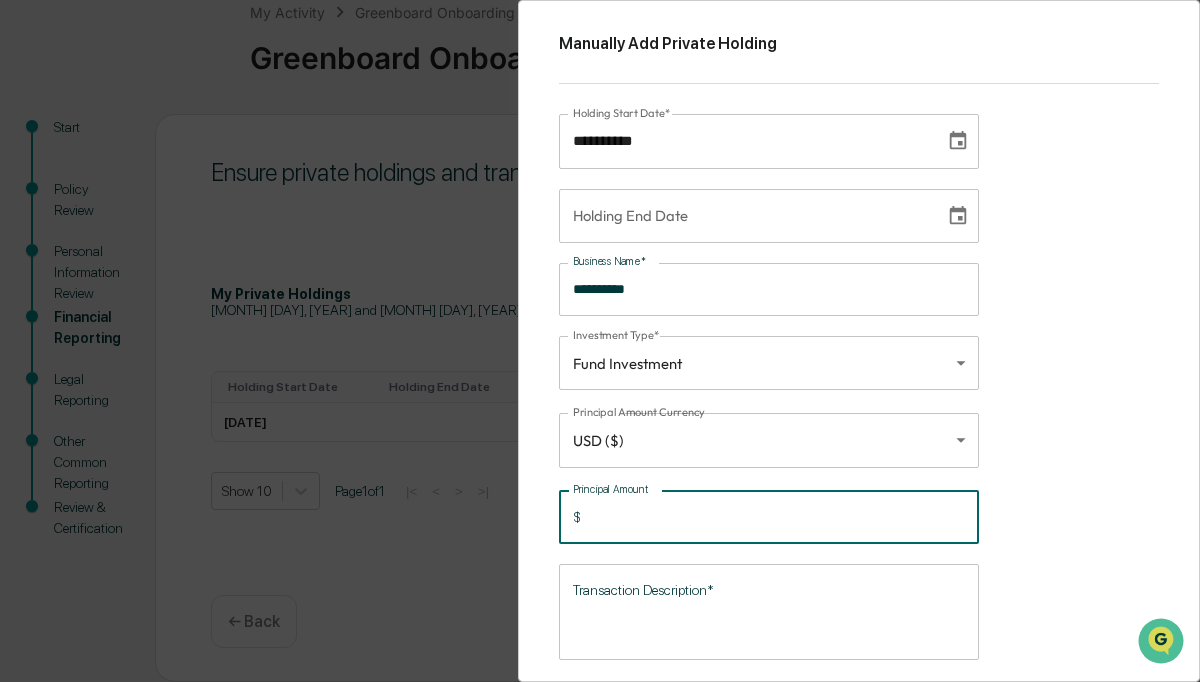 click on "Principal Amount" at bounding box center (784, 517) 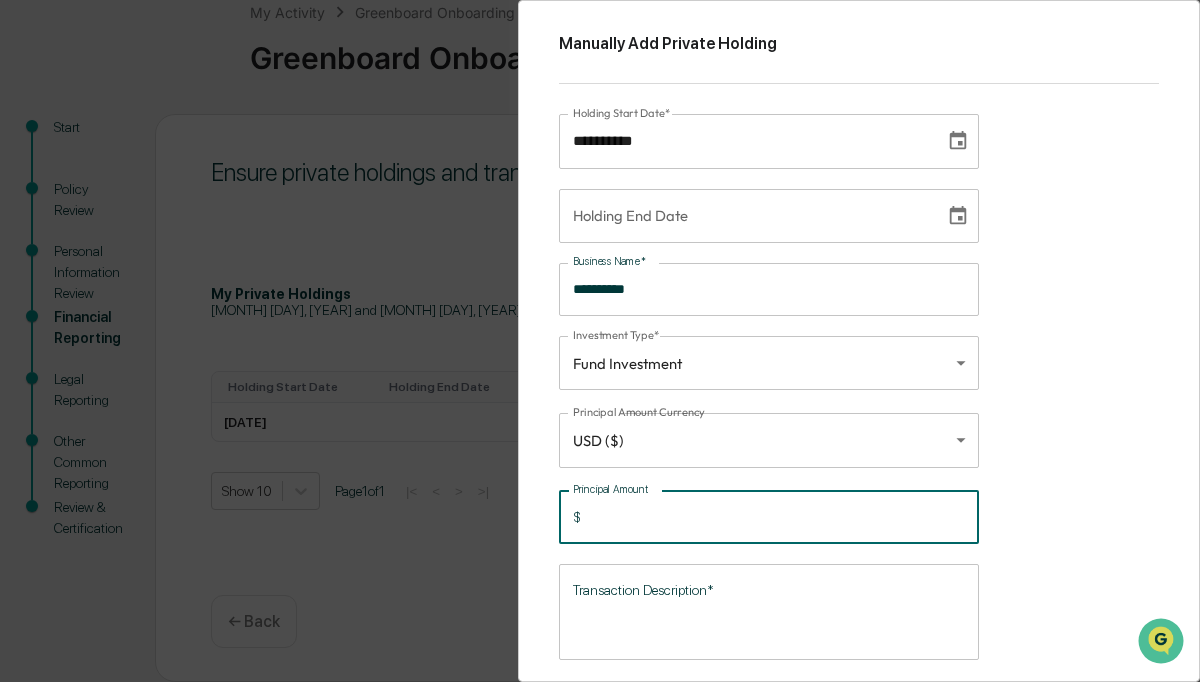 type on "*****" 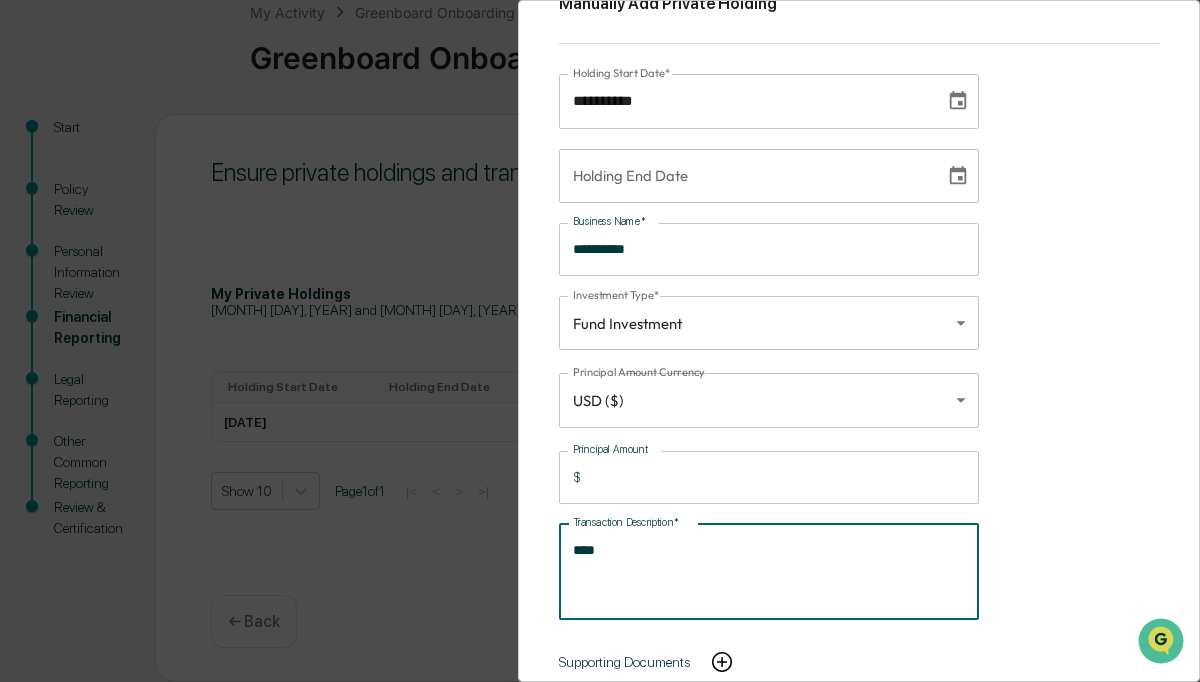 scroll, scrollTop: 77, scrollLeft: 0, axis: vertical 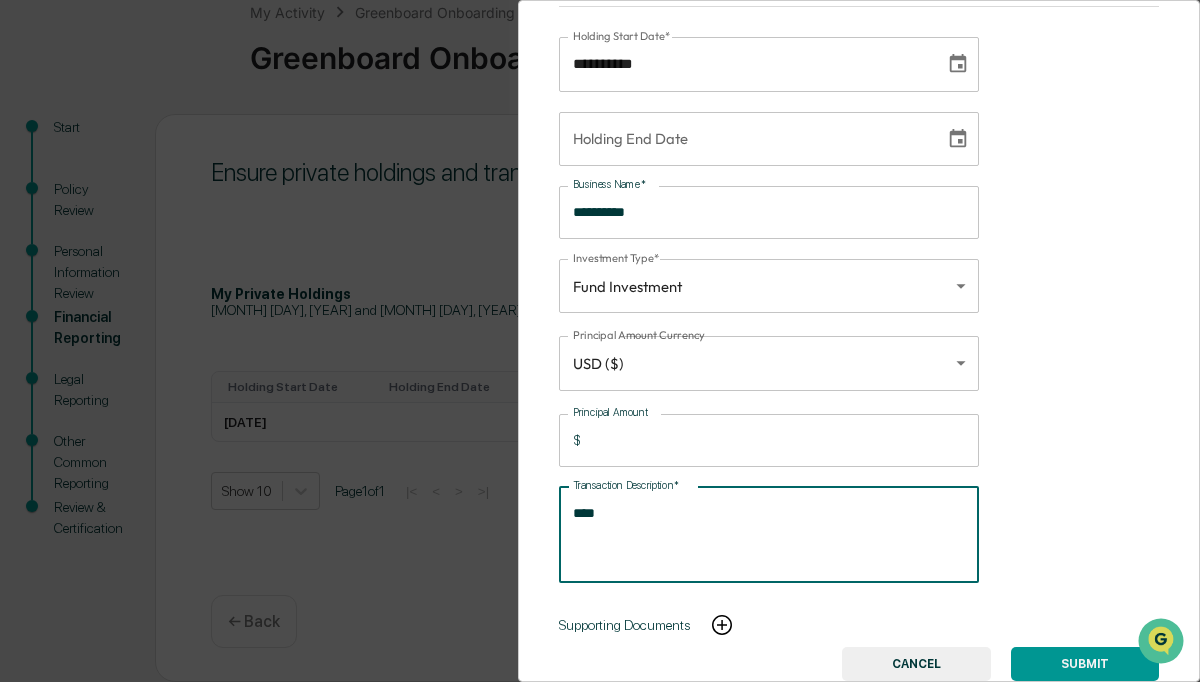 type on "****" 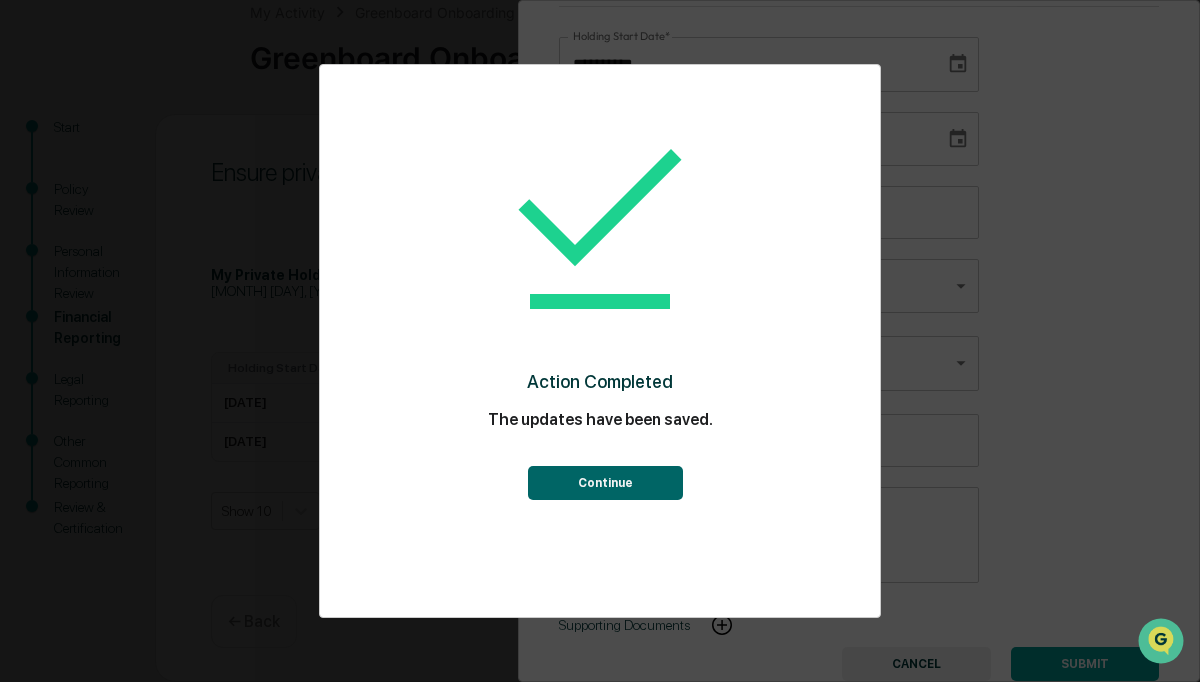 click on "Continue" at bounding box center [605, 483] 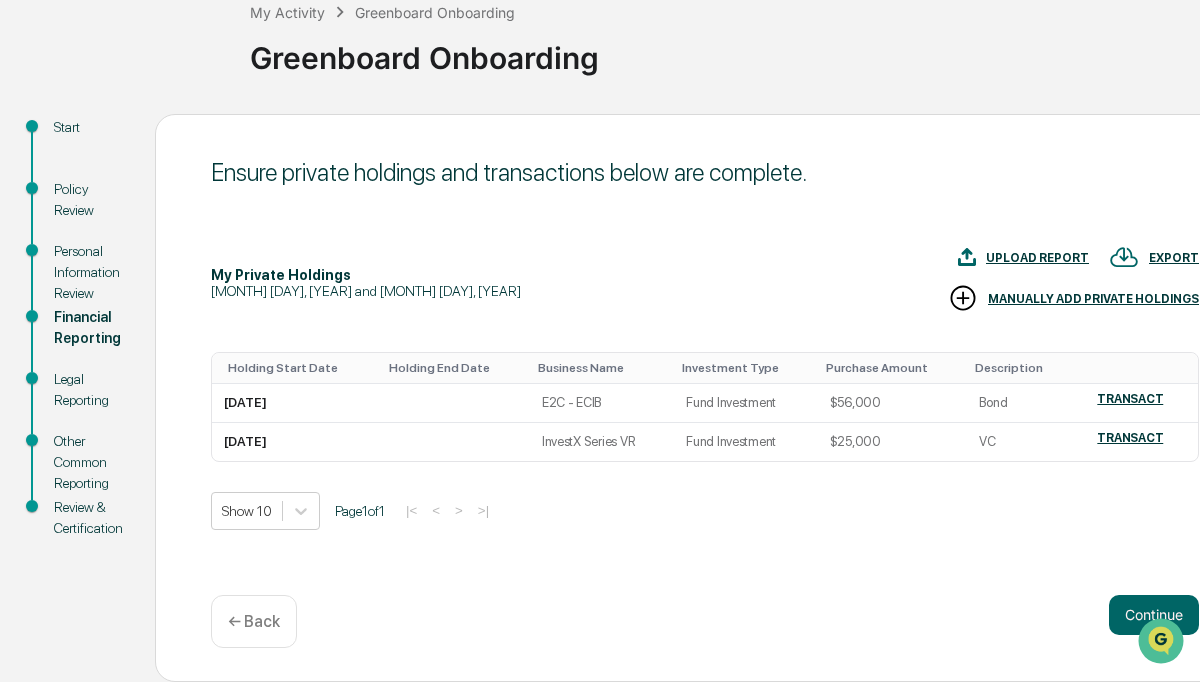 click on "MANUALLY ADD PRIVATE HOLDINGS" at bounding box center (1093, 299) 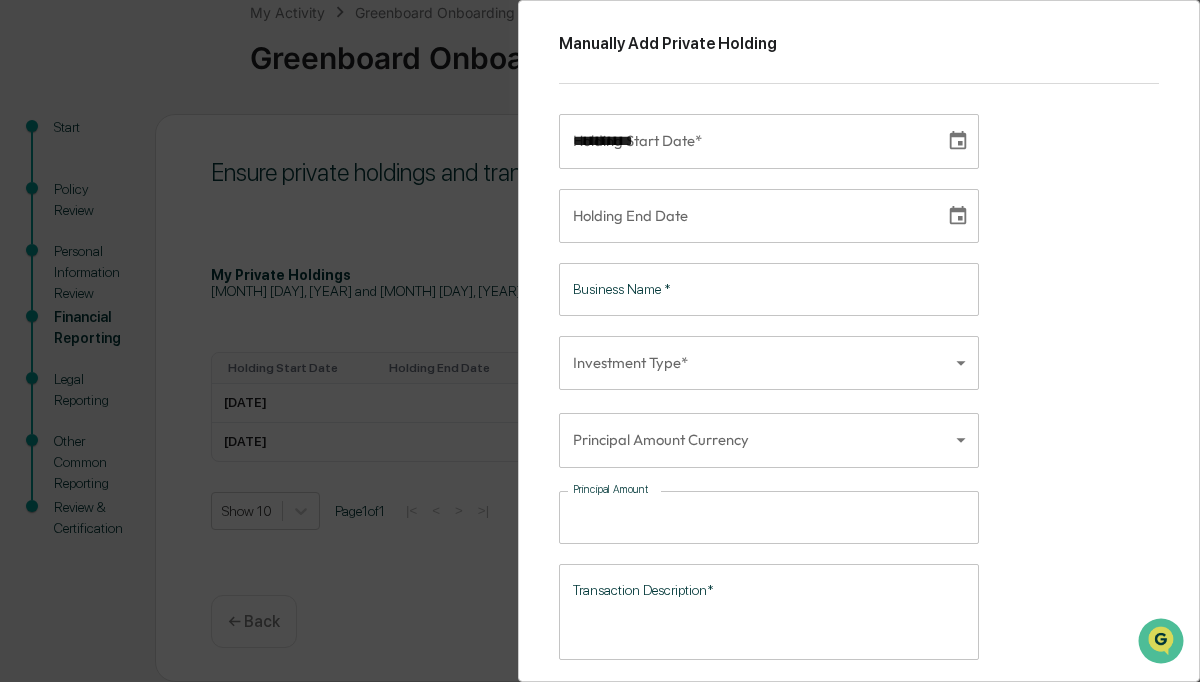 click on "**********" at bounding box center (745, 141) 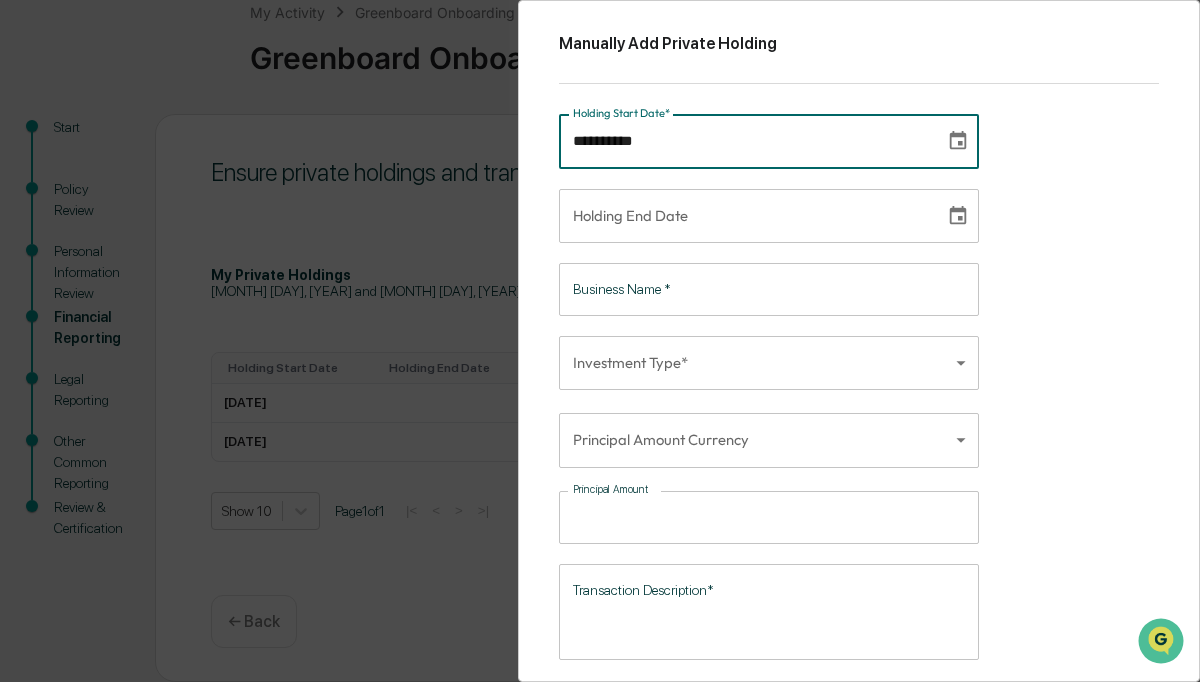 type on "**********" 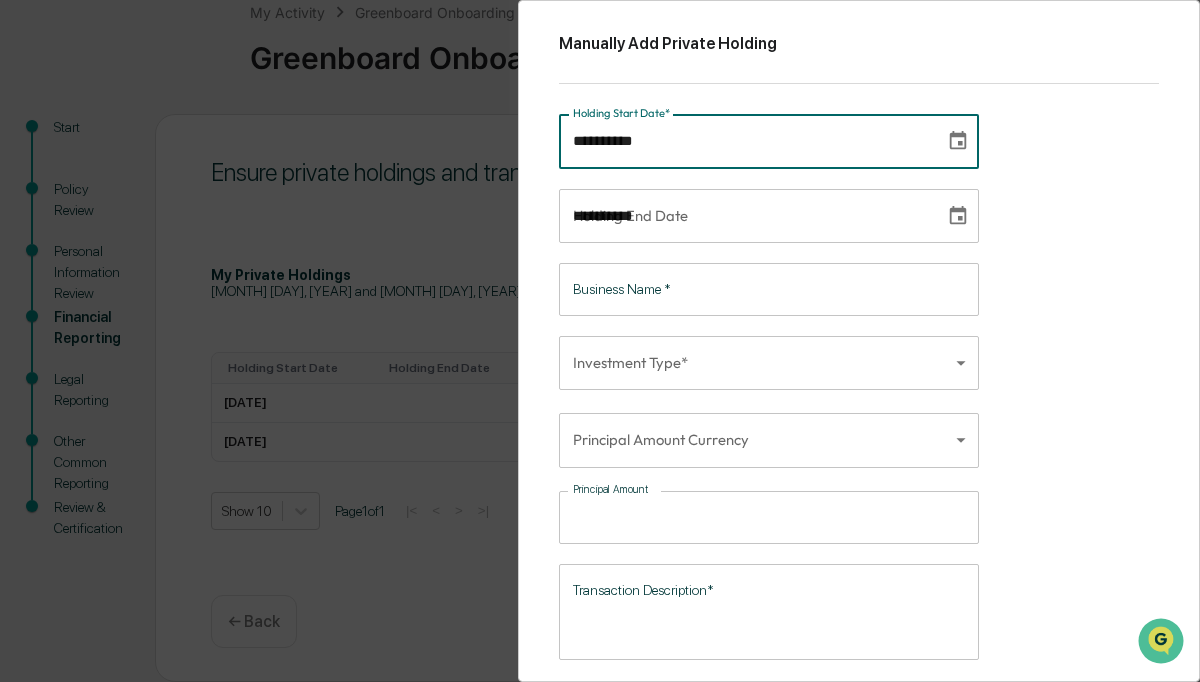 click on "**********" at bounding box center (745, 216) 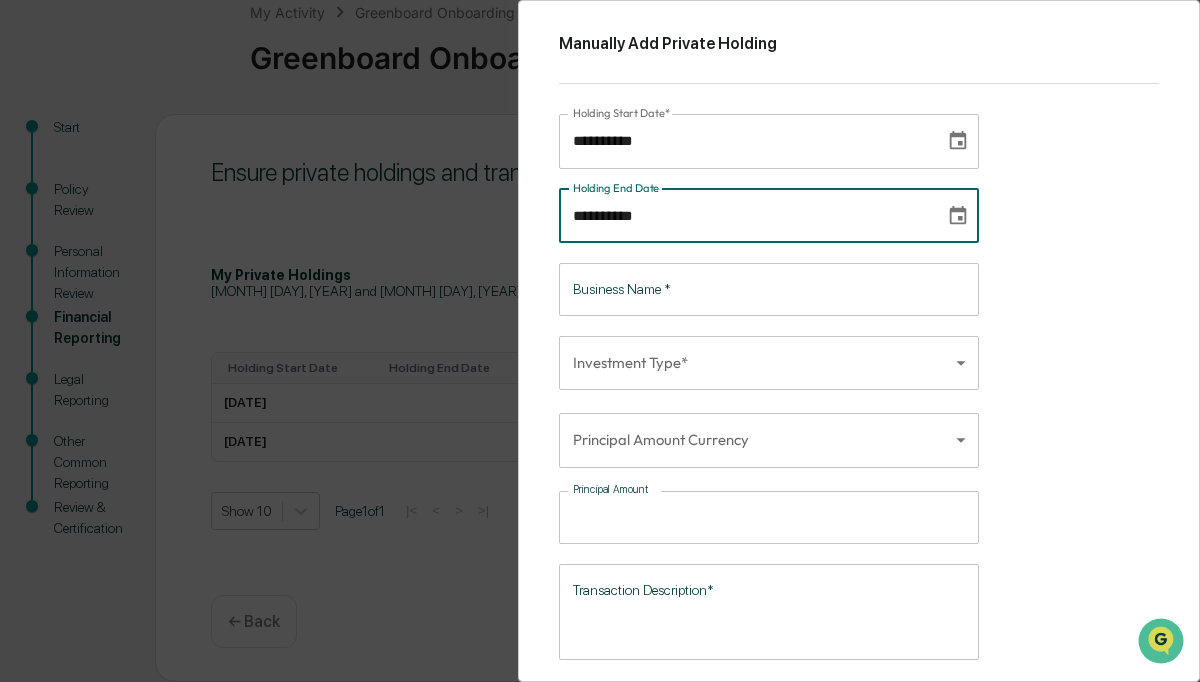 type 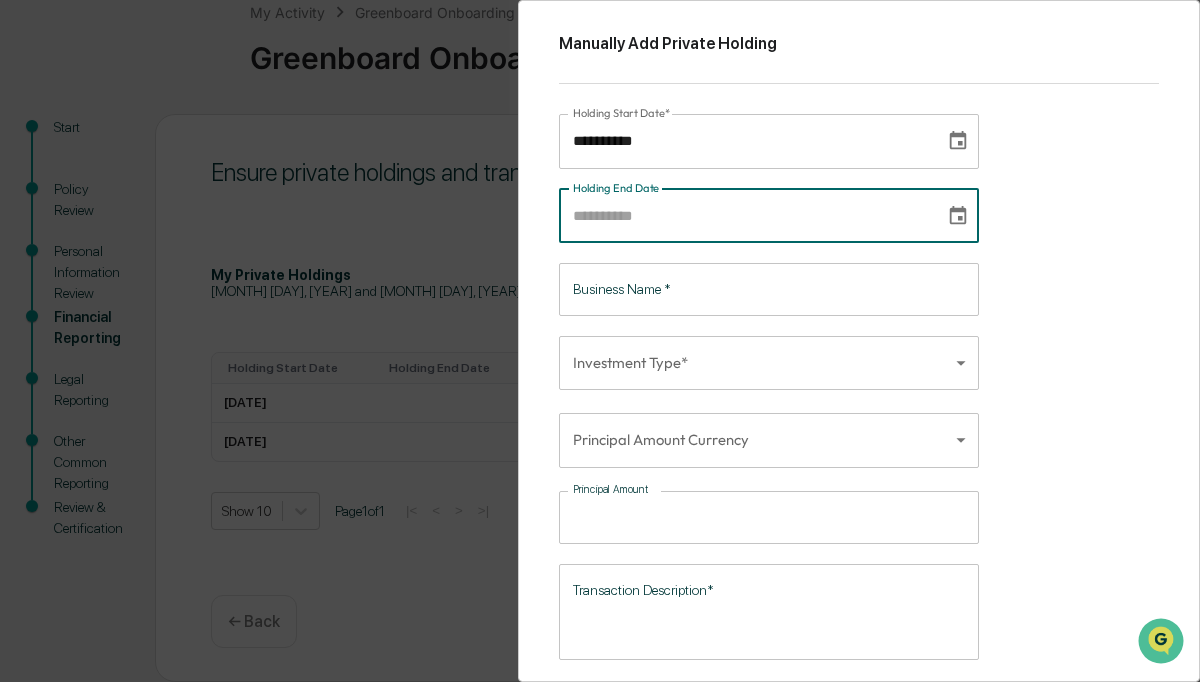 click on "Business Name   *" at bounding box center (769, 289) 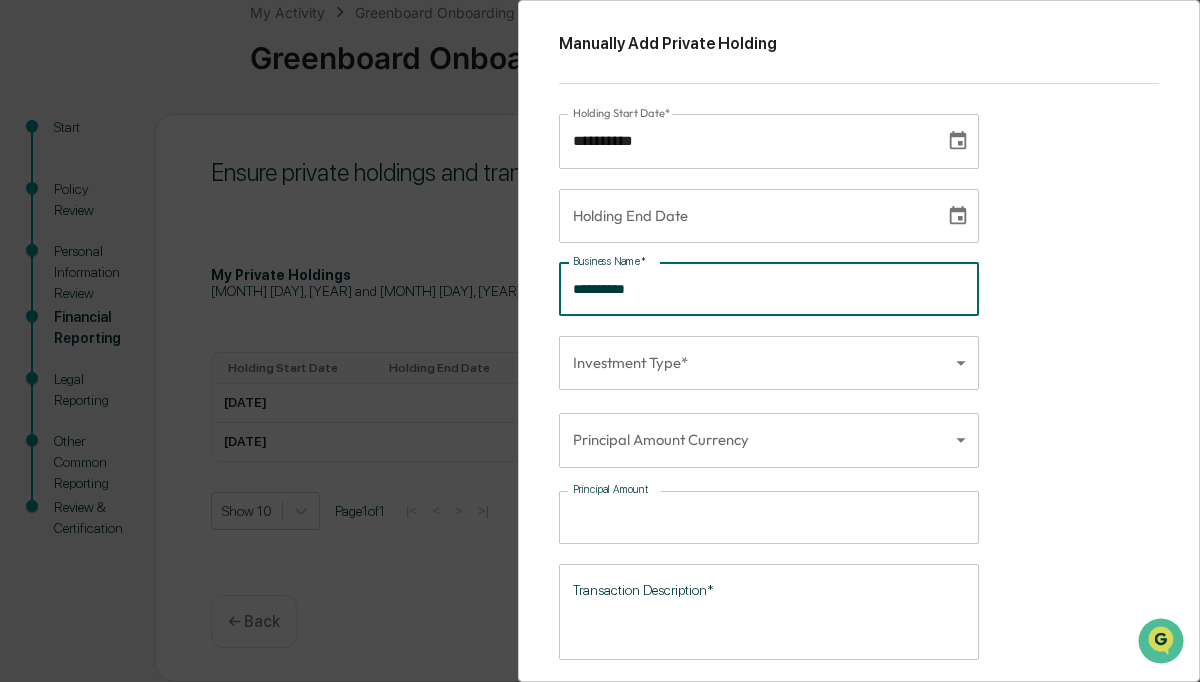 type on "**********" 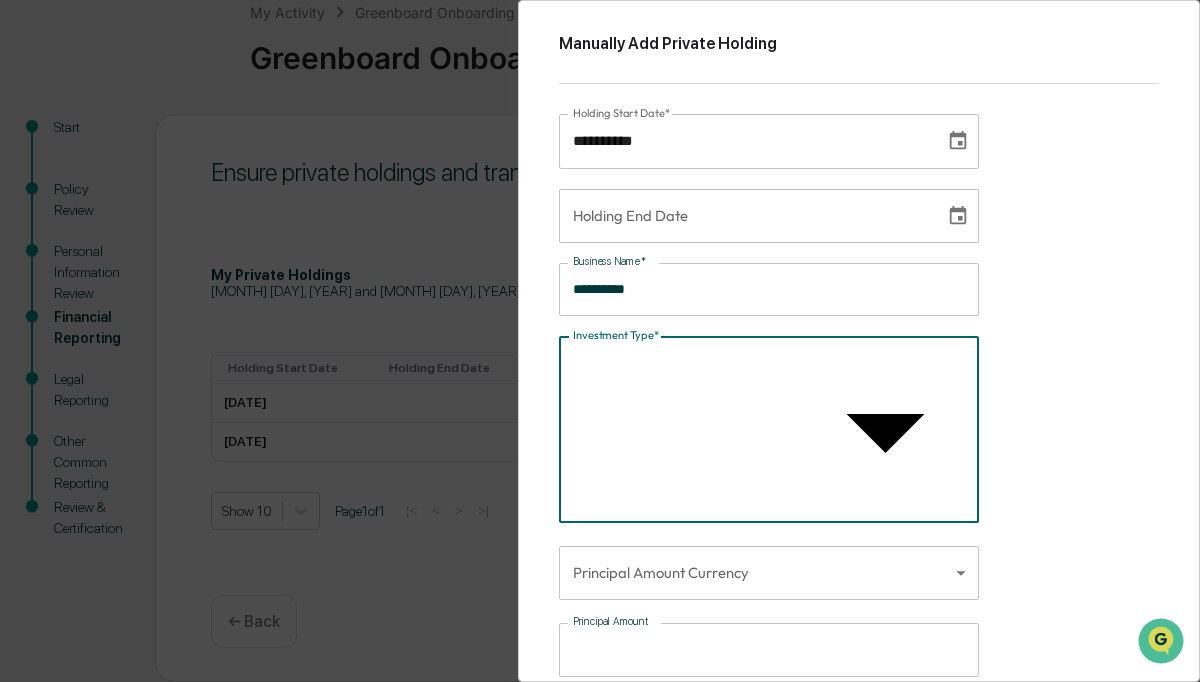 click on "Fund Investment" at bounding box center (769, 314) 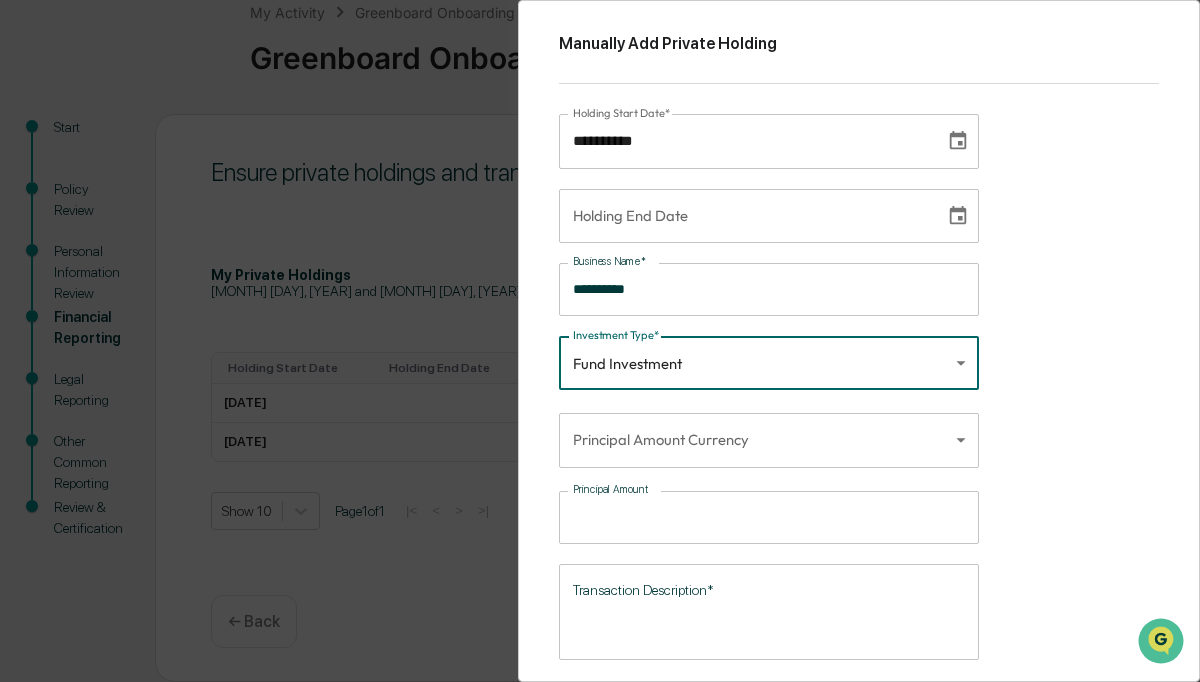 click on "**********" at bounding box center (600, 279) 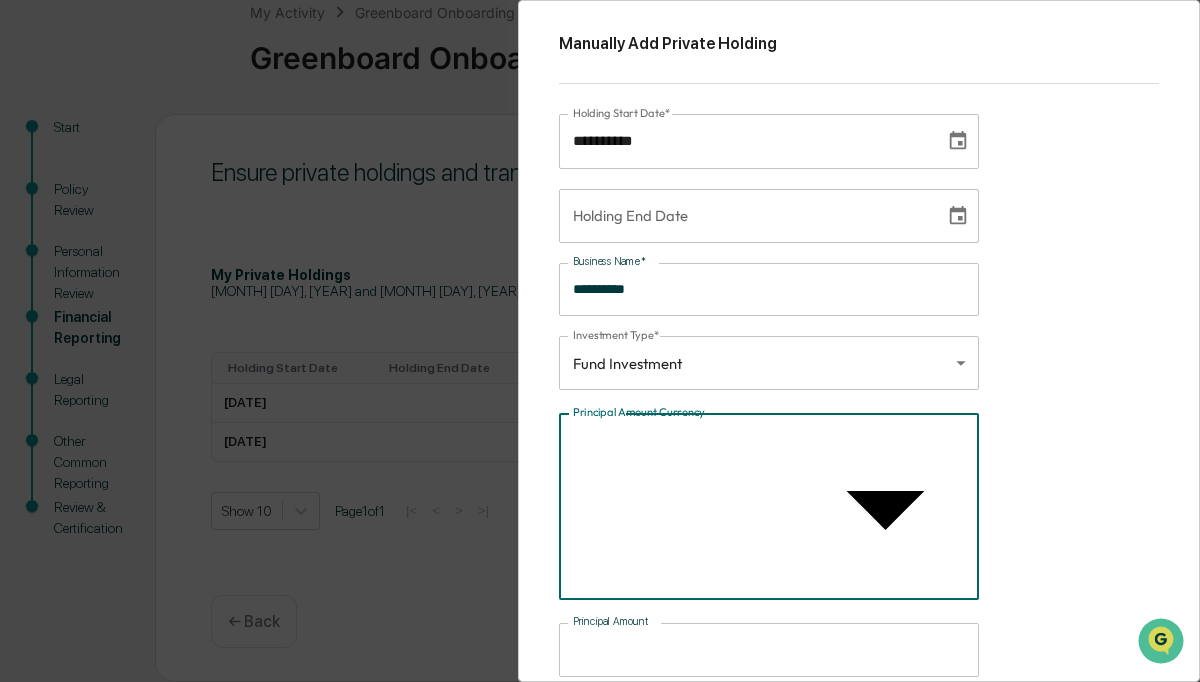 click on "USD ($)" at bounding box center [769, 336] 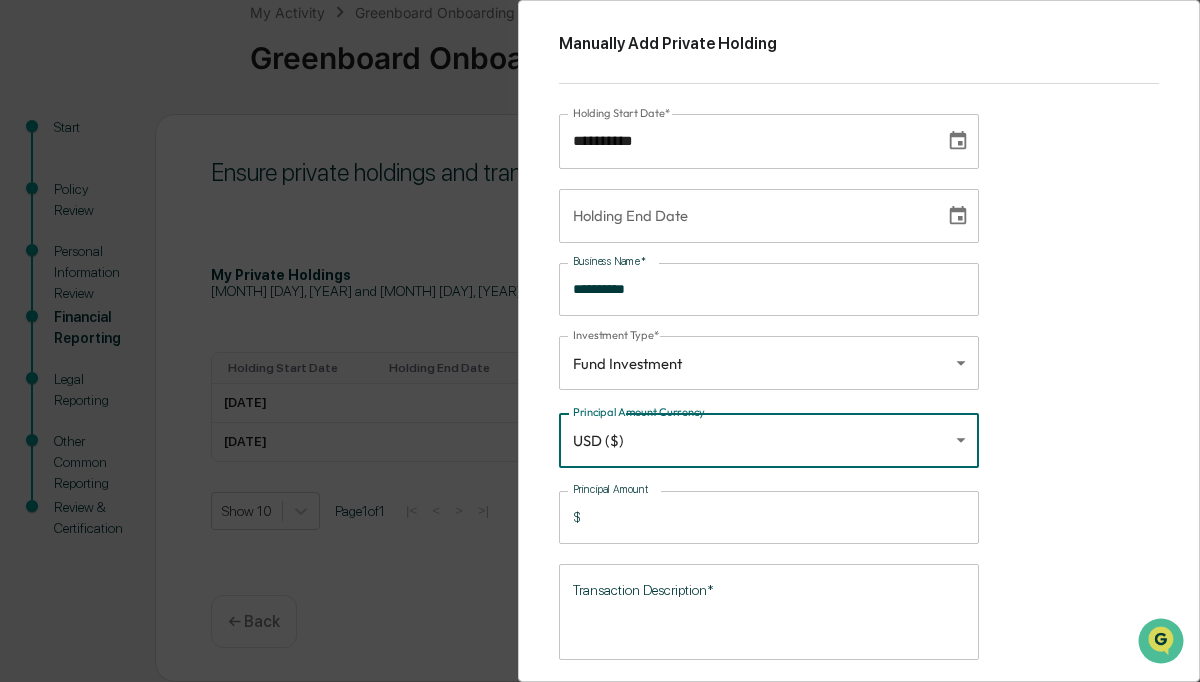 click on "Principal Amount" at bounding box center (784, 517) 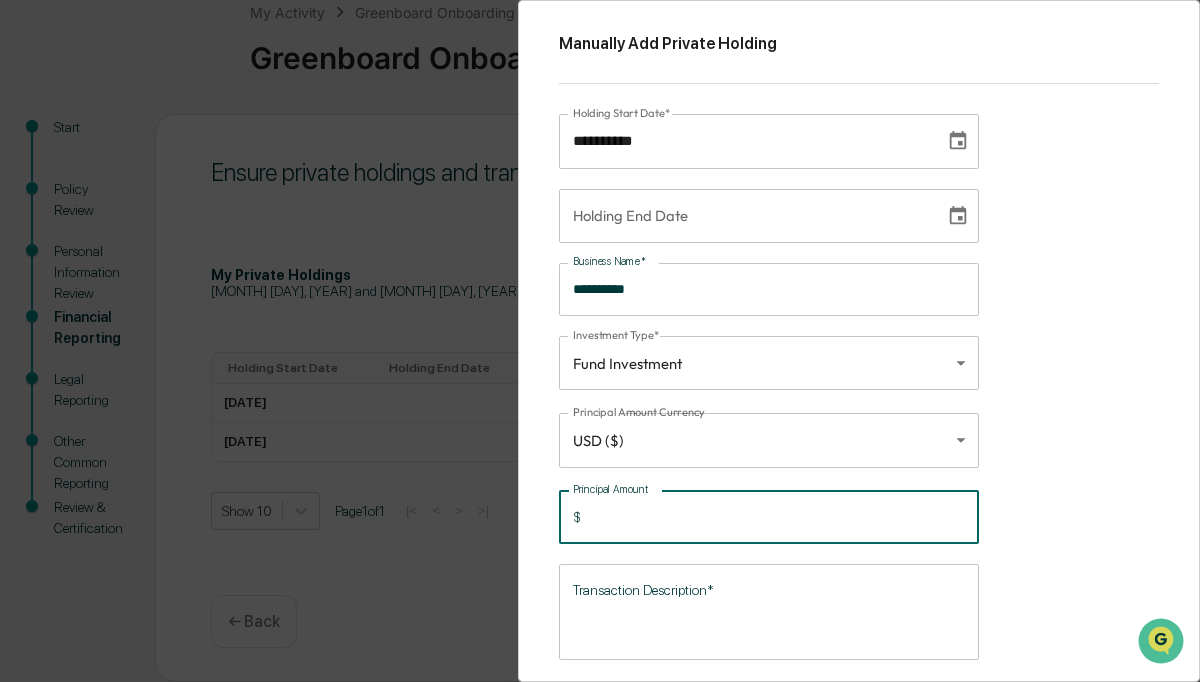 type on "*****" 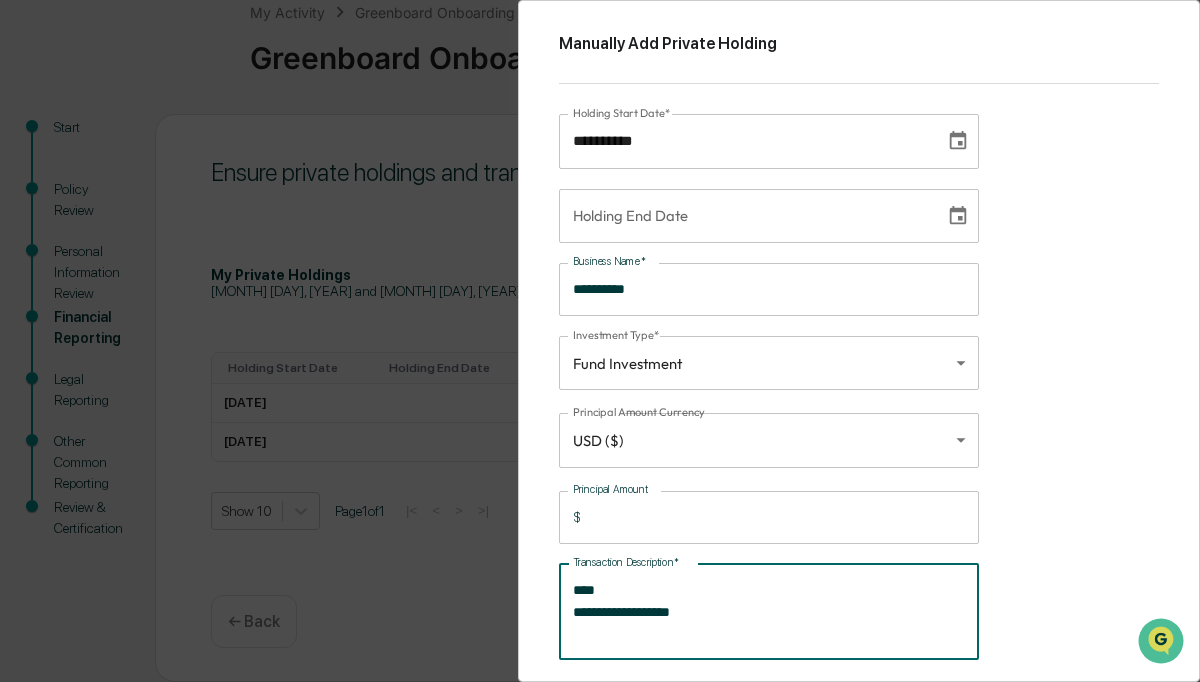type on "**********" 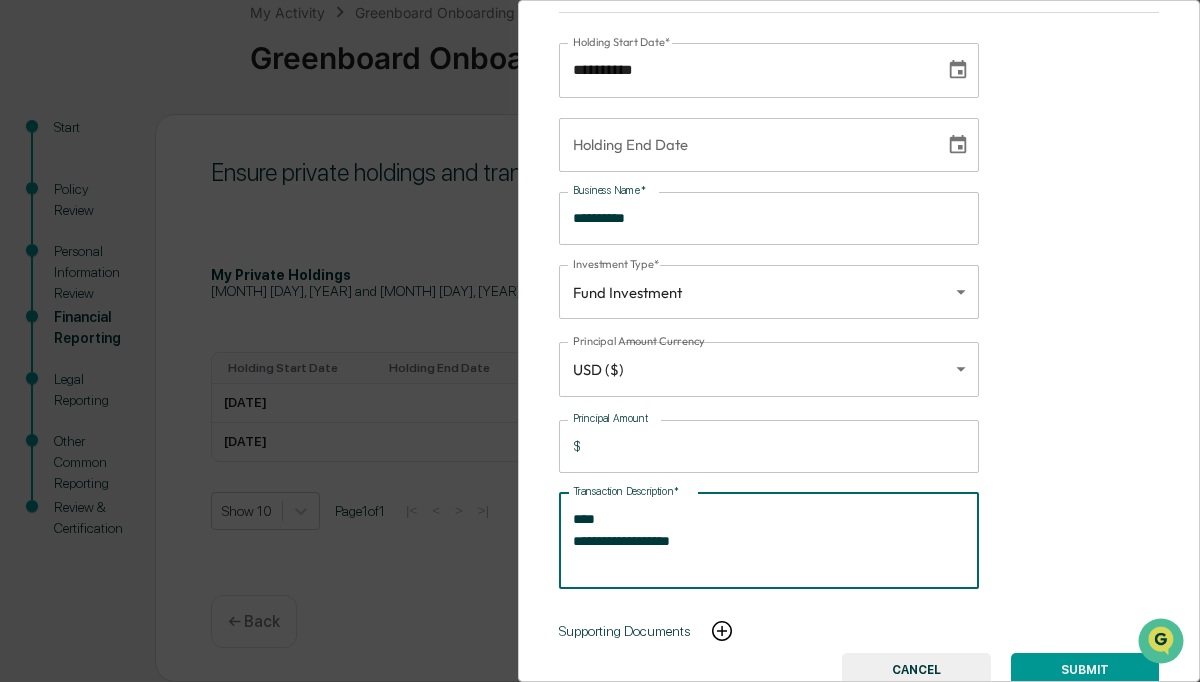 scroll, scrollTop: 77, scrollLeft: 0, axis: vertical 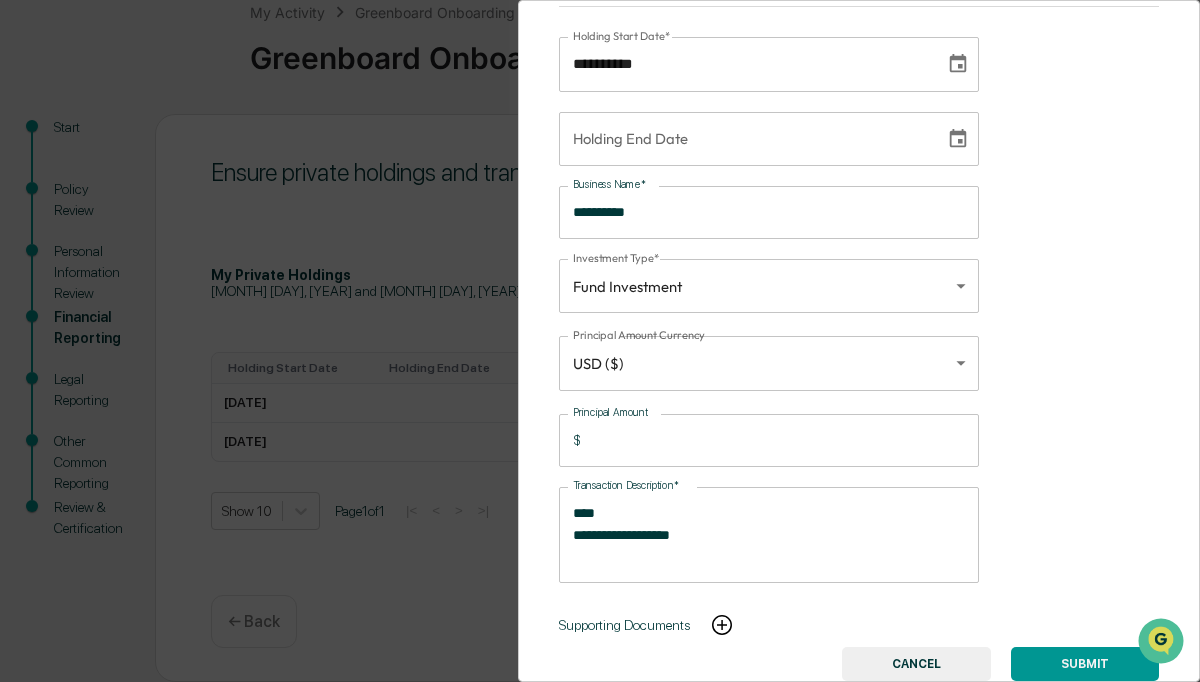 click on "SUBMIT" at bounding box center (1085, 664) 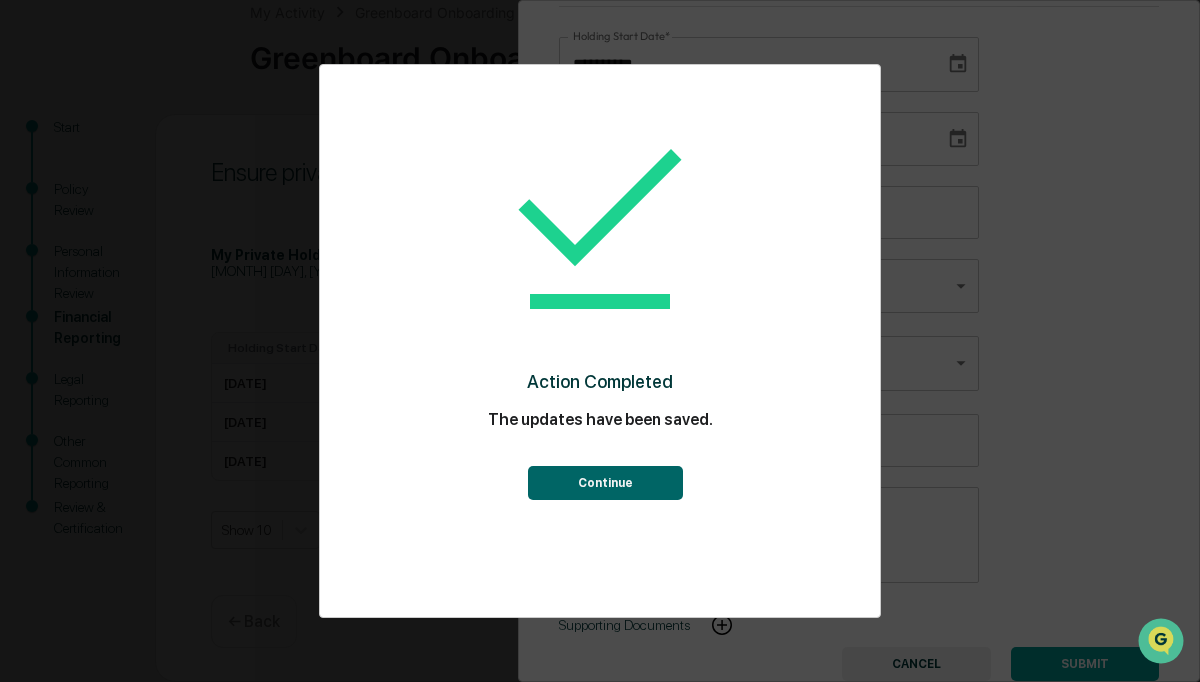 click on "Continue" at bounding box center [605, 483] 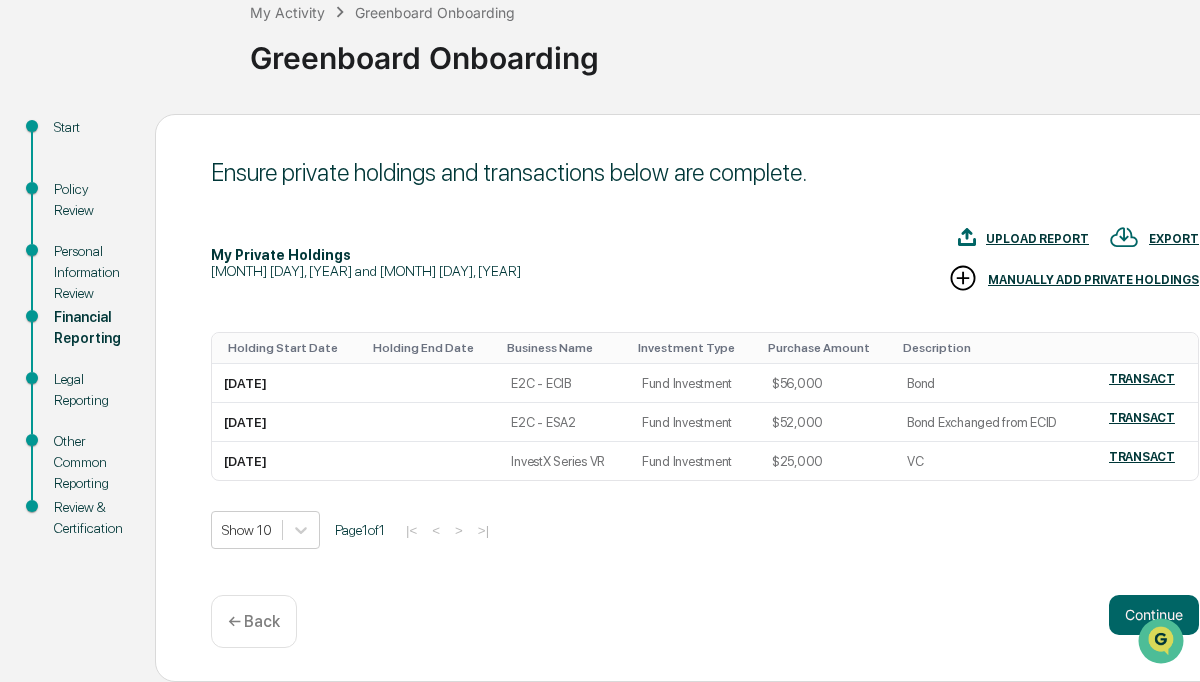 click on "MANUALLY ADD PRIVATE HOLDINGS" at bounding box center [1093, 280] 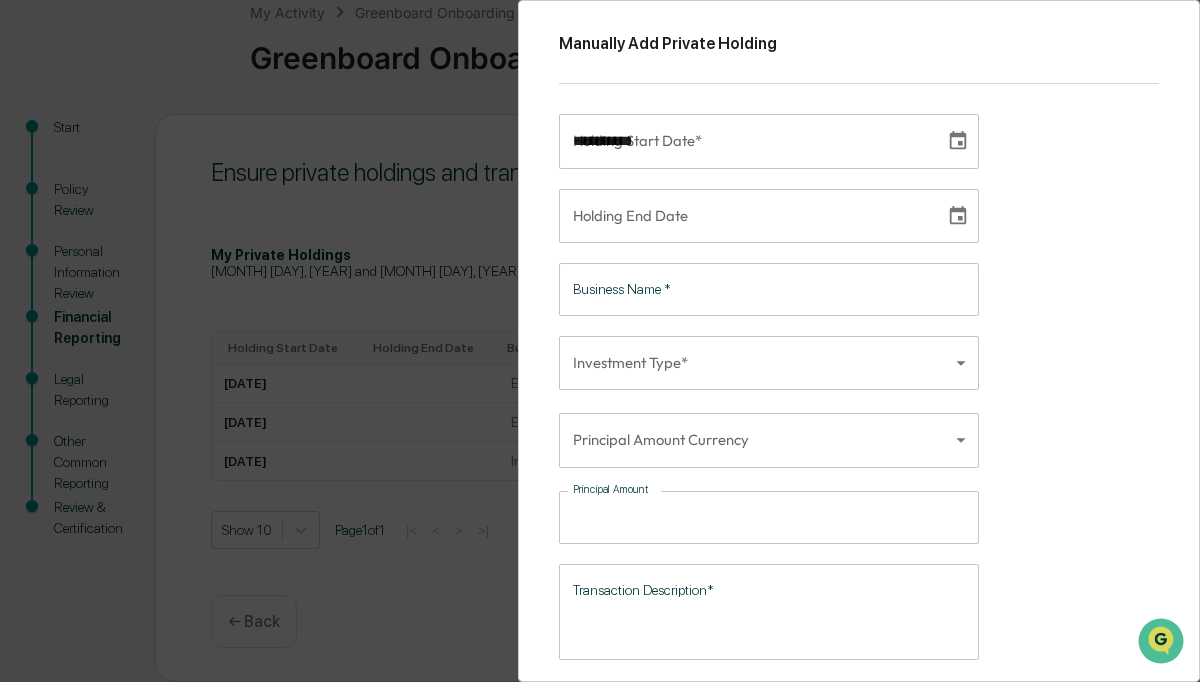click on "**********" at bounding box center [745, 141] 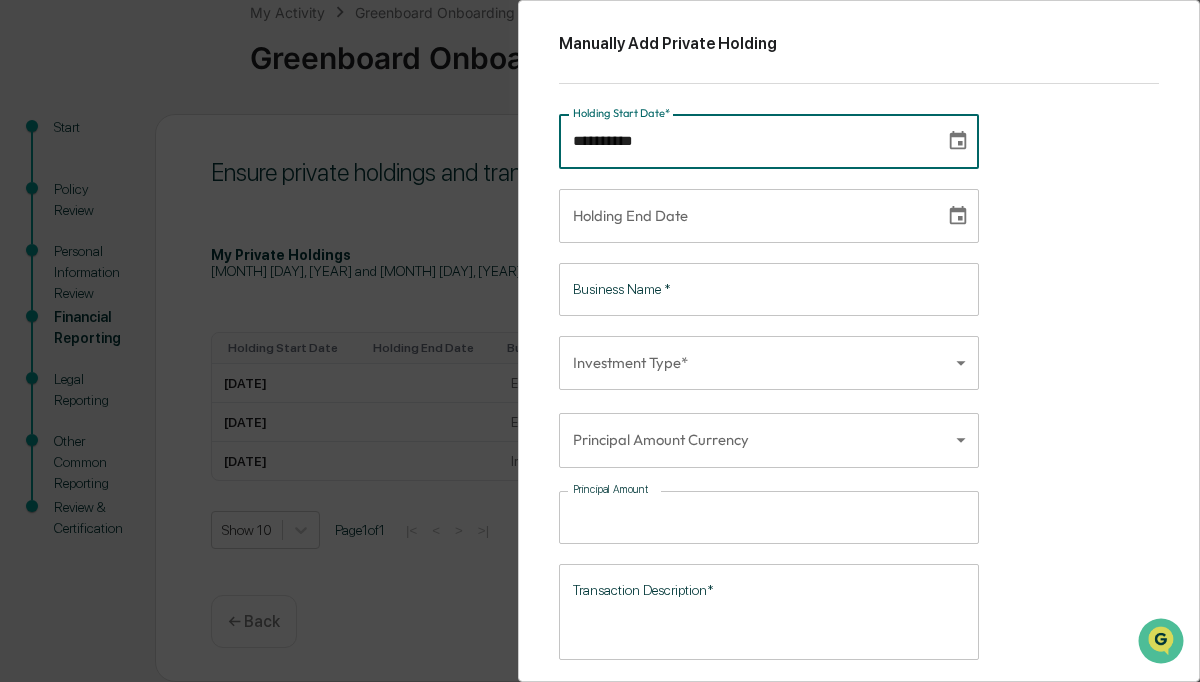 type on "**********" 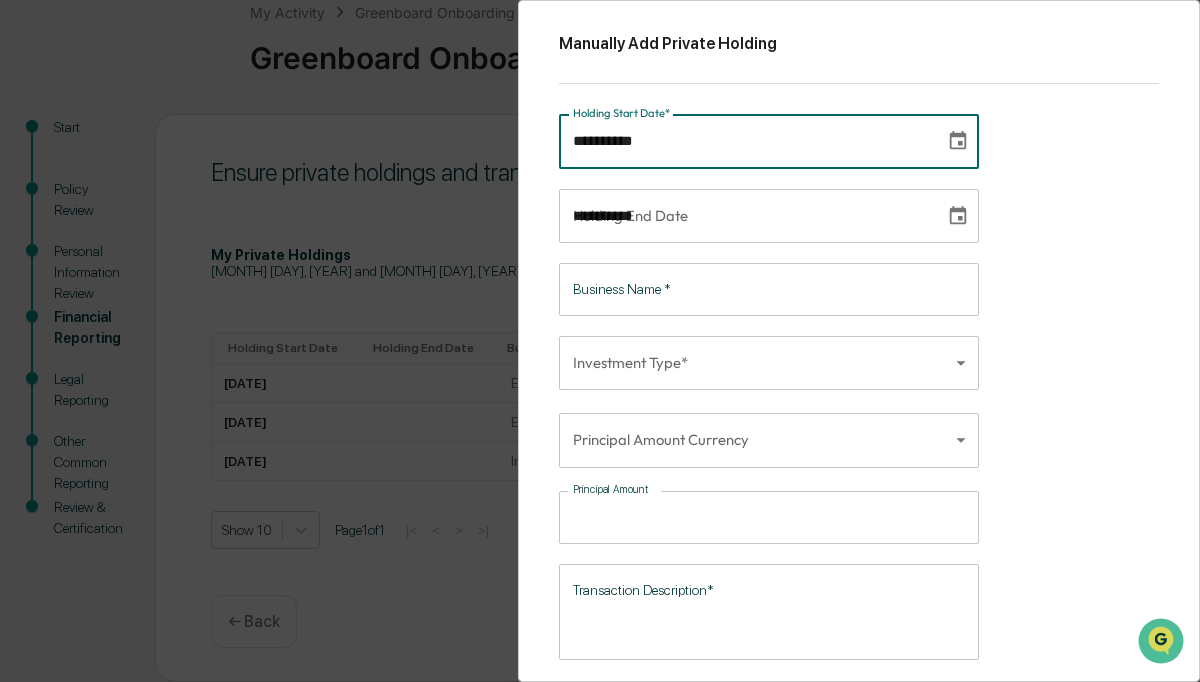 click on "**********" at bounding box center [745, 216] 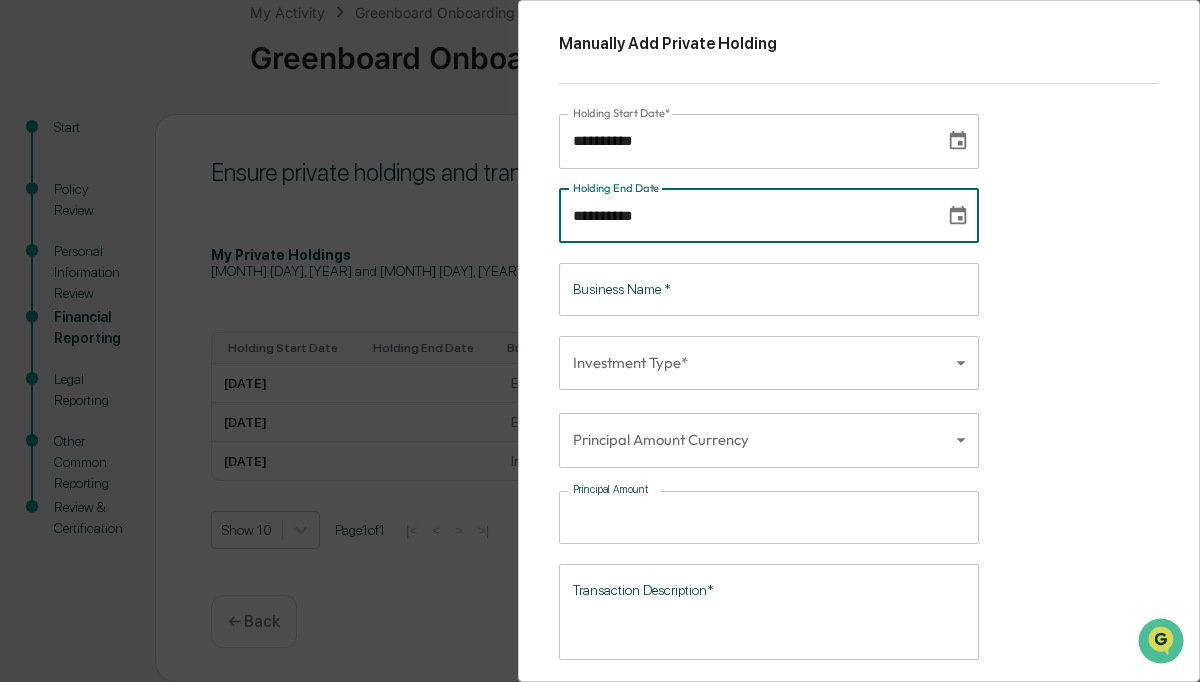 type on "**********" 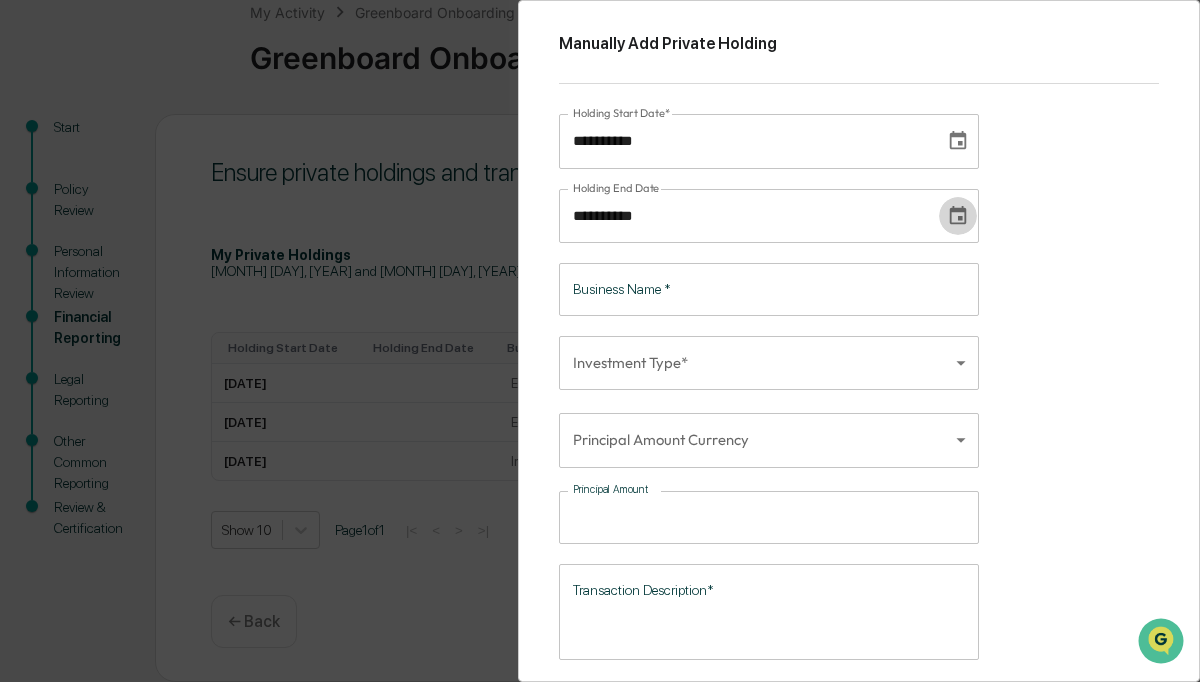 type 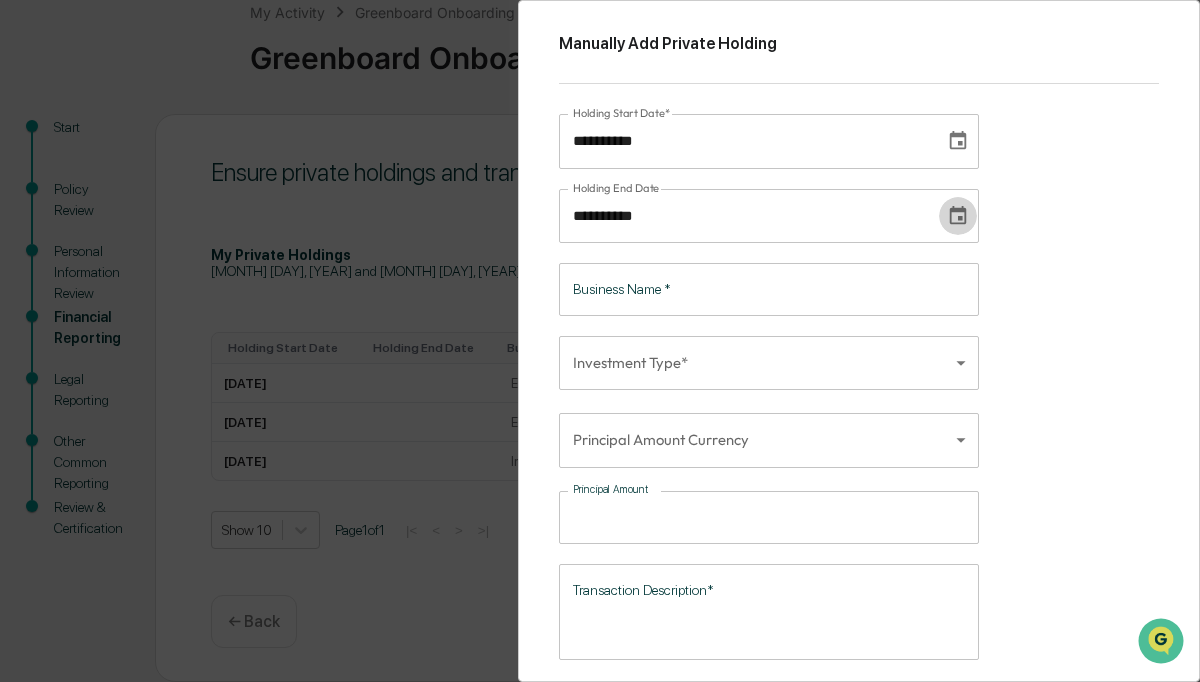 click on "**********" at bounding box center (745, 216) 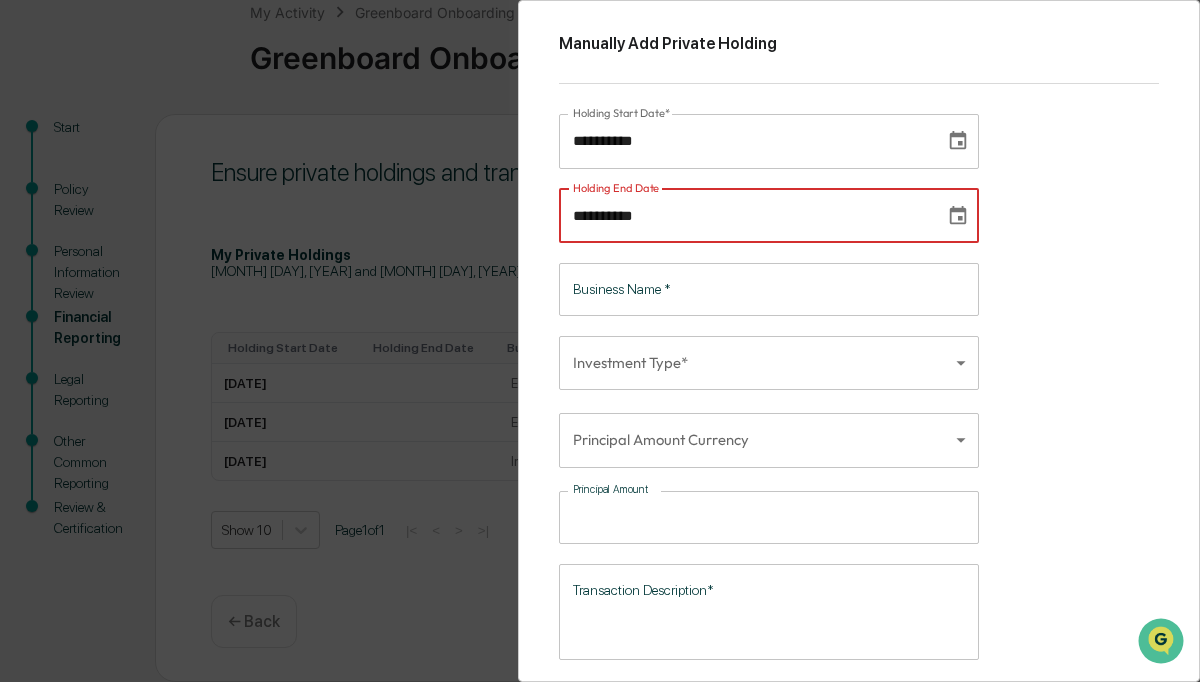 click on "**********" at bounding box center [745, 216] 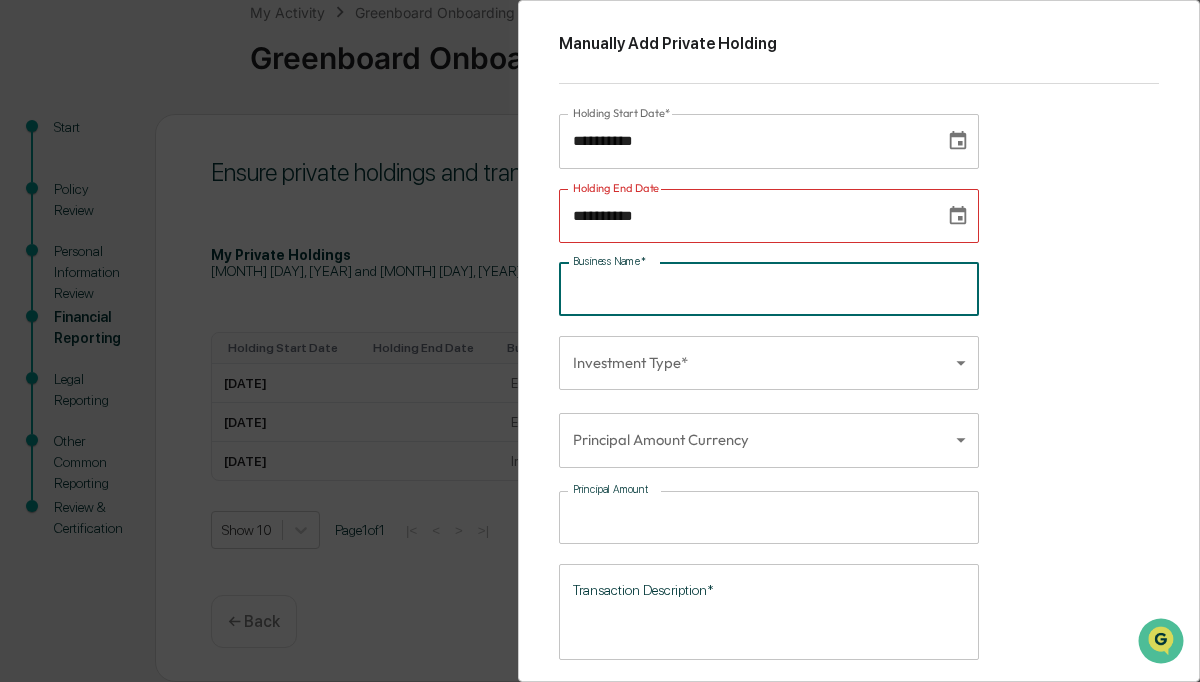 click on "Business Name   *" at bounding box center [769, 289] 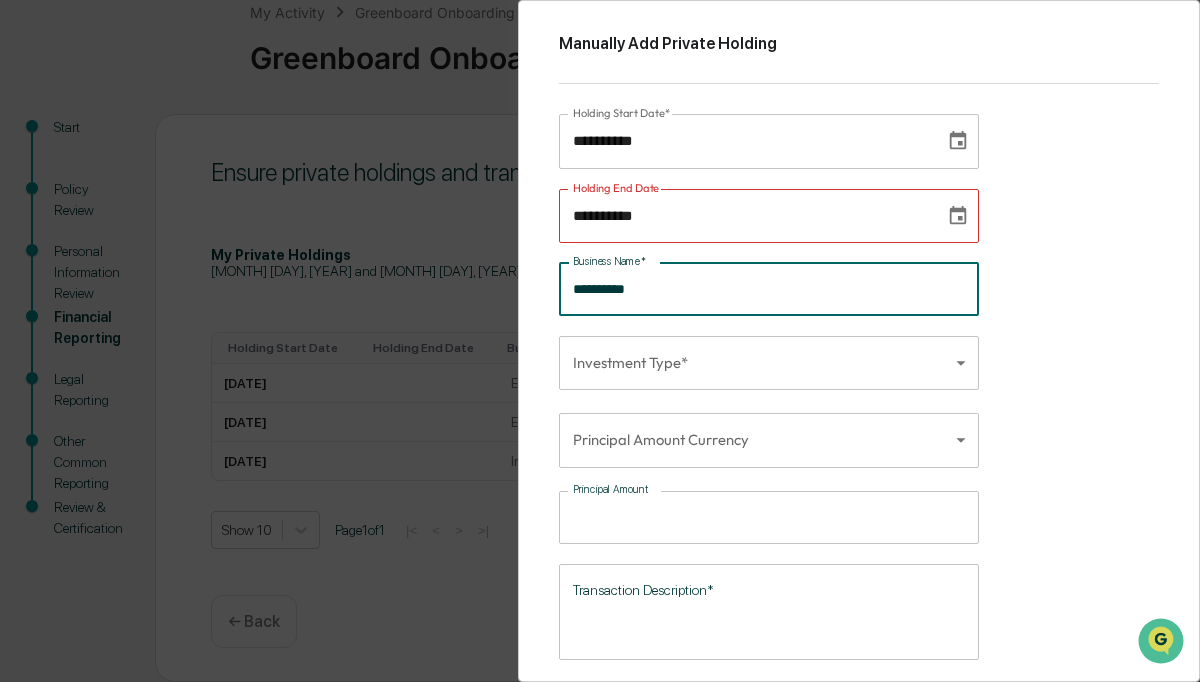 type on "**********" 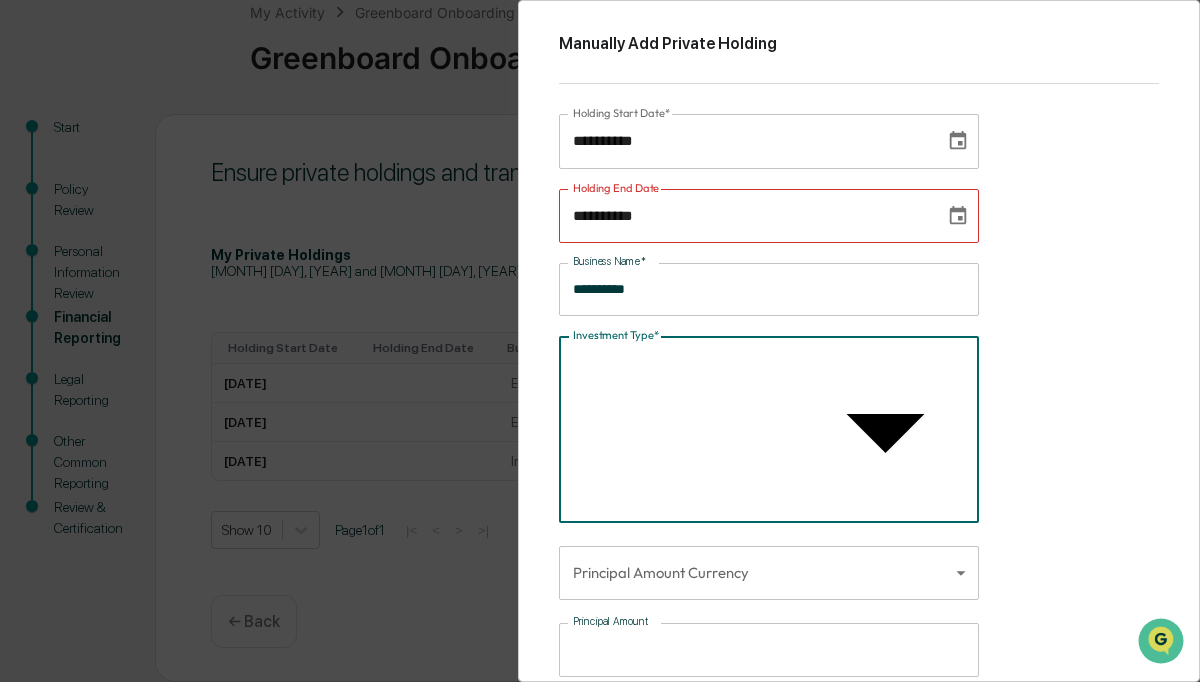click on "Fund Investment" at bounding box center [769, 314] 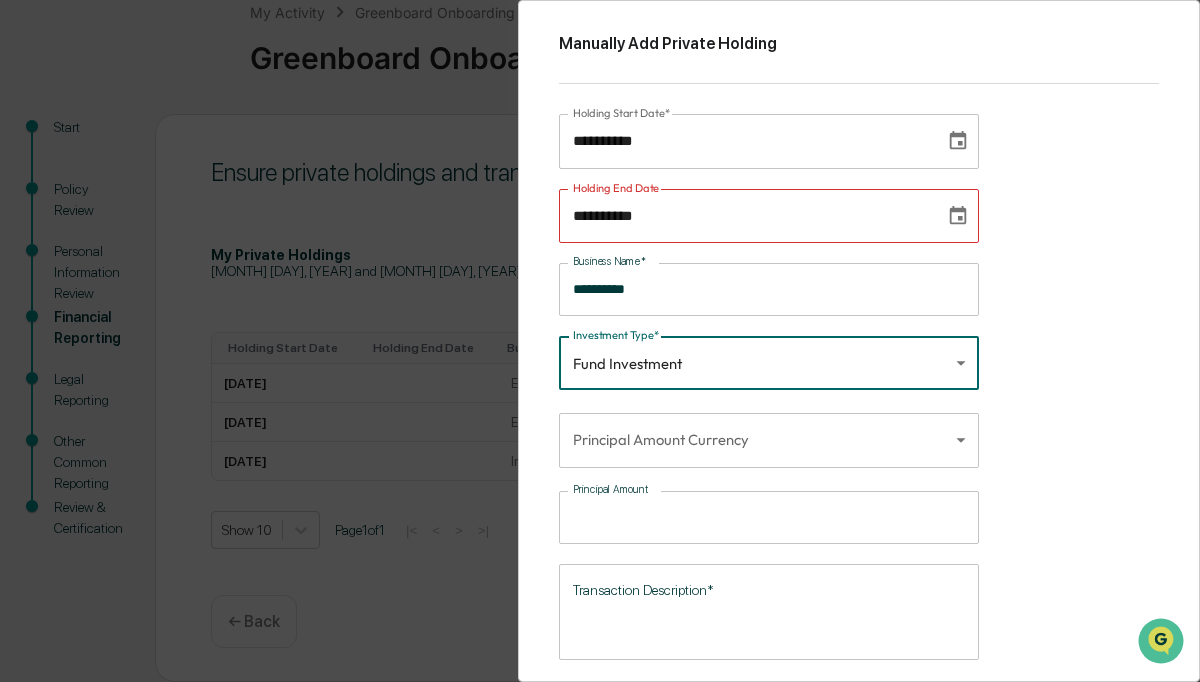click on "**********" at bounding box center [600, 279] 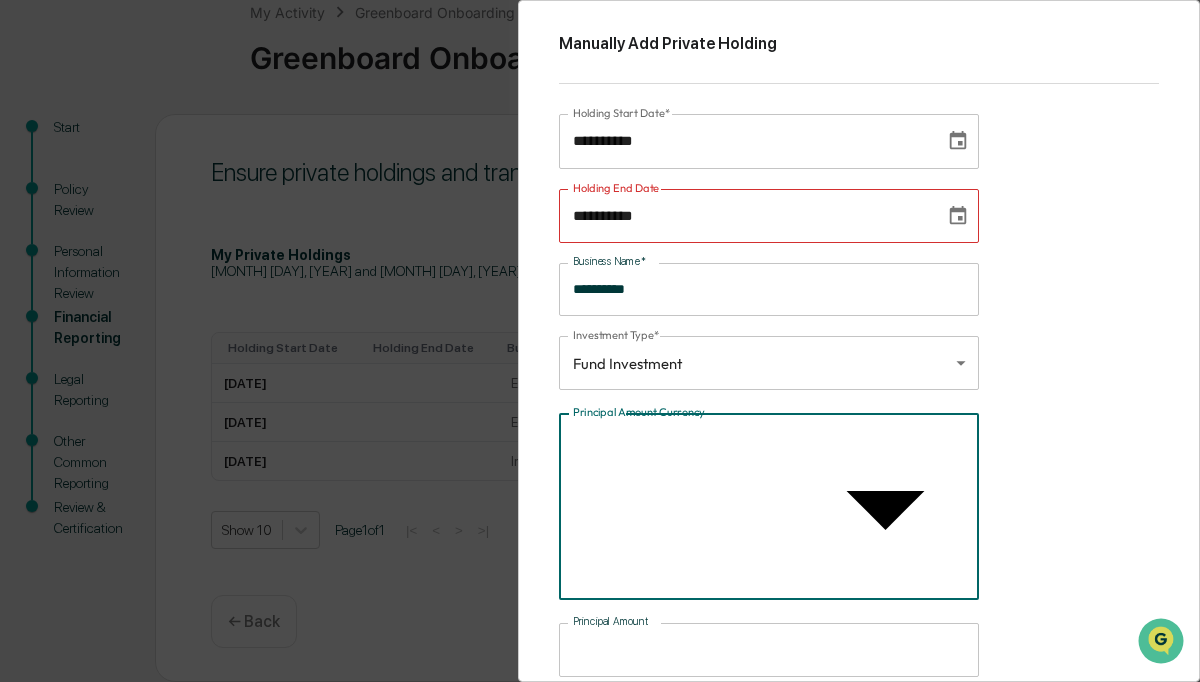 click on "USD ($)" at bounding box center (769, 336) 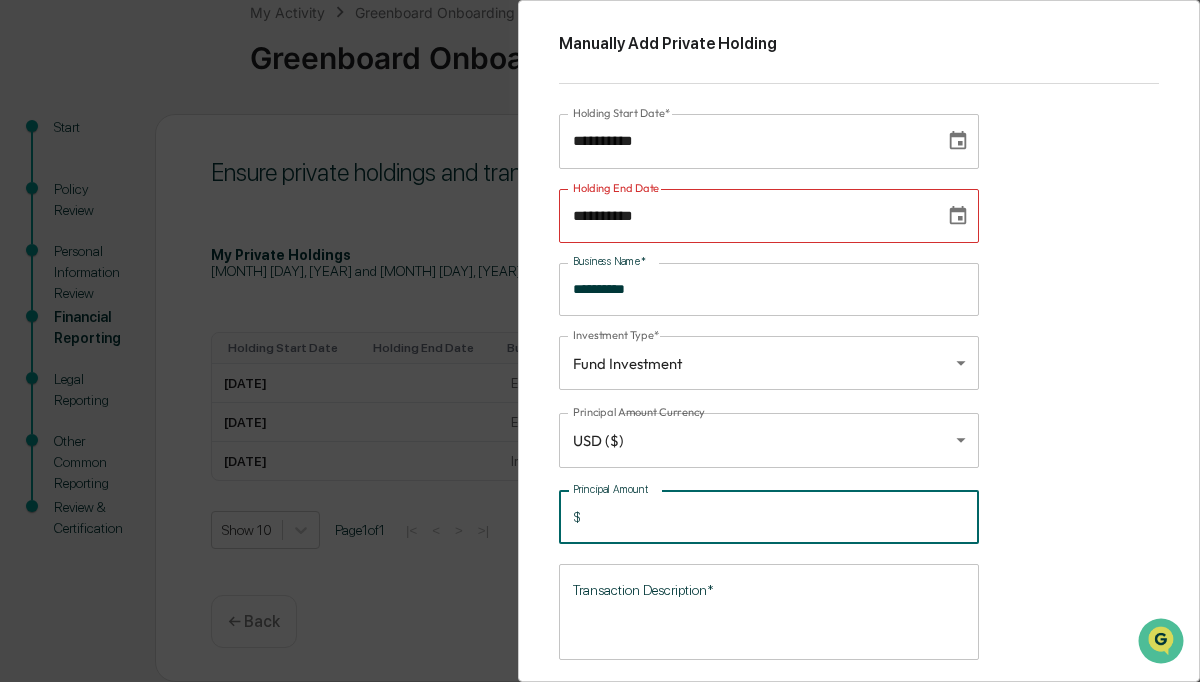 click on "Principal Amount" at bounding box center (784, 517) 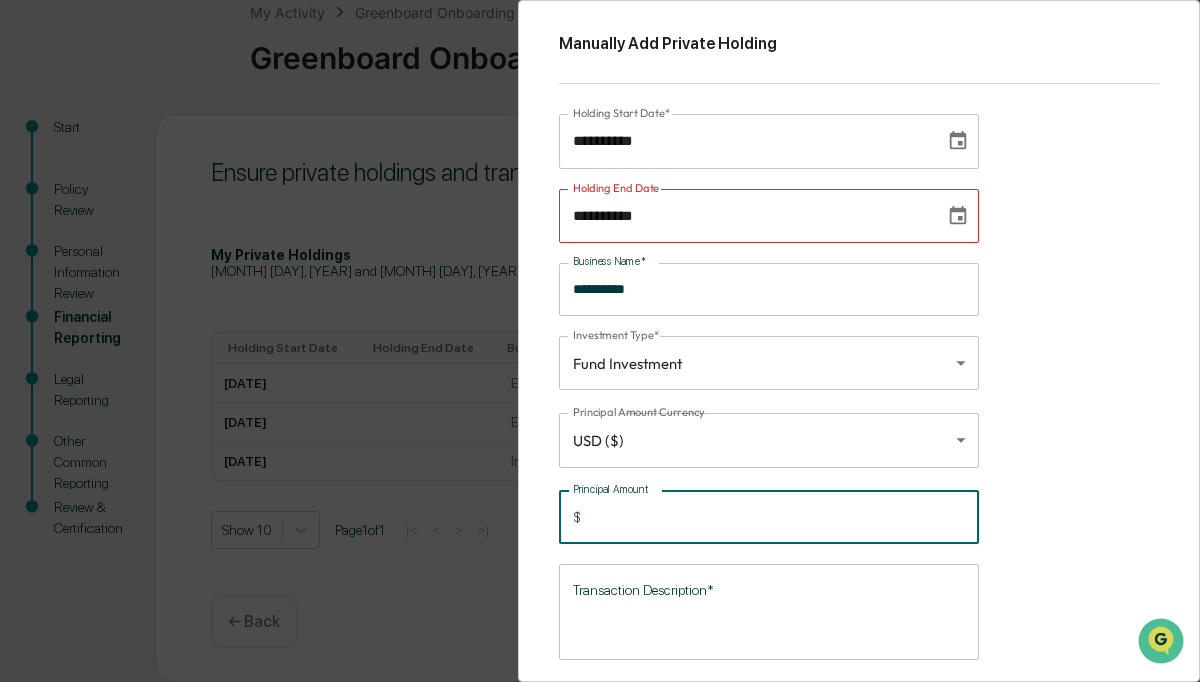 type on "******" 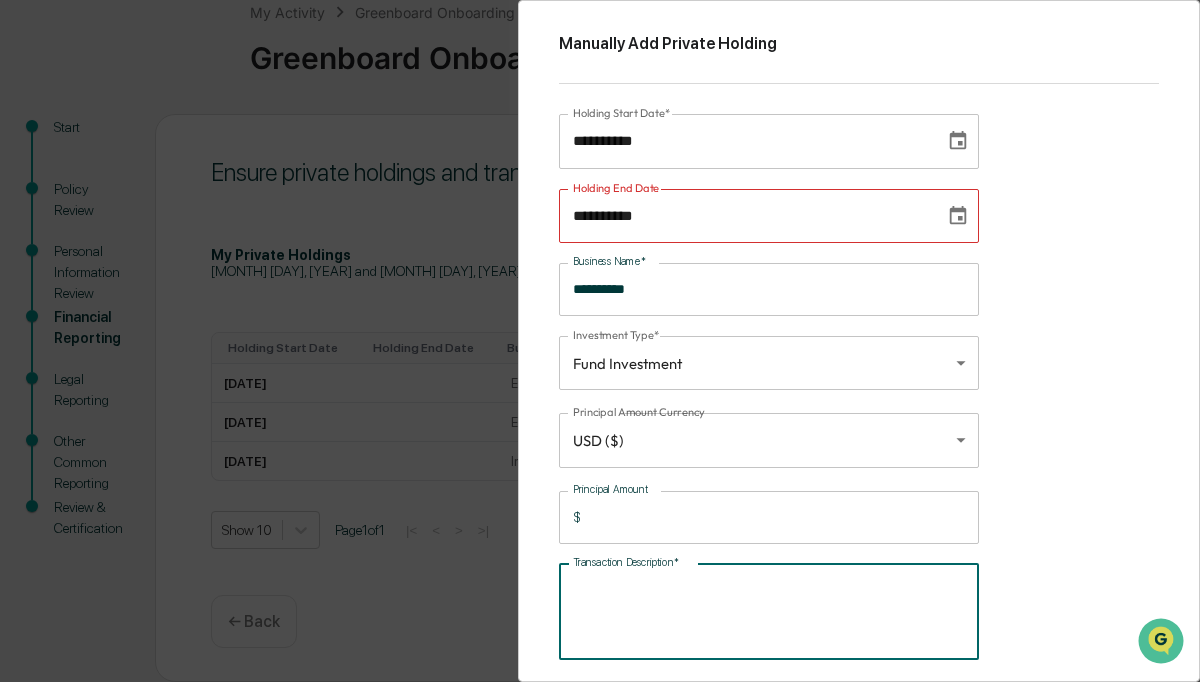 click on "Transaction Description*" at bounding box center (769, 611) 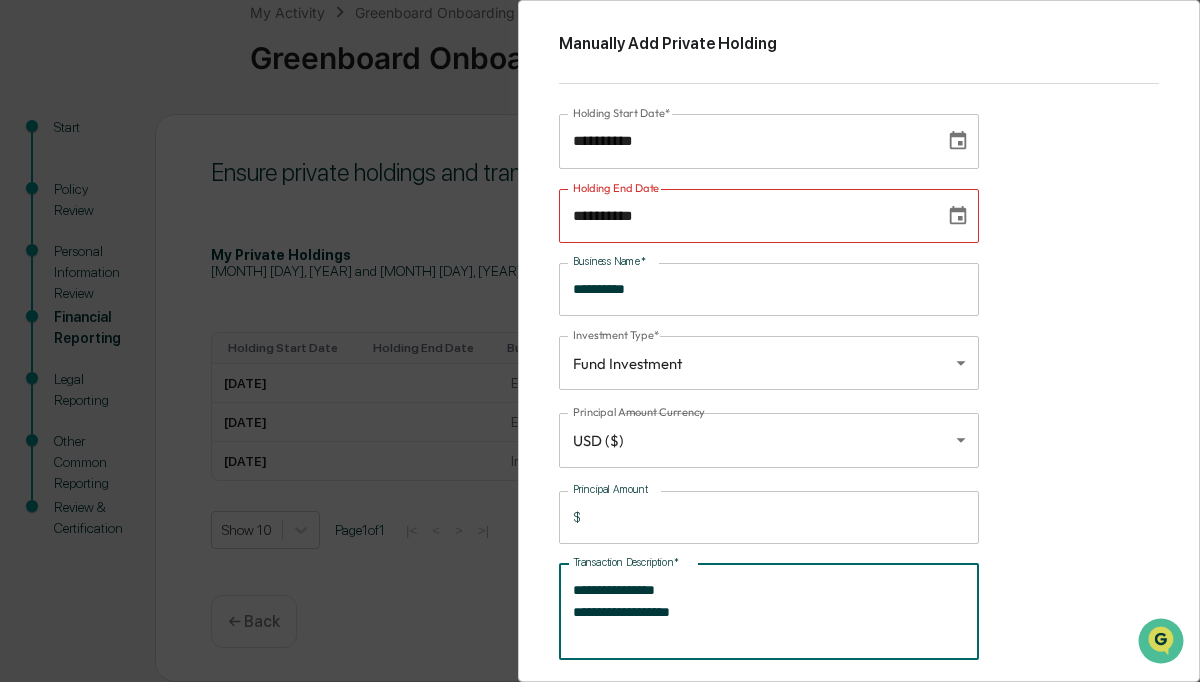 click on "**********" at bounding box center (769, 611) 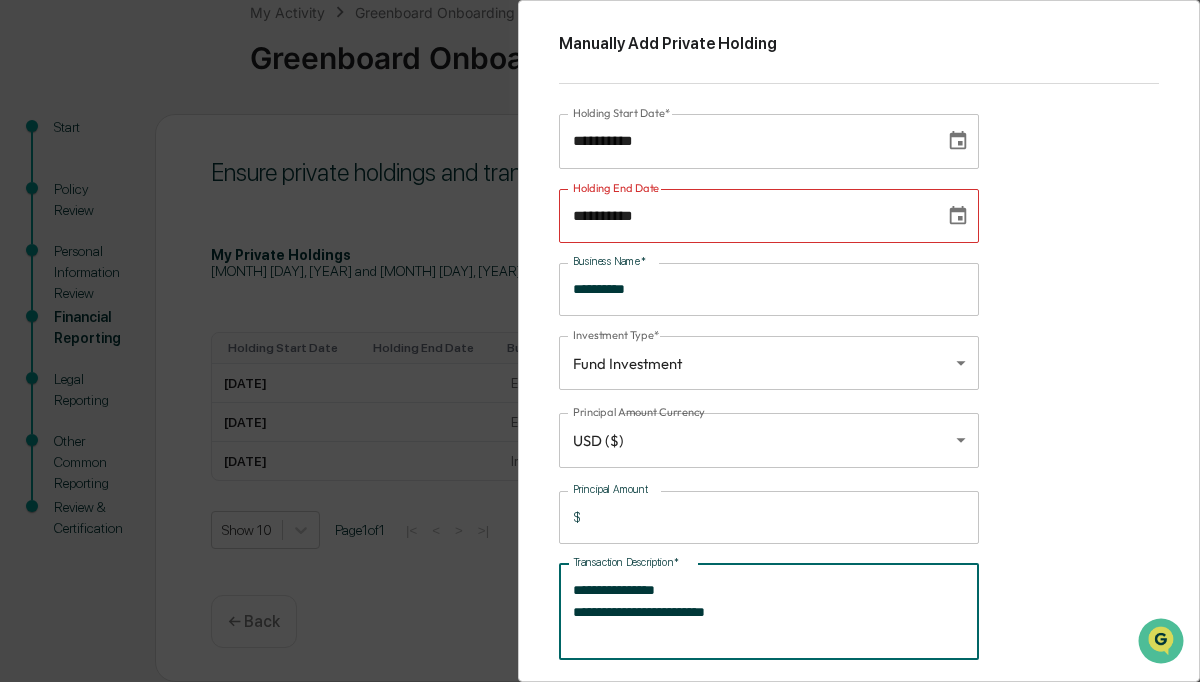 click on "**********" at bounding box center (769, 611) 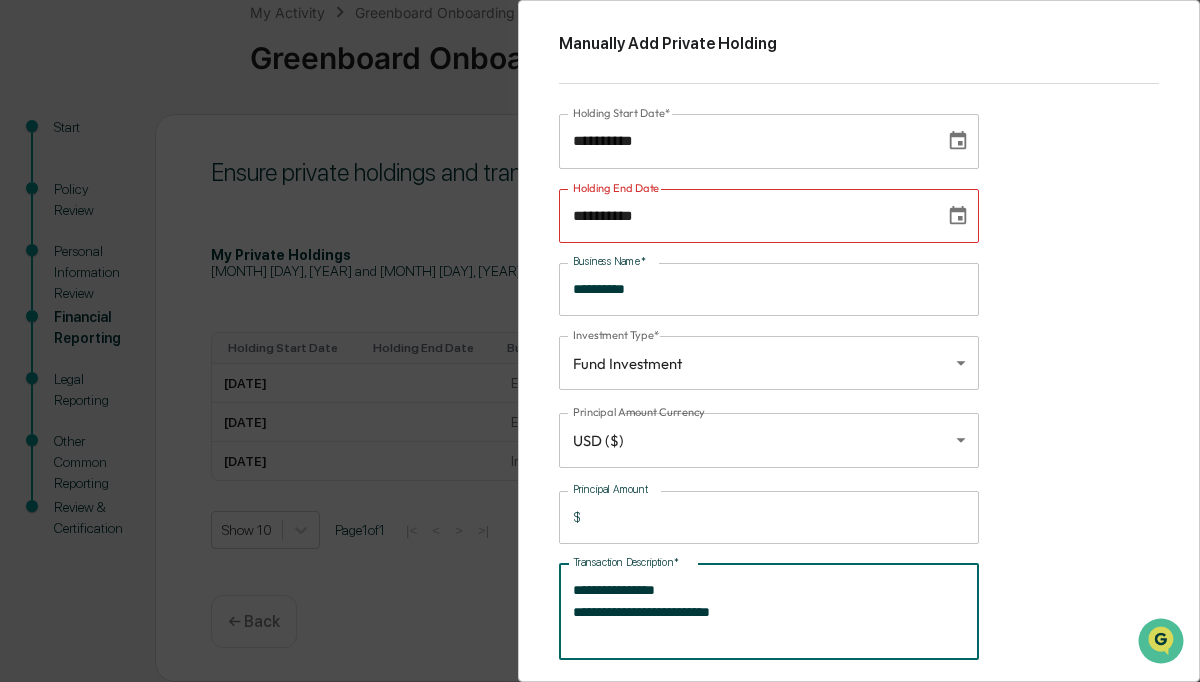 click on "**********" at bounding box center (769, 611) 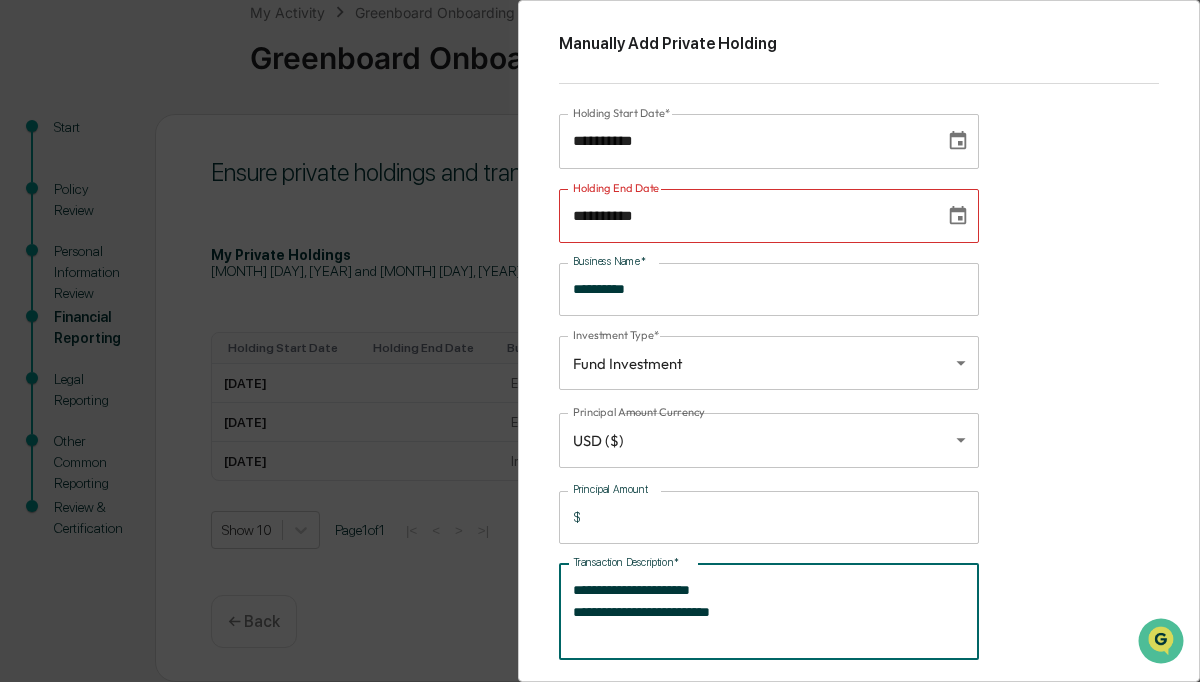click on "**********" at bounding box center (769, 611) 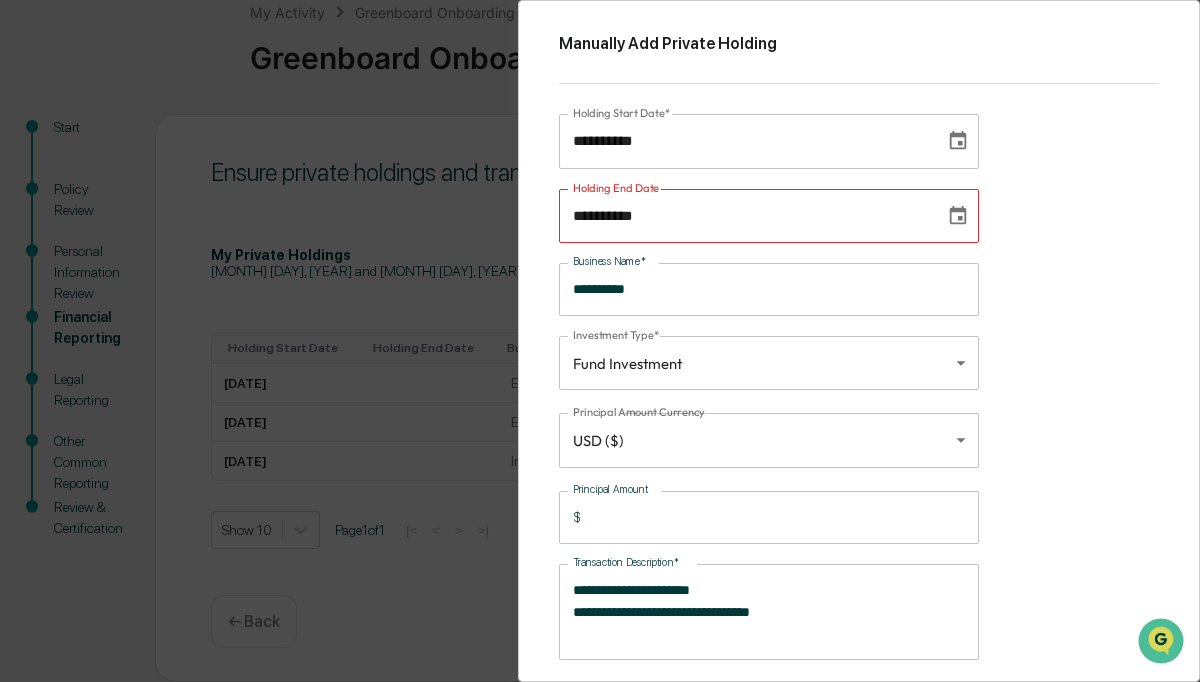 drag, startPoint x: 568, startPoint y: 585, endPoint x: 734, endPoint y: 575, distance: 166.30093 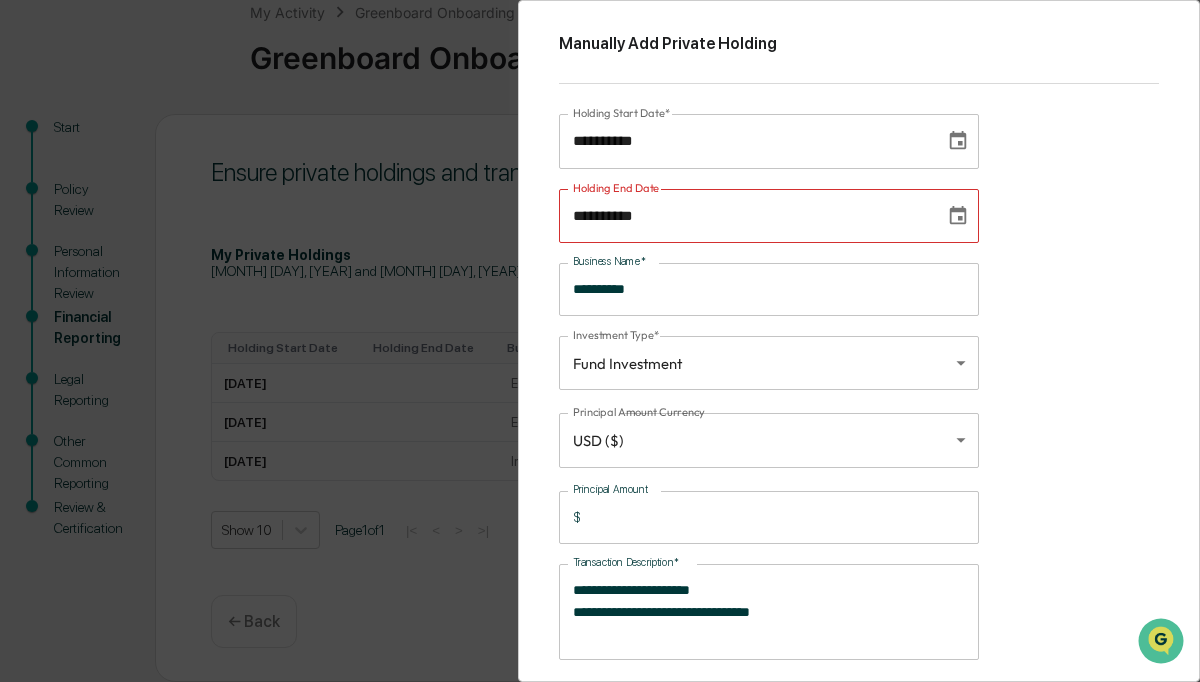 drag, startPoint x: 571, startPoint y: 593, endPoint x: 746, endPoint y: 591, distance: 175.01143 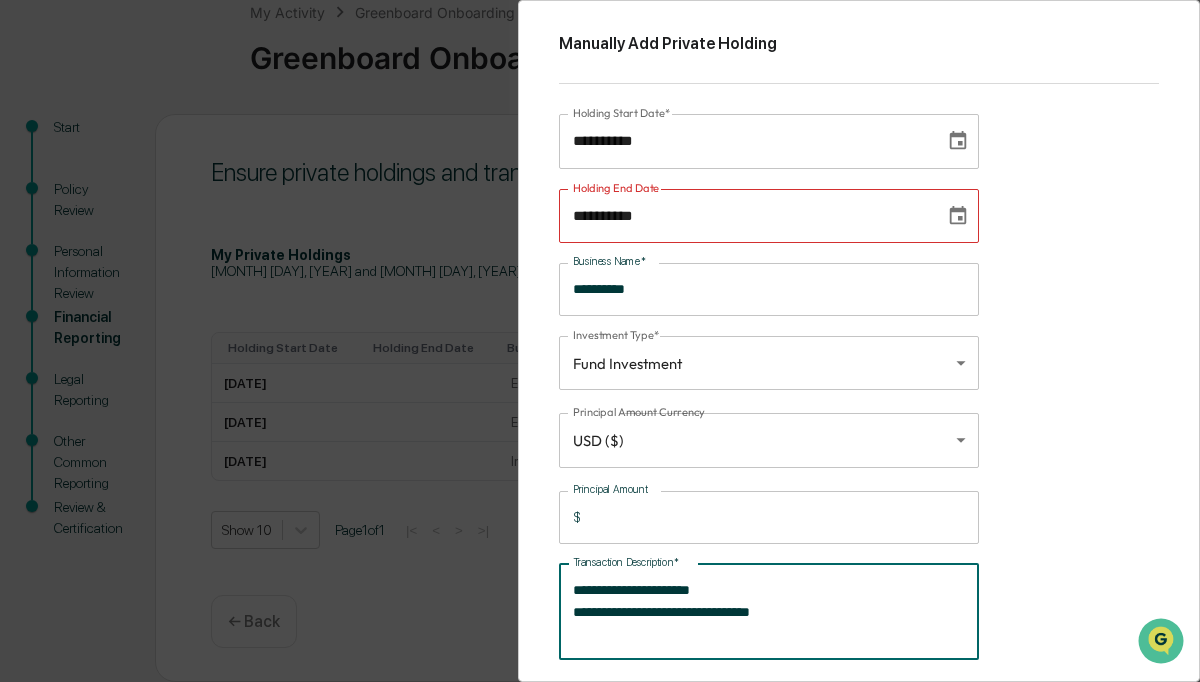 click on "**********" at bounding box center (769, 611) 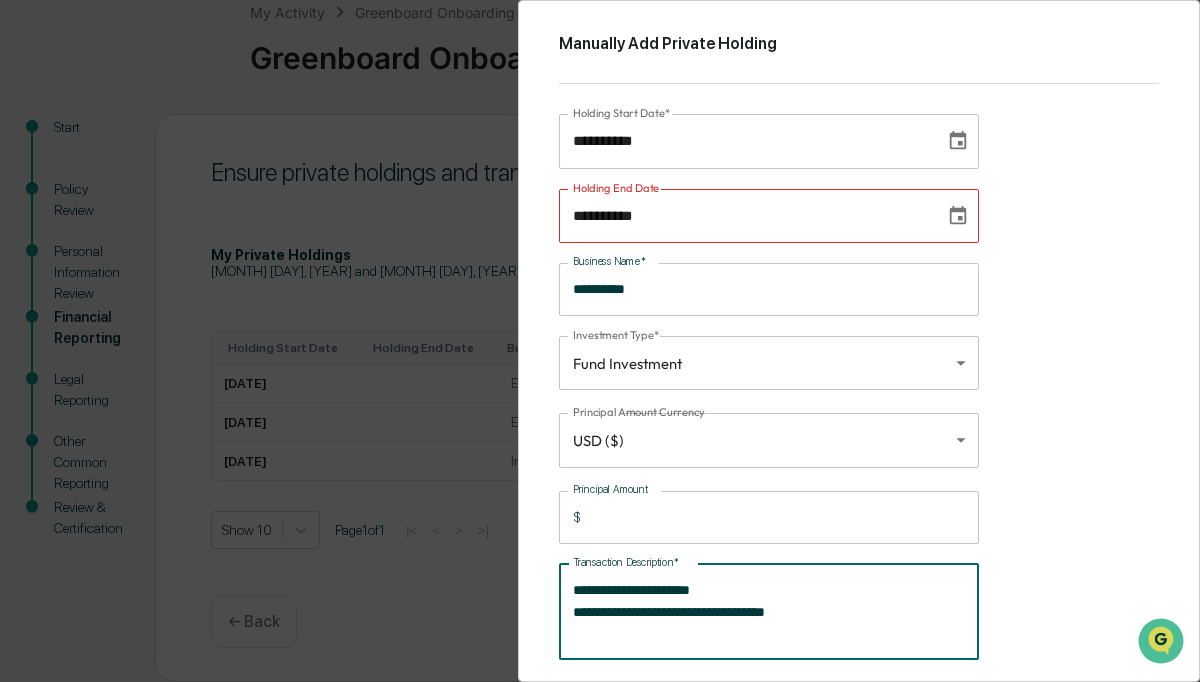 click on "**********" at bounding box center [769, 611] 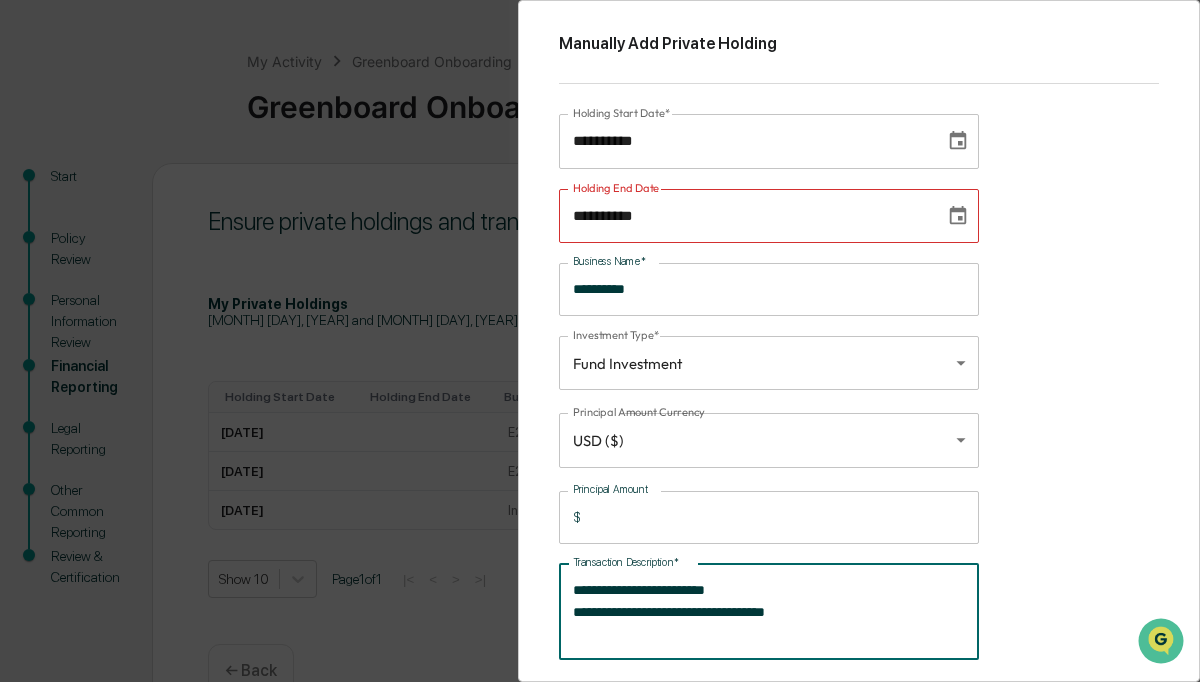 scroll, scrollTop: 42, scrollLeft: 3, axis: both 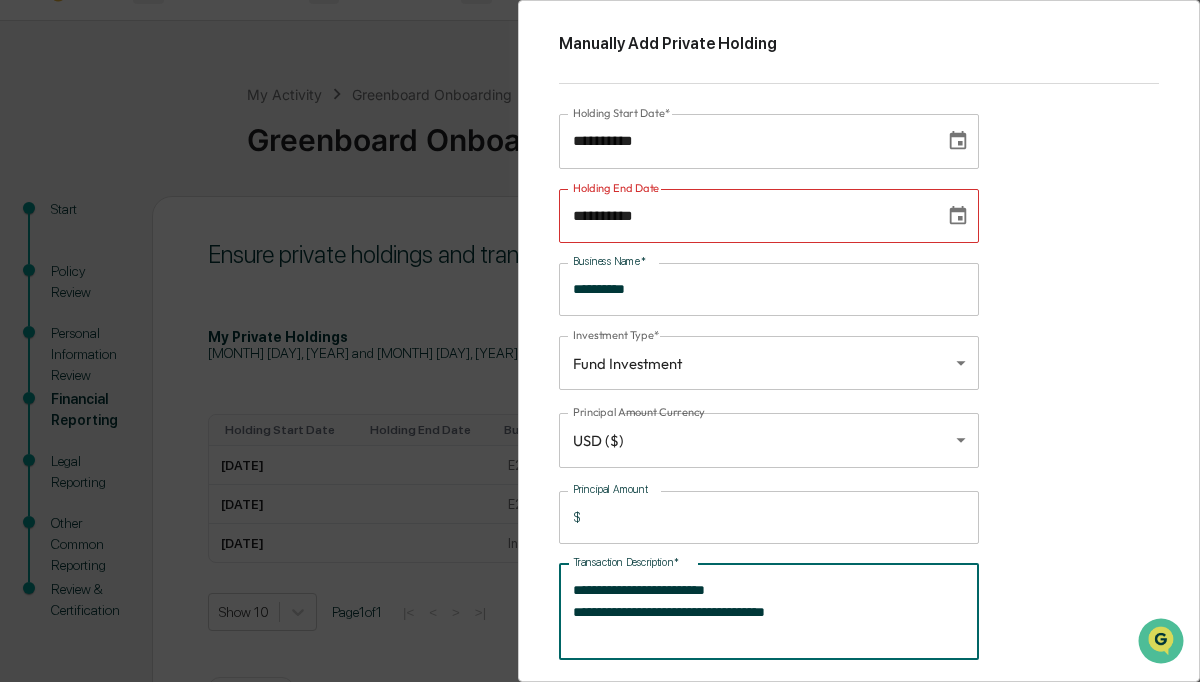 type on "**********" 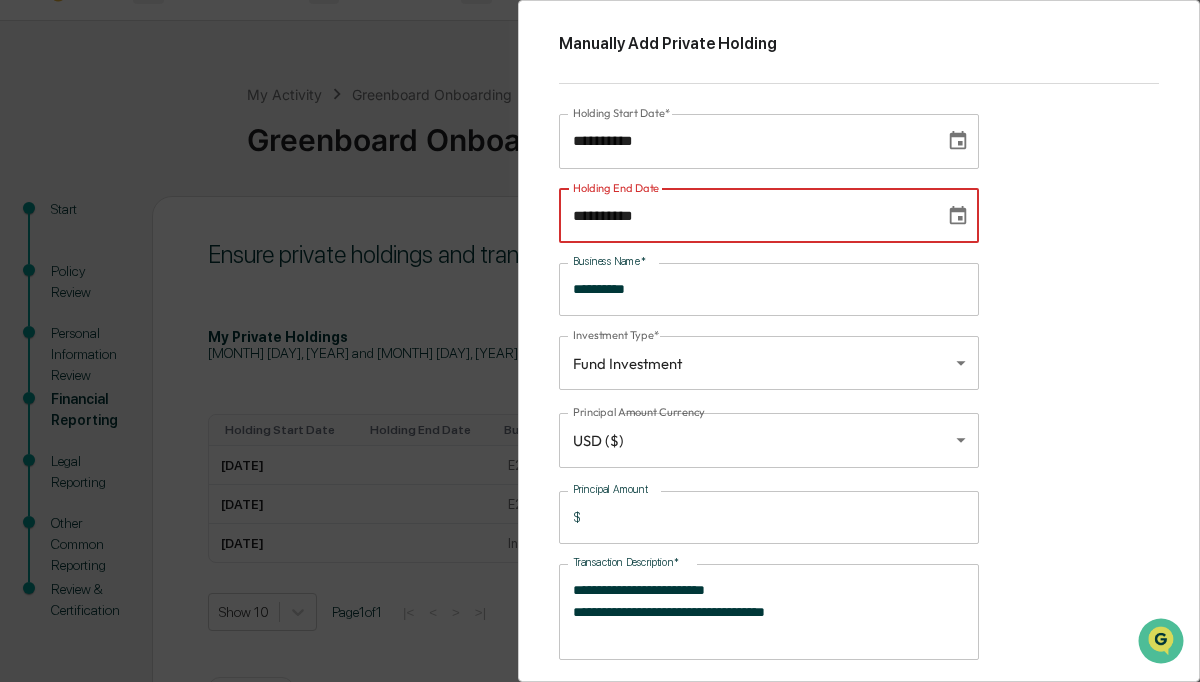 click on "**********" at bounding box center (745, 216) 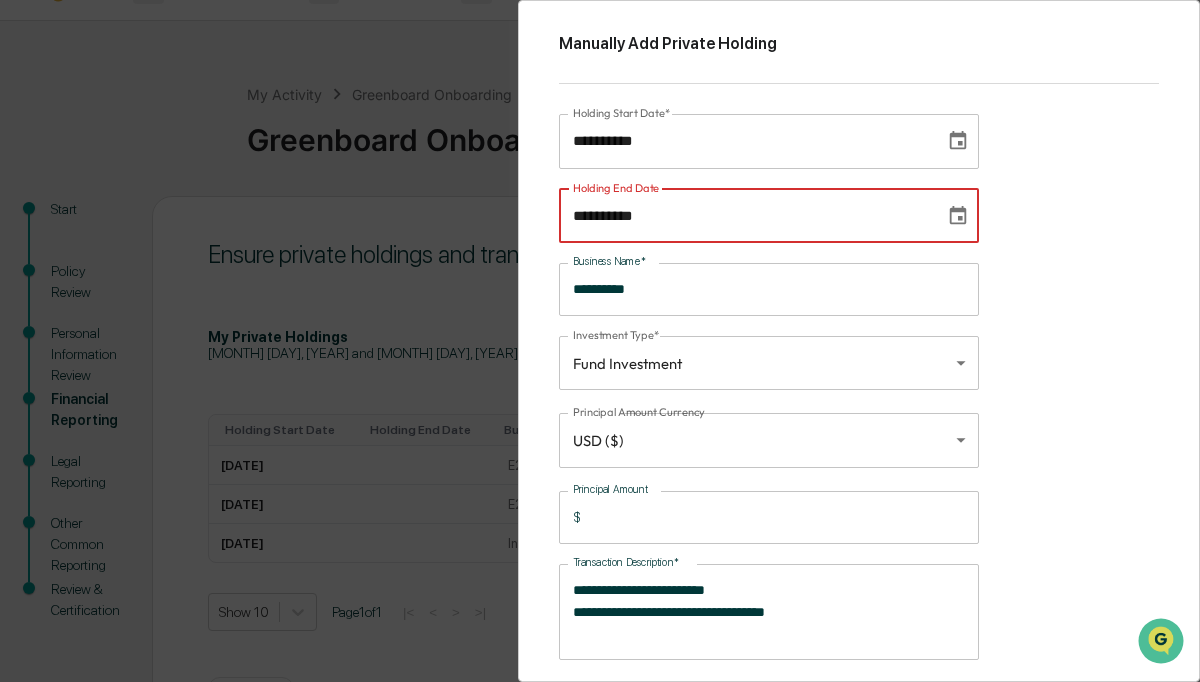 click on "**********" at bounding box center (745, 216) 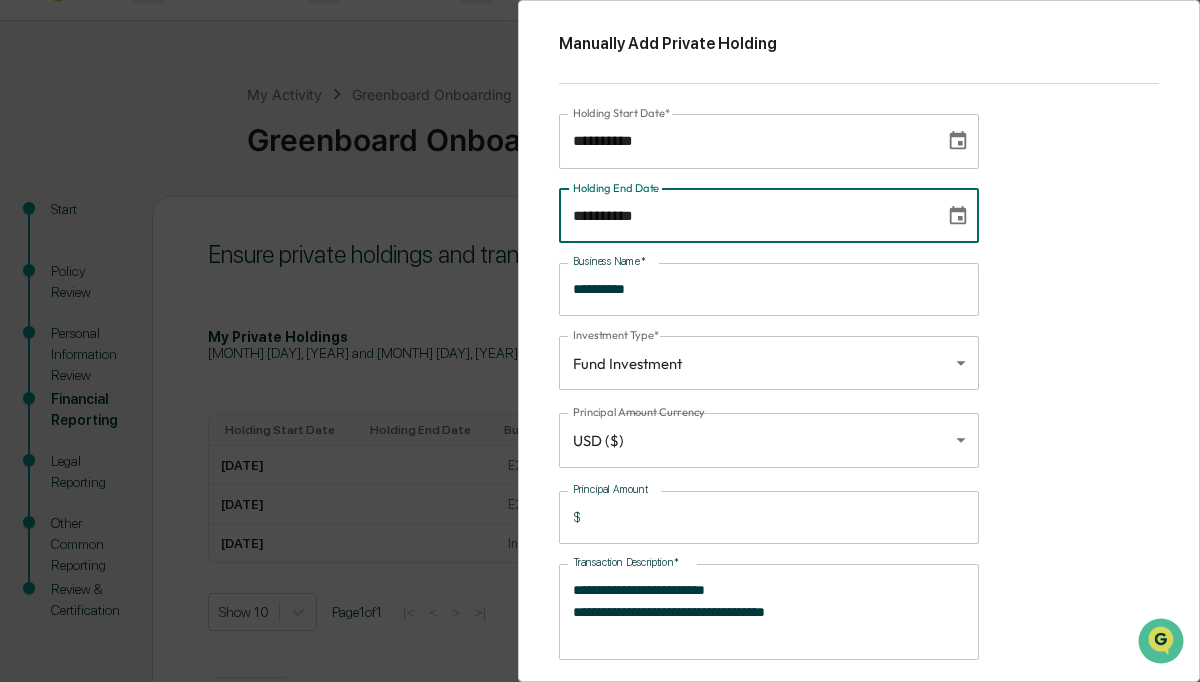 type on "**********" 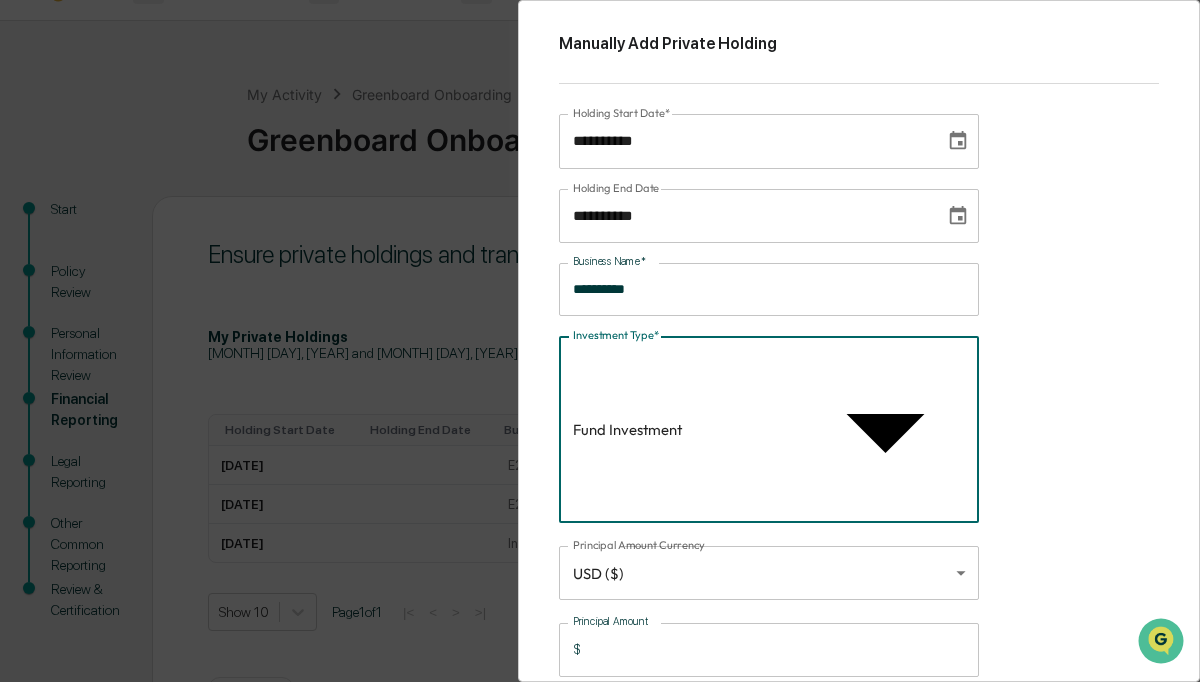 click at bounding box center (600, 341) 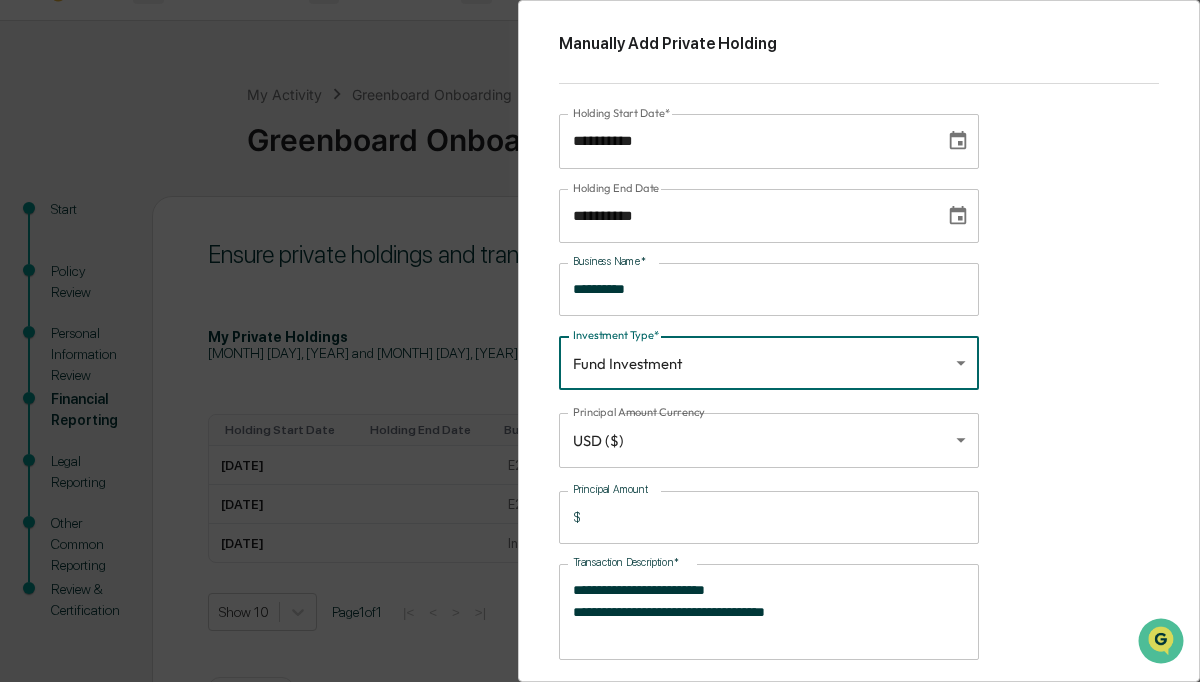 scroll, scrollTop: 124, scrollLeft: 3, axis: both 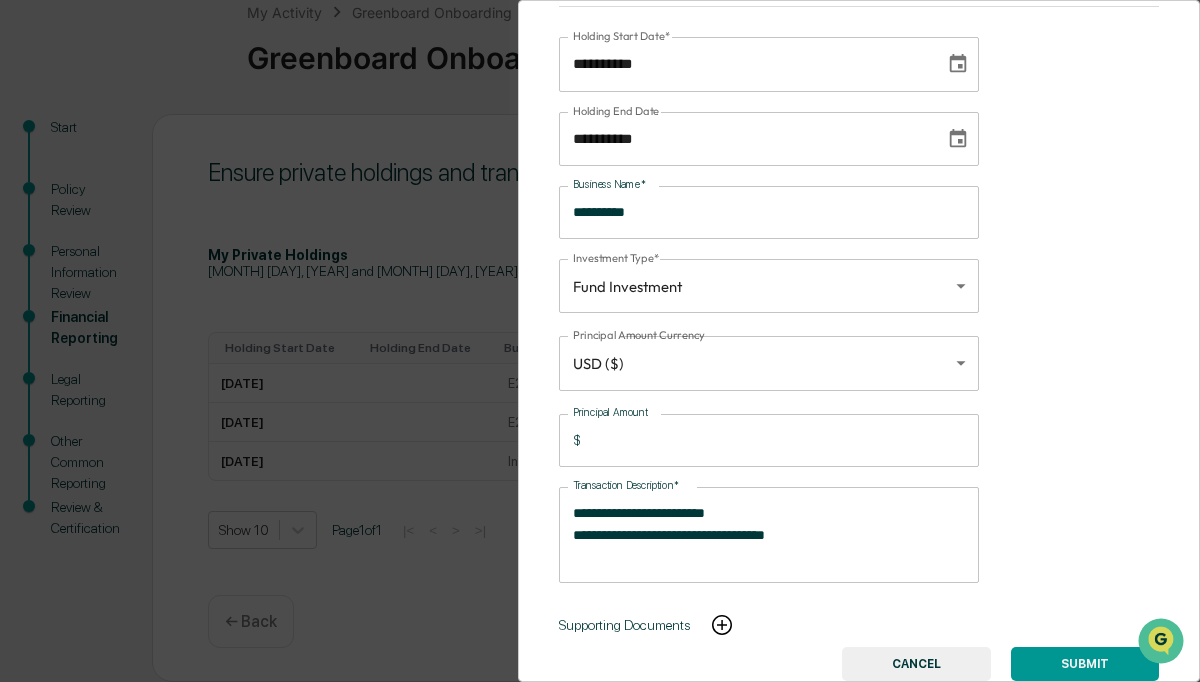 click on "SUBMIT" at bounding box center [1085, 664] 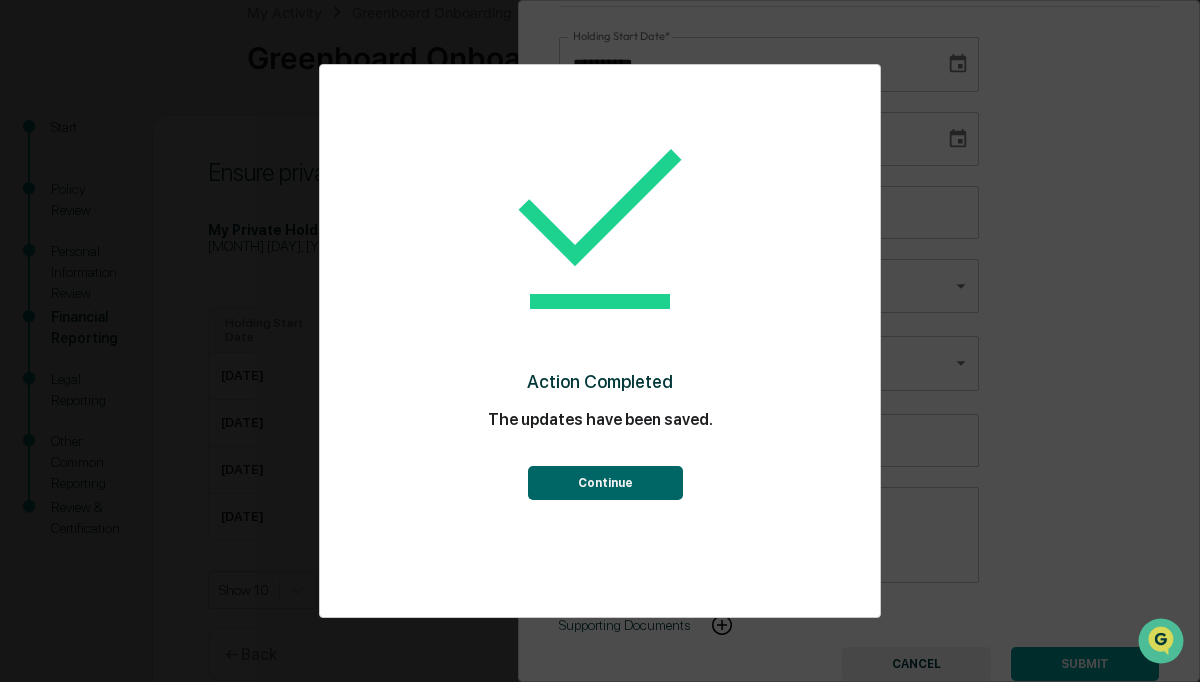 click on "Continue" at bounding box center [605, 483] 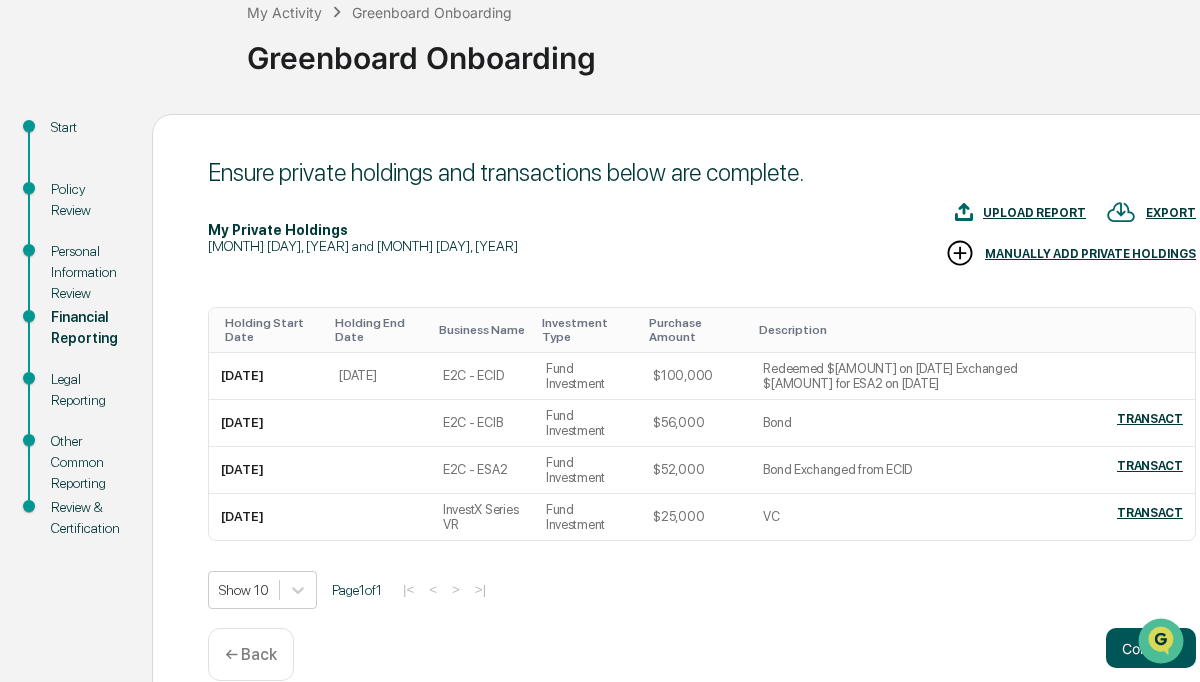 click on "Continue" at bounding box center (1151, 648) 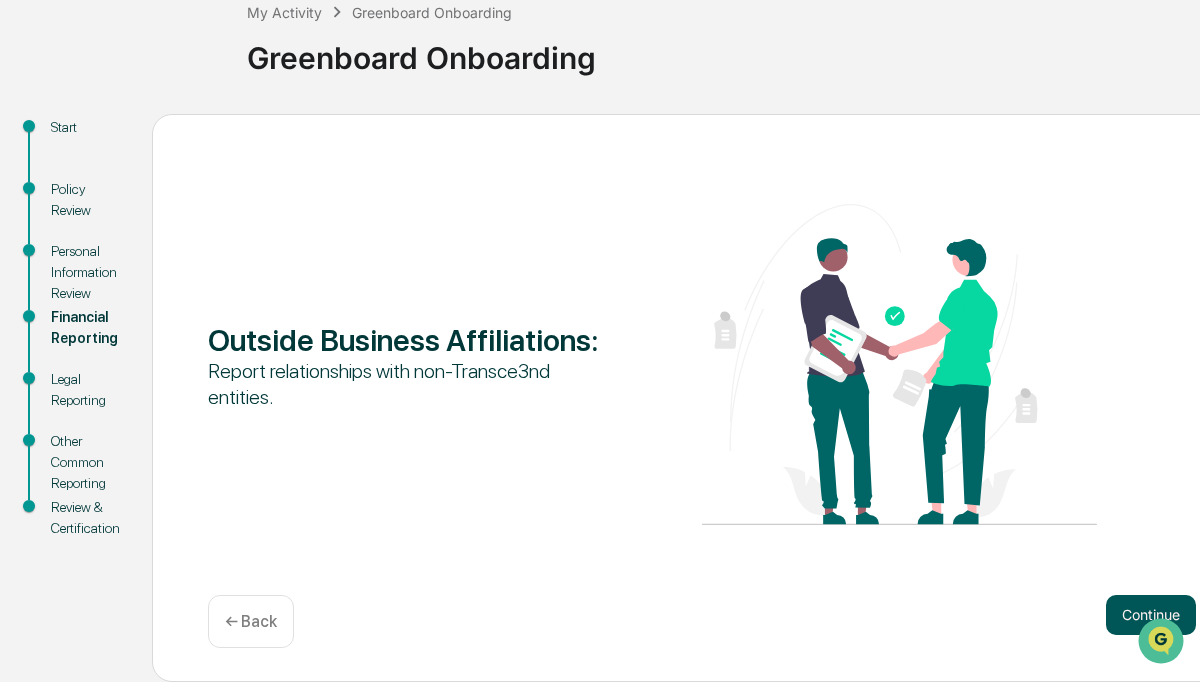 click on "Continue" at bounding box center [1151, 615] 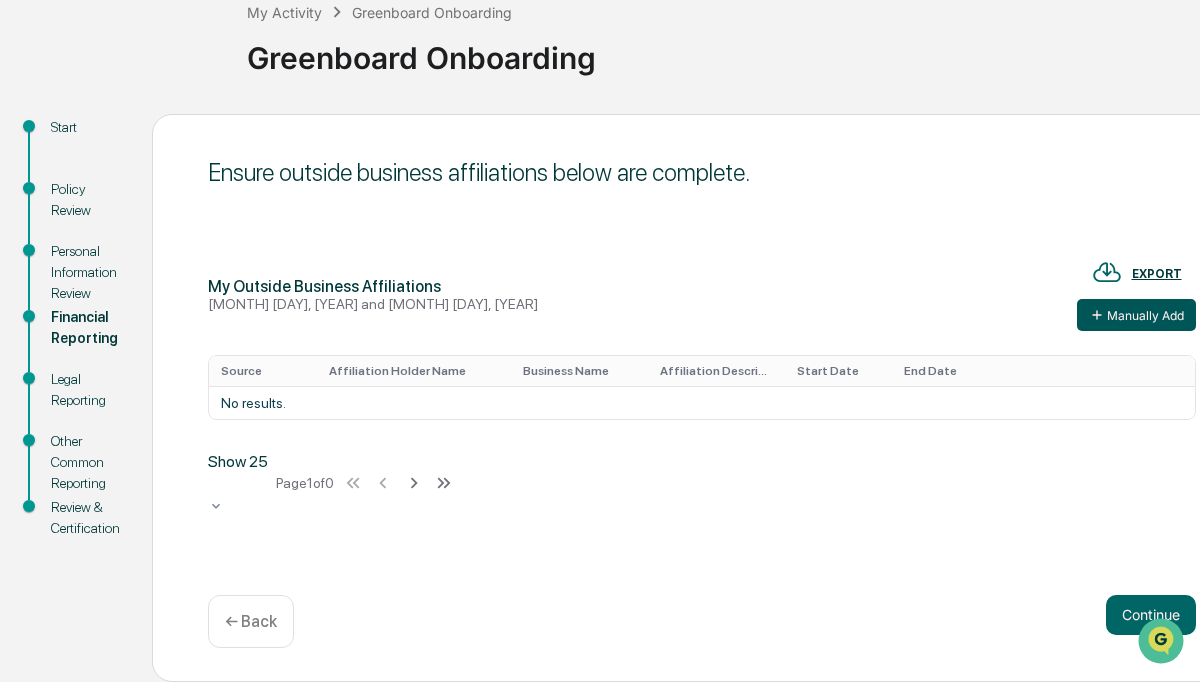click on "Manually Add" at bounding box center (1136, 315) 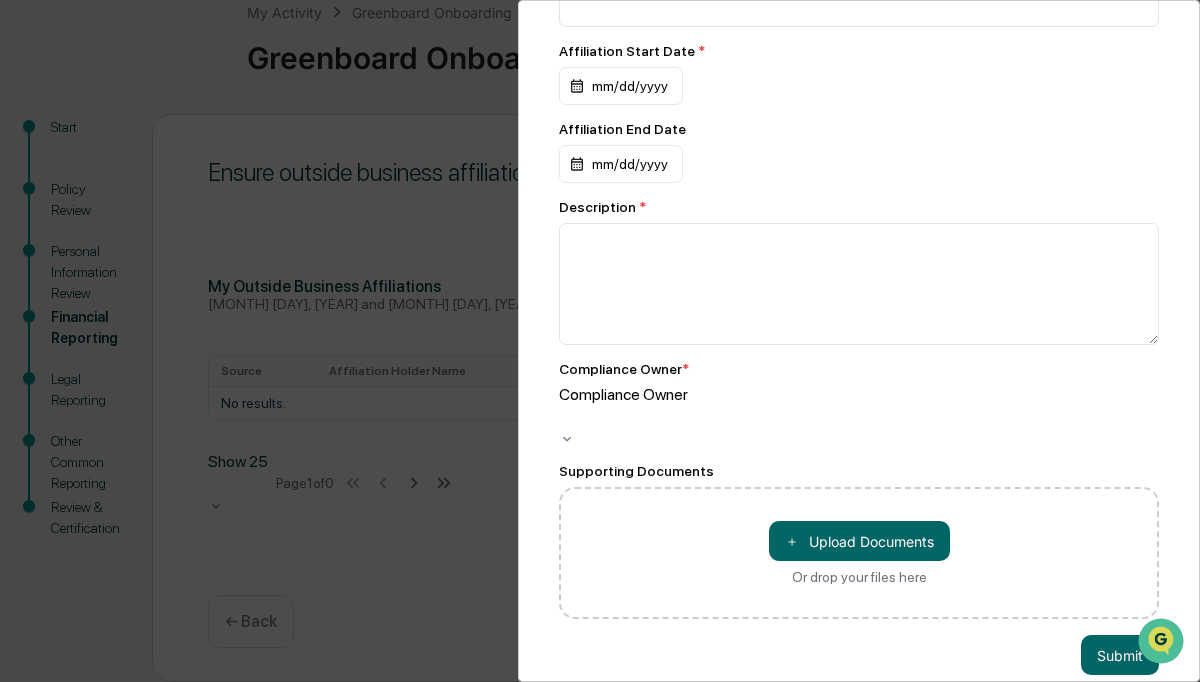 scroll, scrollTop: 200, scrollLeft: 0, axis: vertical 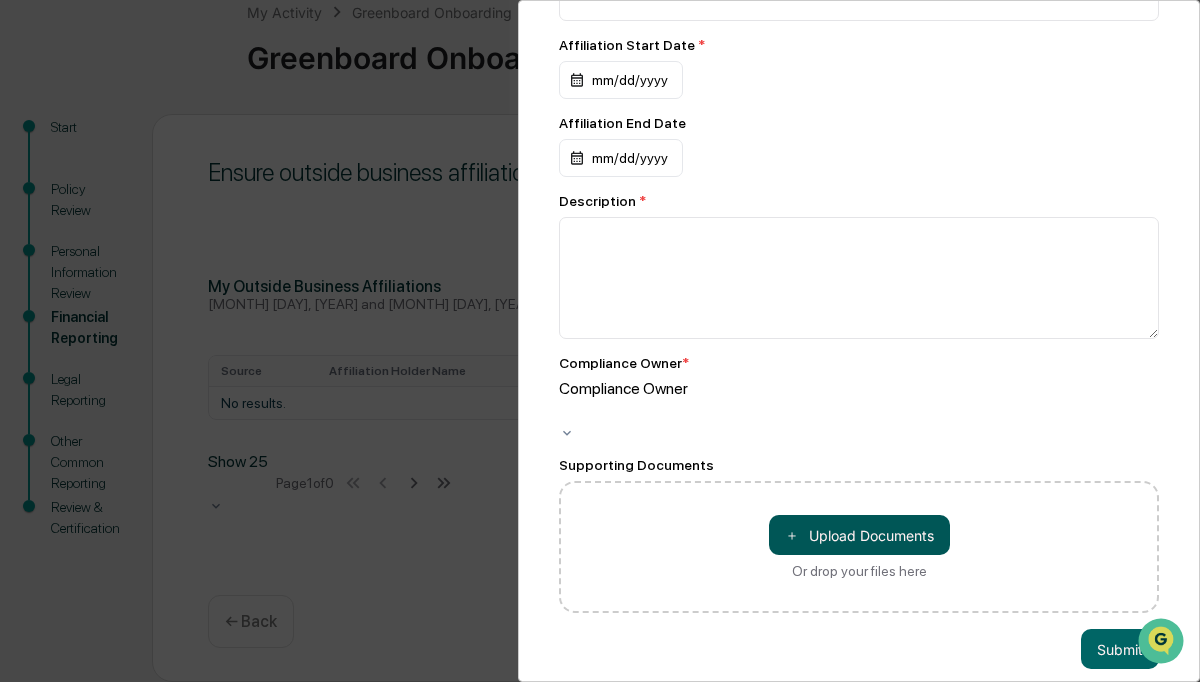 click on "＋ Upload Documents" at bounding box center [859, 535] 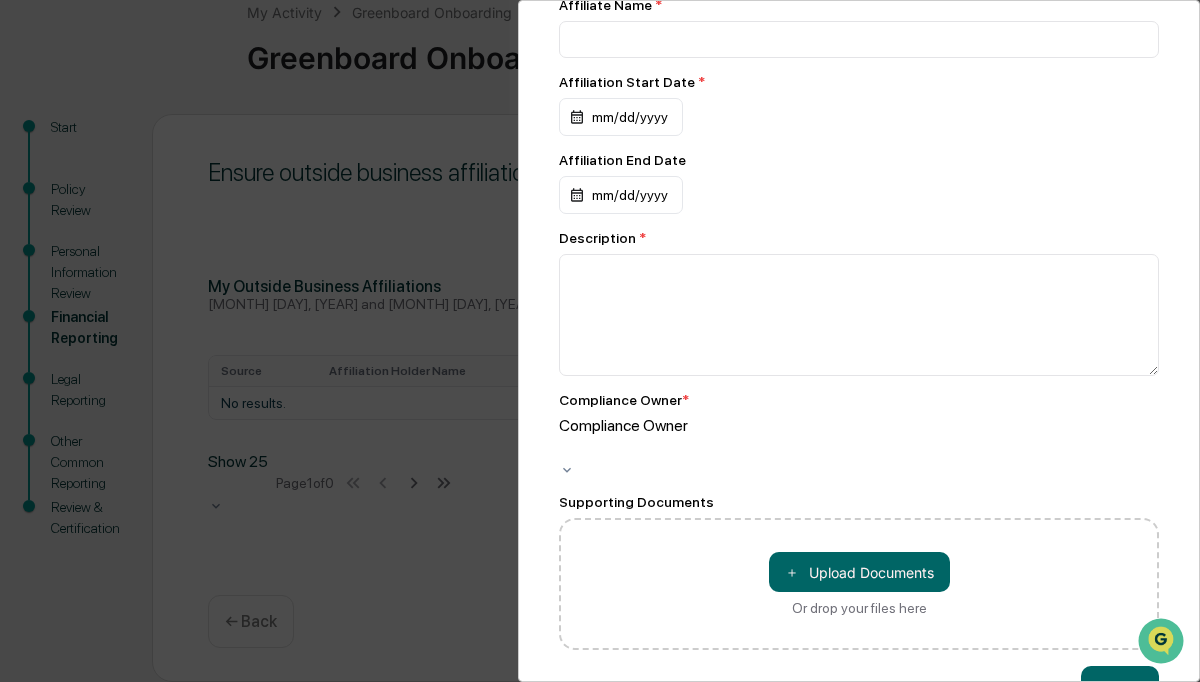 scroll, scrollTop: 200, scrollLeft: 0, axis: vertical 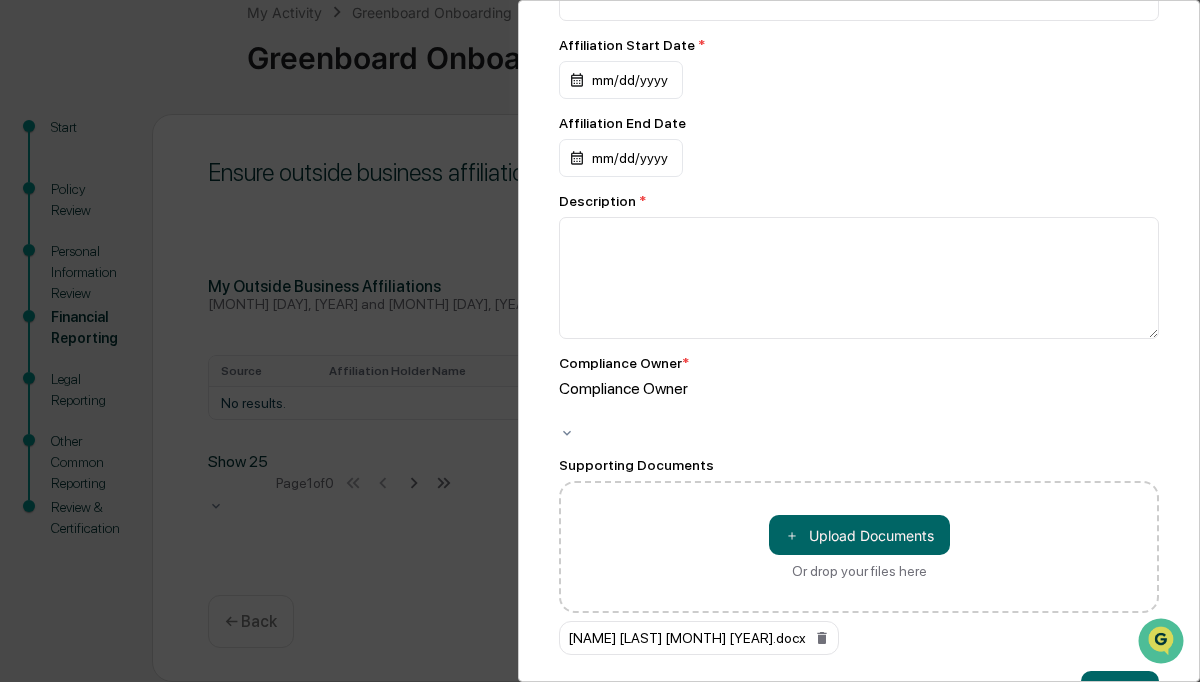 click on "mm/dd/yyyy" at bounding box center (859, 80) 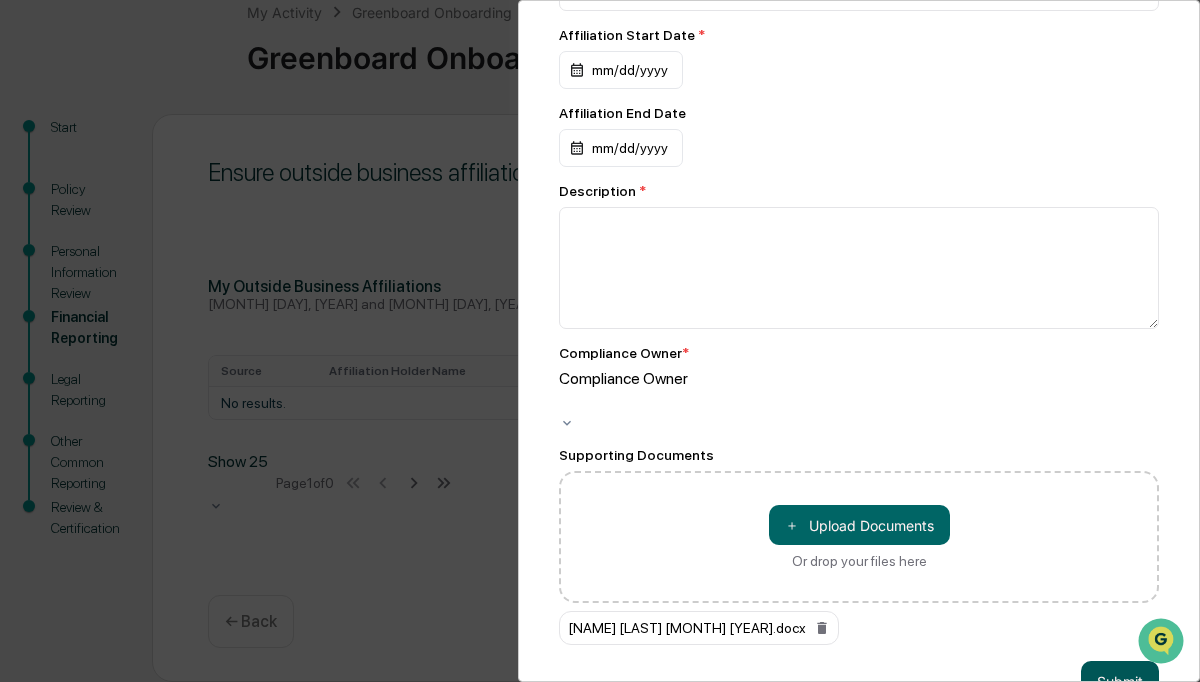 click on "Submit" at bounding box center (1120, 681) 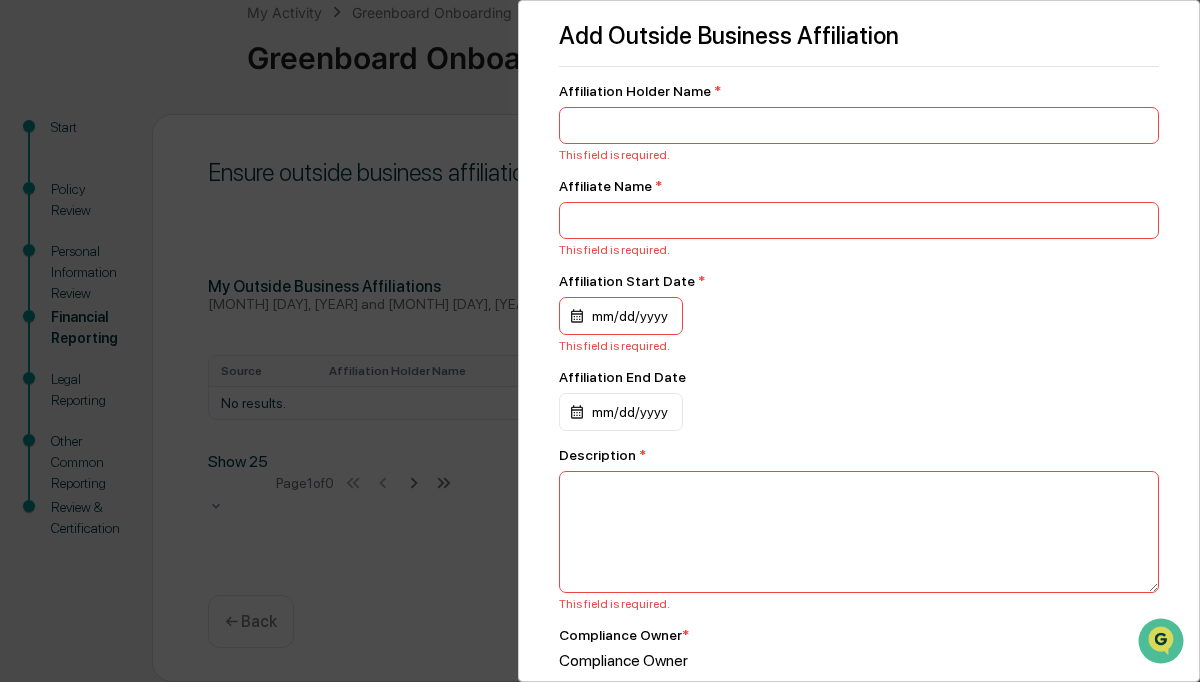 scroll, scrollTop: 2, scrollLeft: 0, axis: vertical 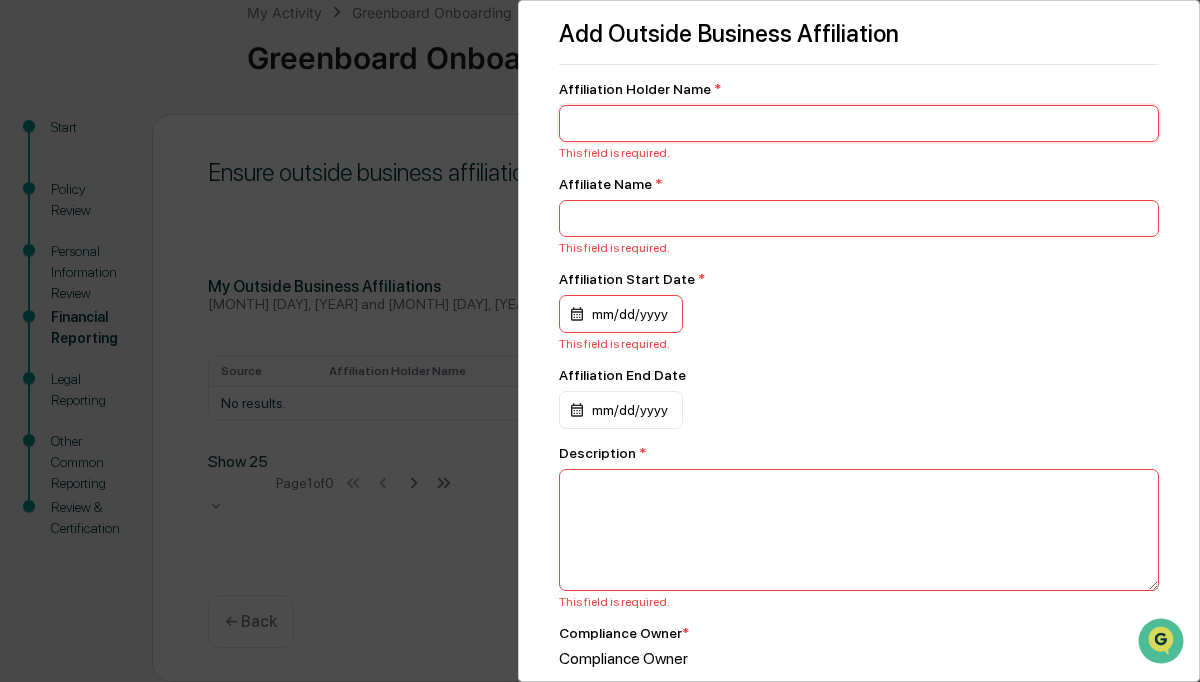 click at bounding box center (859, 123) 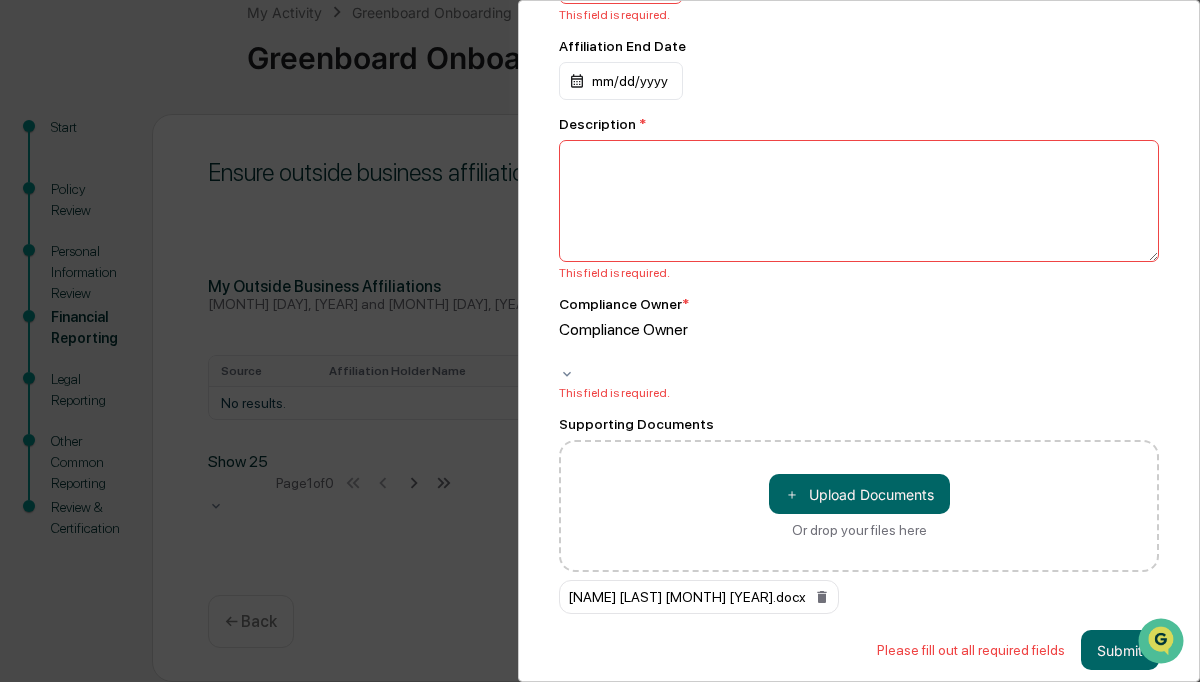 scroll, scrollTop: 0, scrollLeft: 0, axis: both 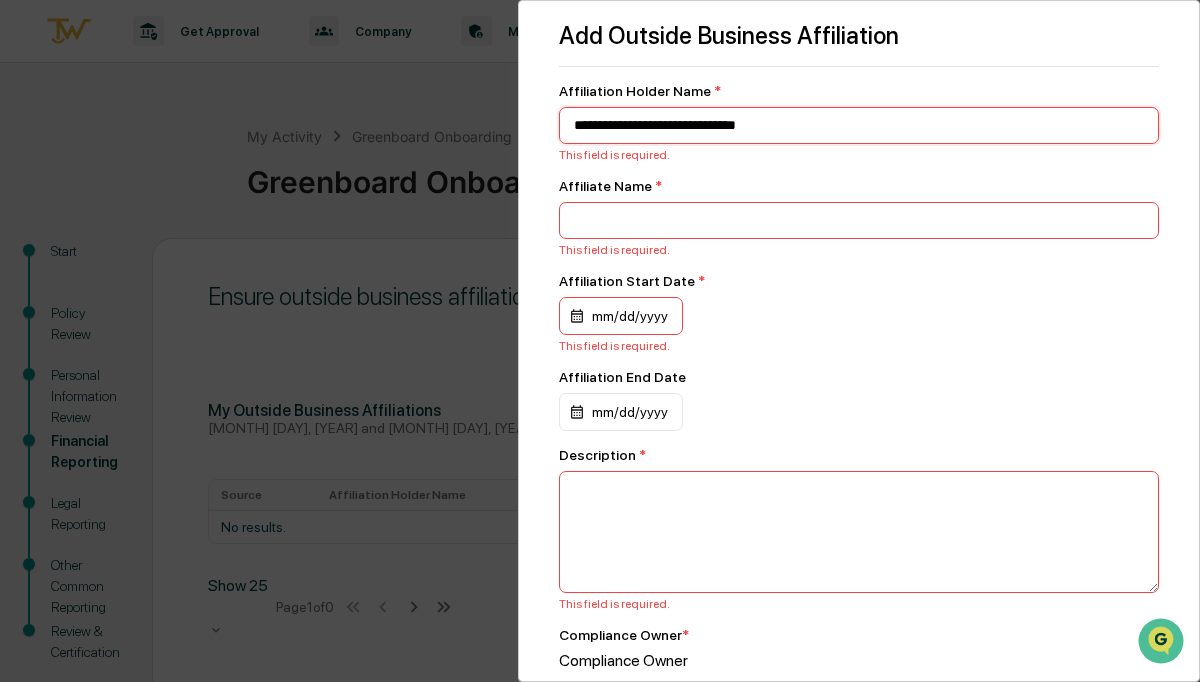 click on "**********" at bounding box center (859, 125) 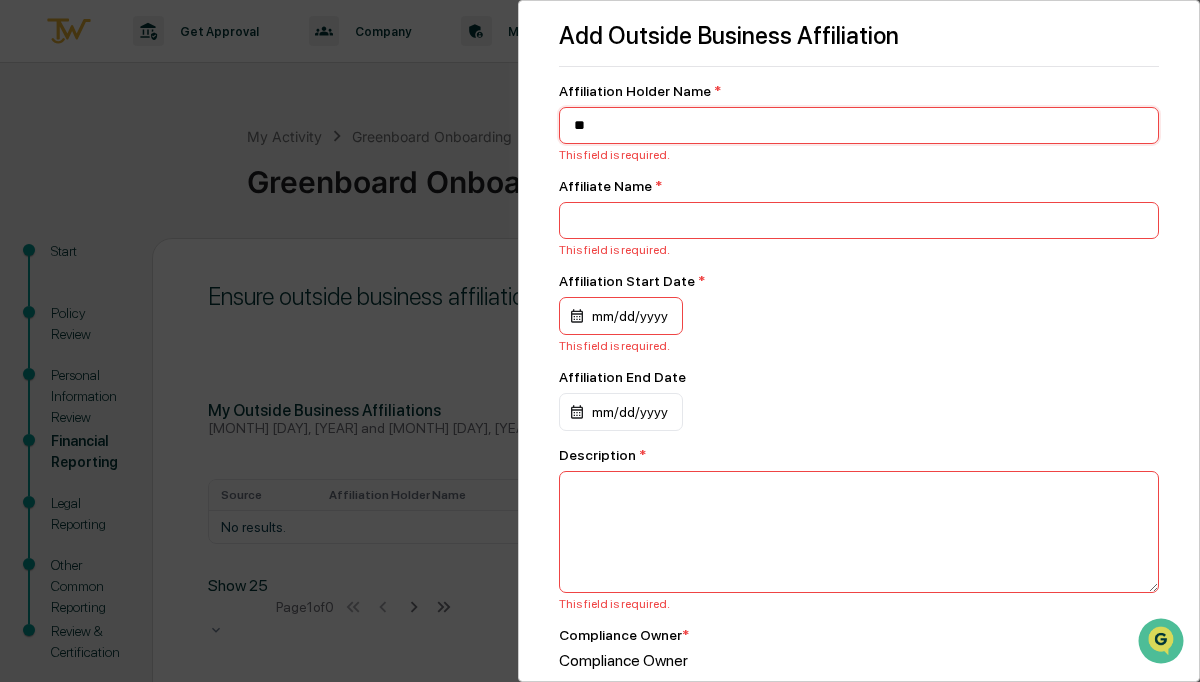 type on "*" 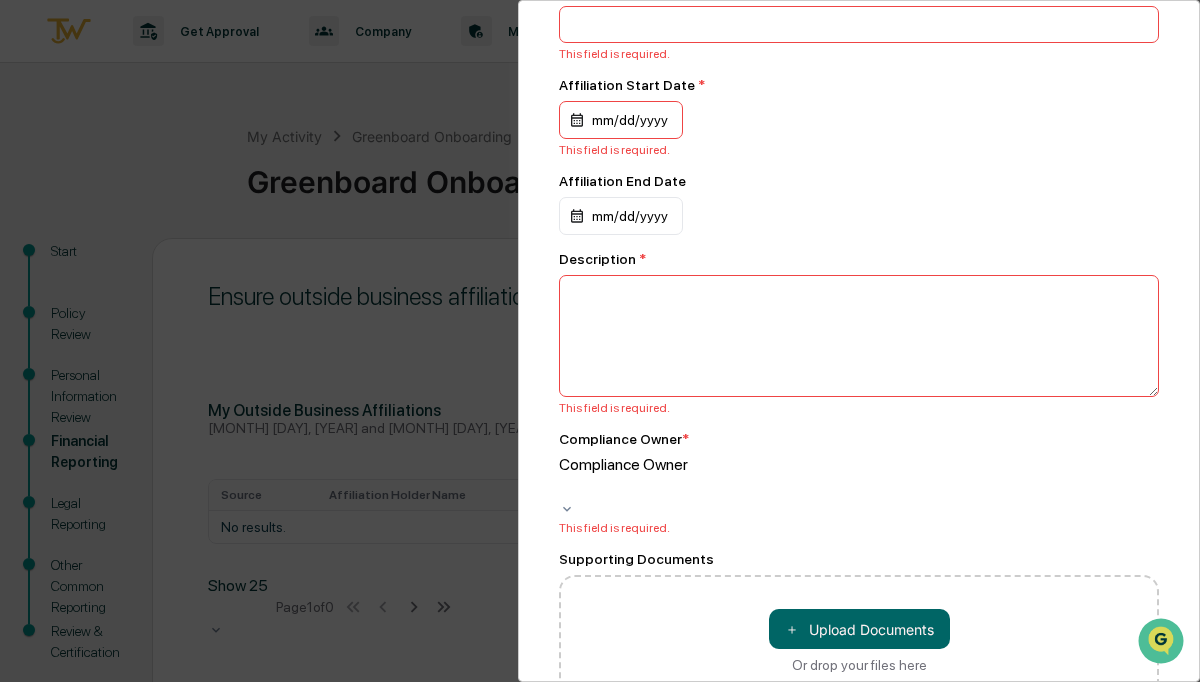 scroll, scrollTop: 331, scrollLeft: 0, axis: vertical 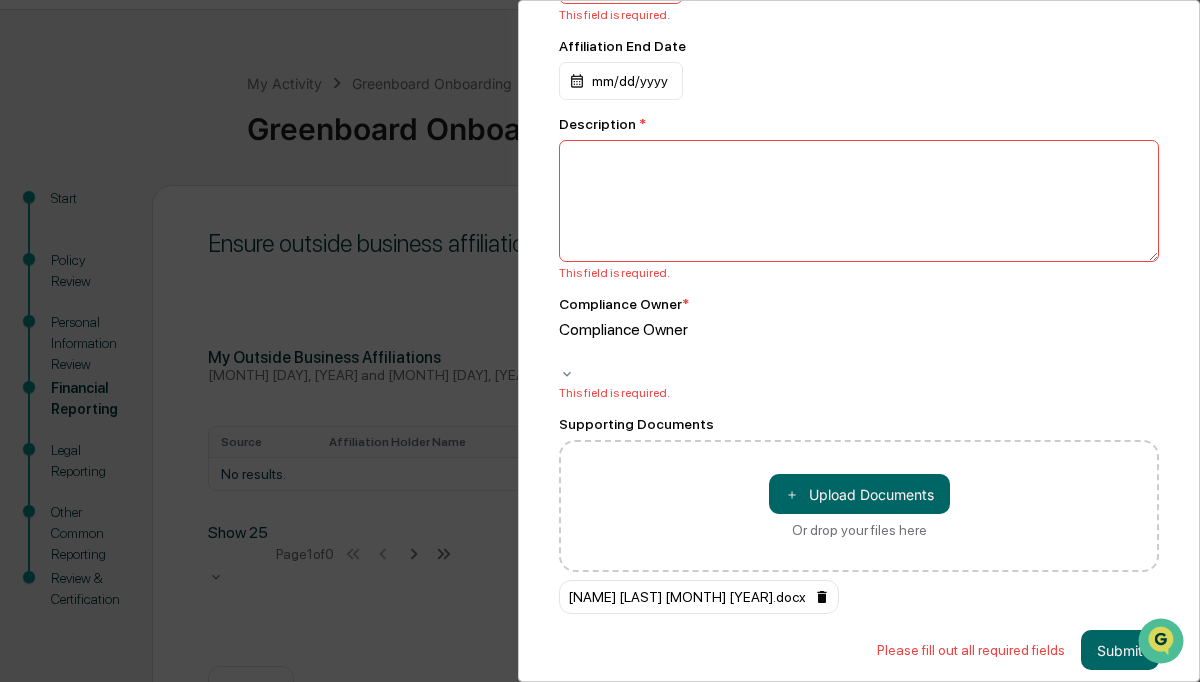 type 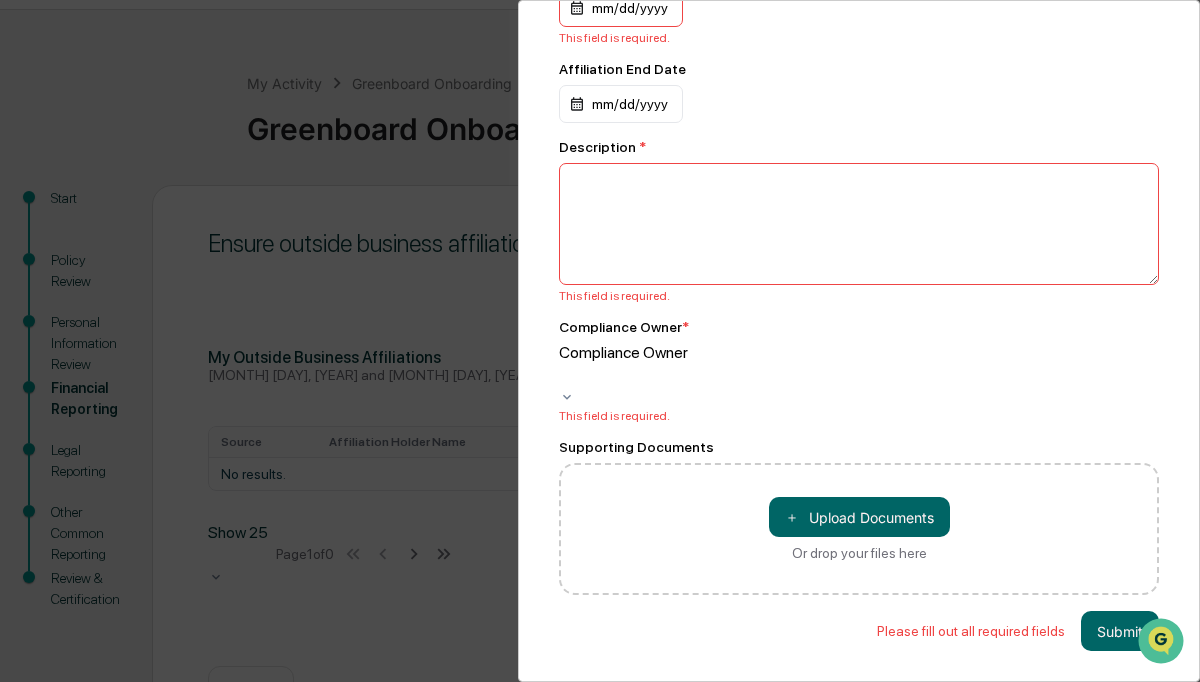 scroll, scrollTop: 290, scrollLeft: 0, axis: vertical 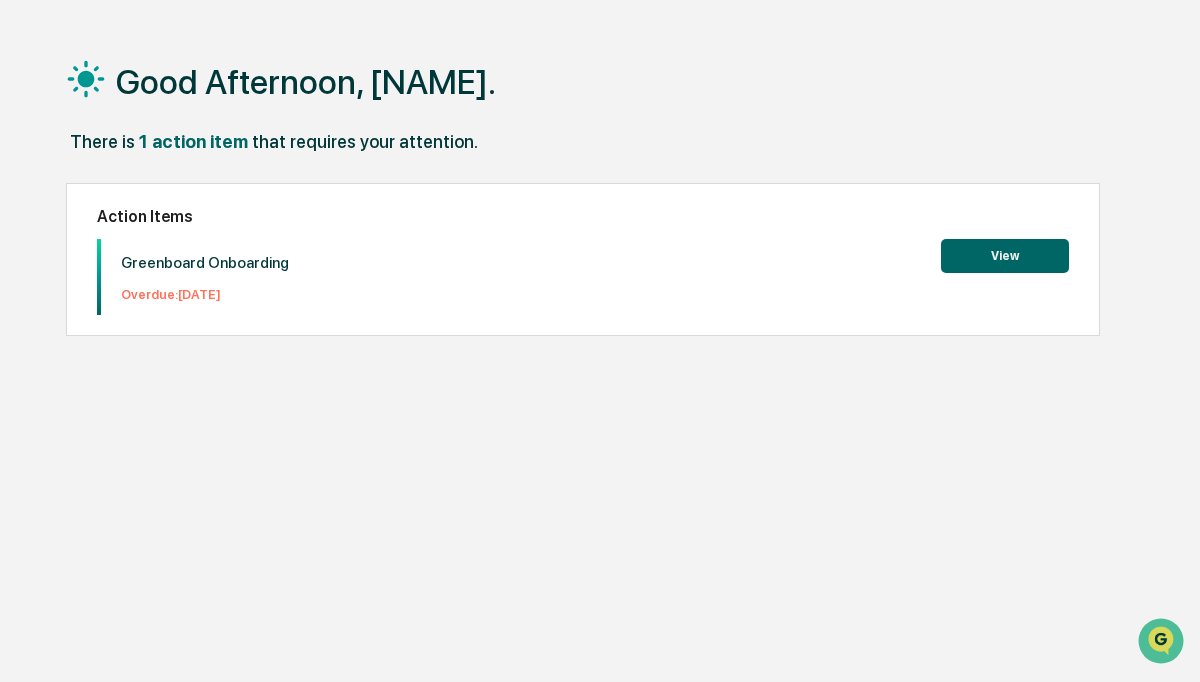 click on "View" at bounding box center [1005, 256] 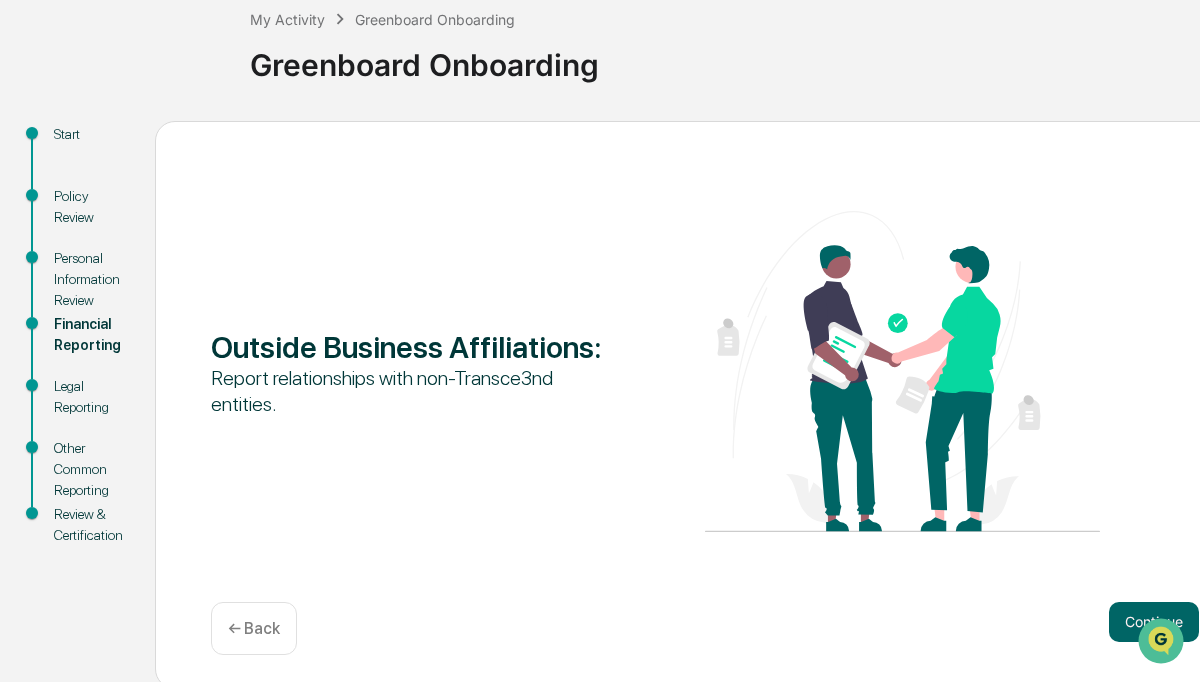 scroll, scrollTop: 124, scrollLeft: 0, axis: vertical 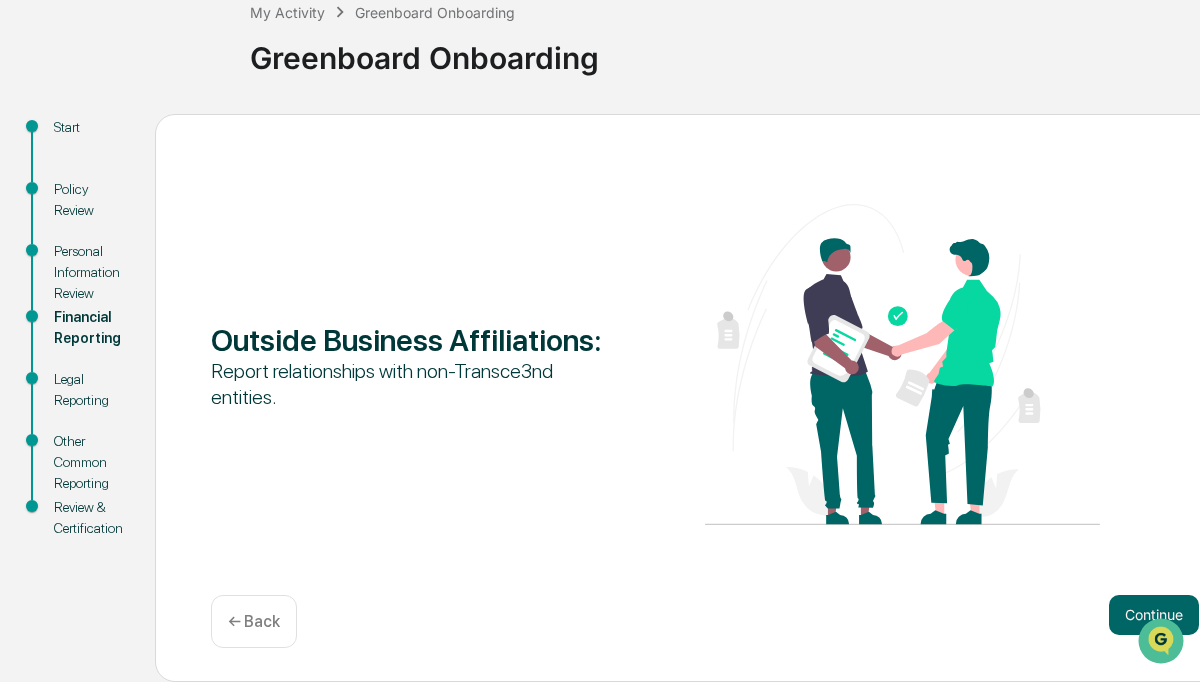click on "Legal Reporting" at bounding box center [88, 390] 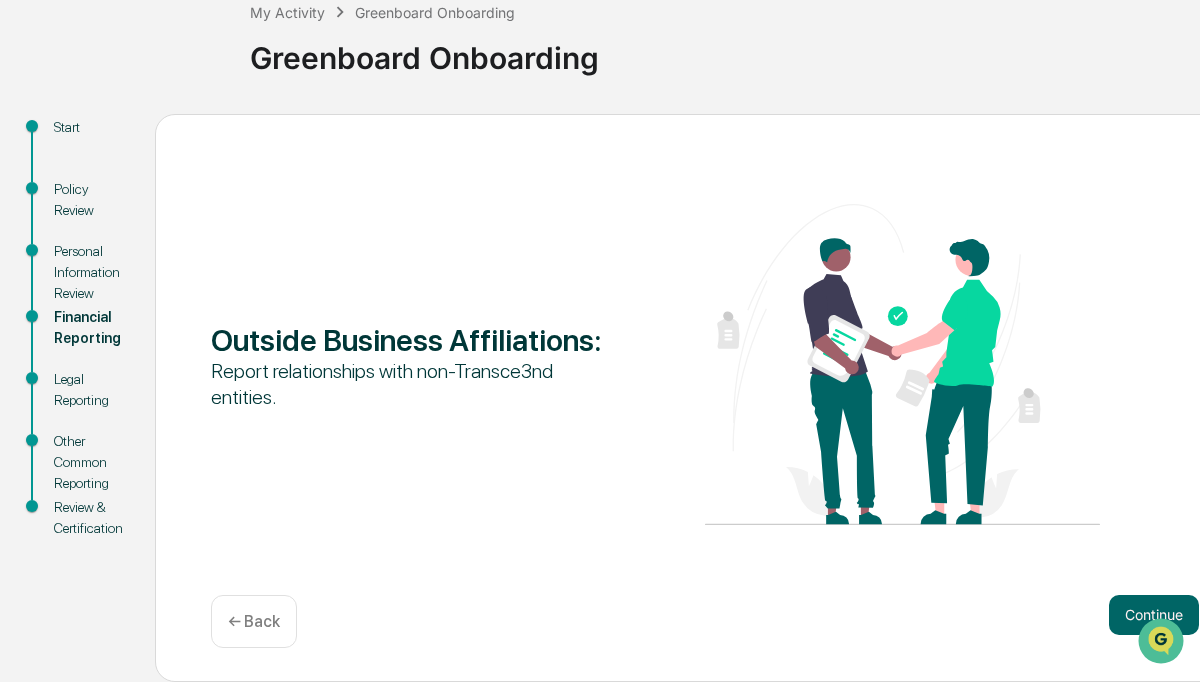 click on "Financial Reporting" at bounding box center (88, 328) 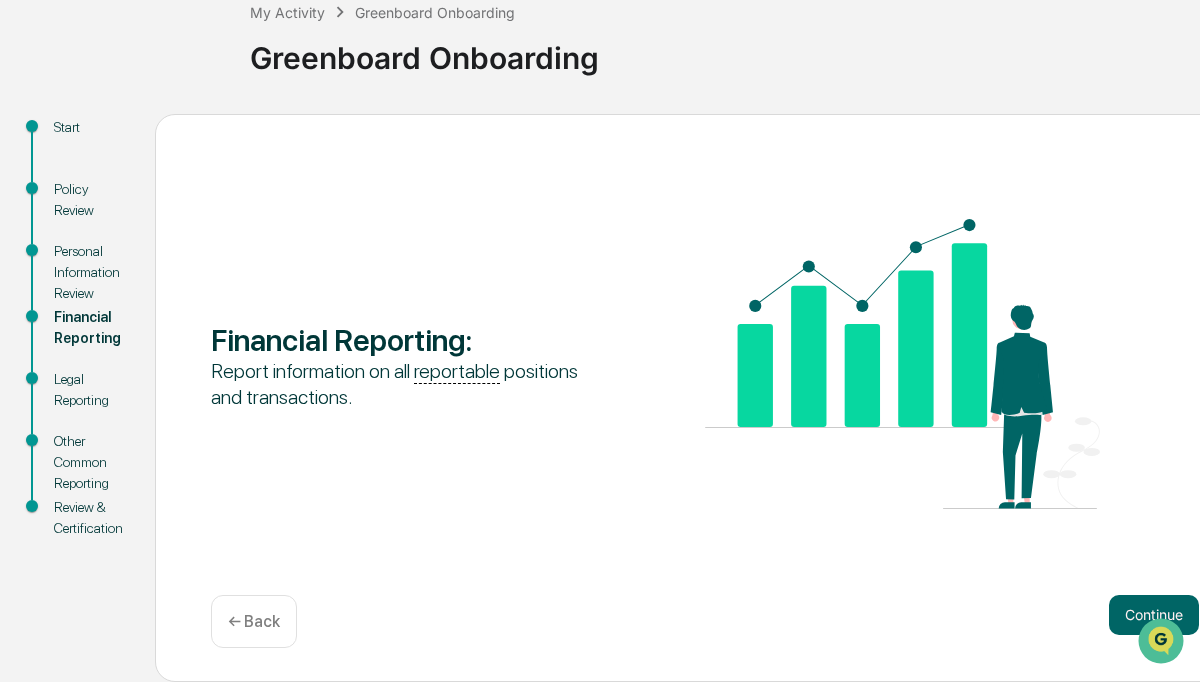 scroll, scrollTop: 124, scrollLeft: 0, axis: vertical 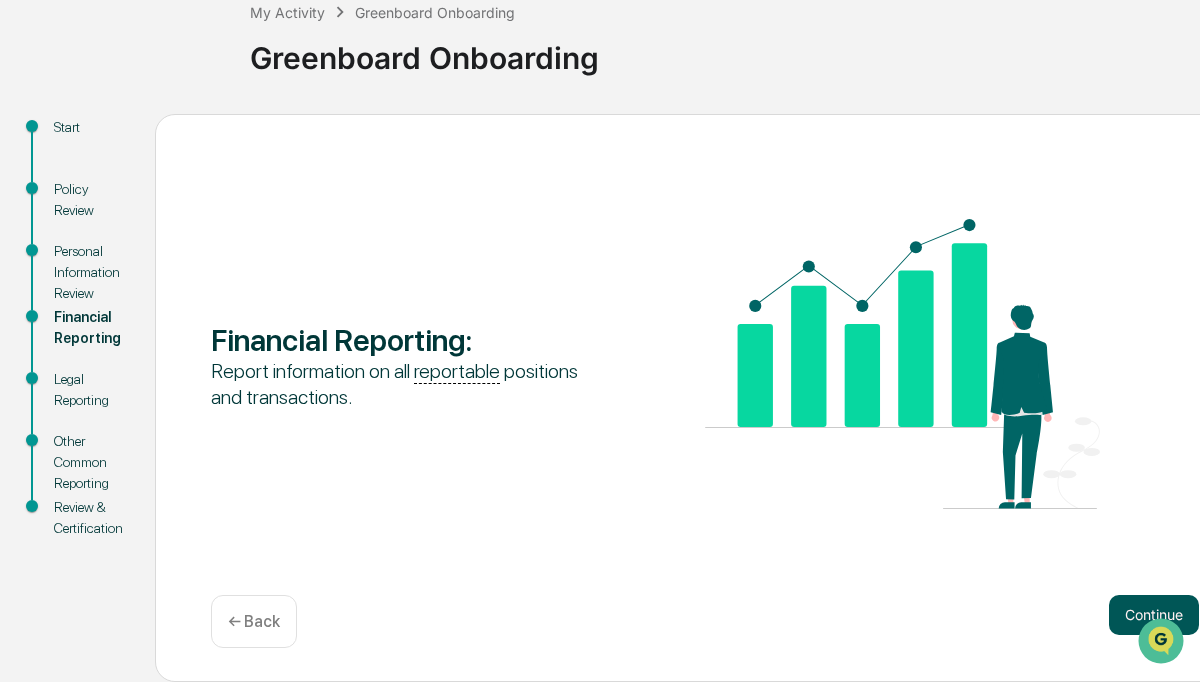 click on "Continue" at bounding box center (1154, 615) 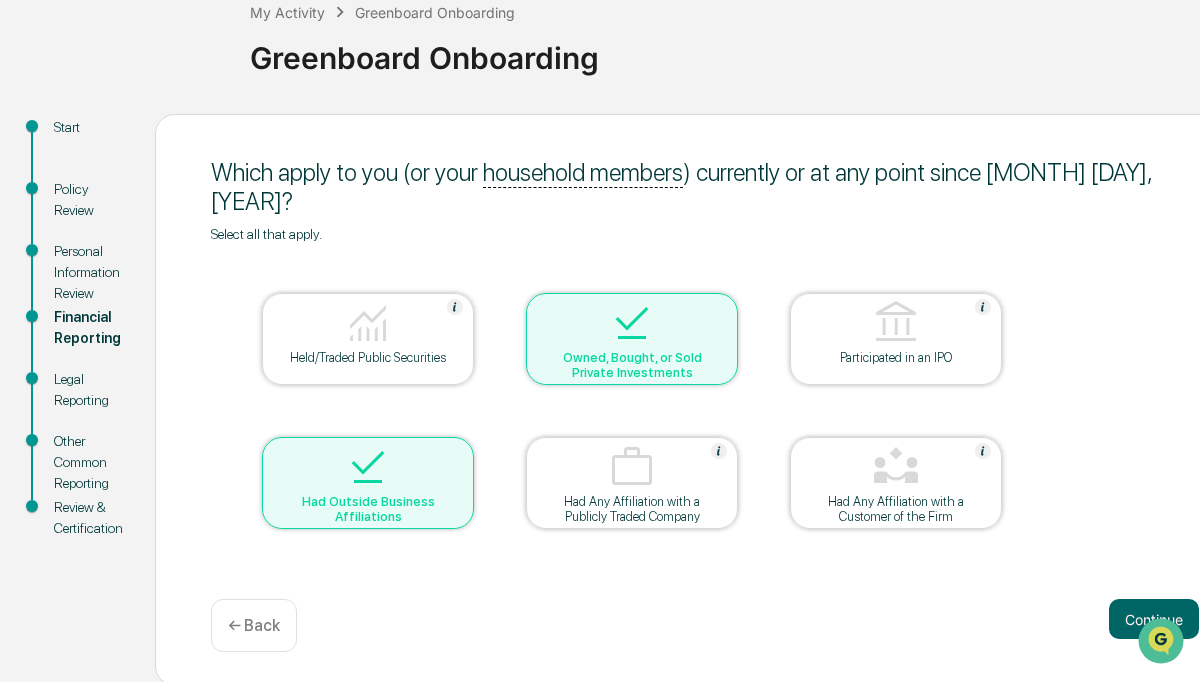 click at bounding box center (368, 467) 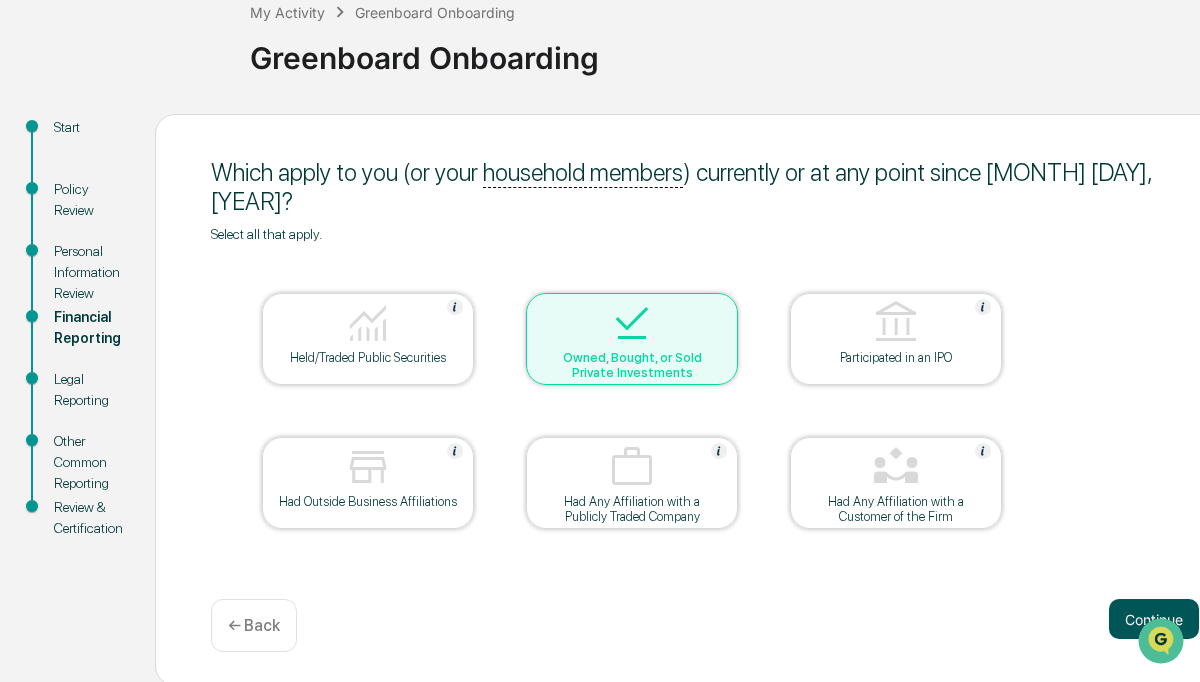 click on "Continue" at bounding box center [1154, 619] 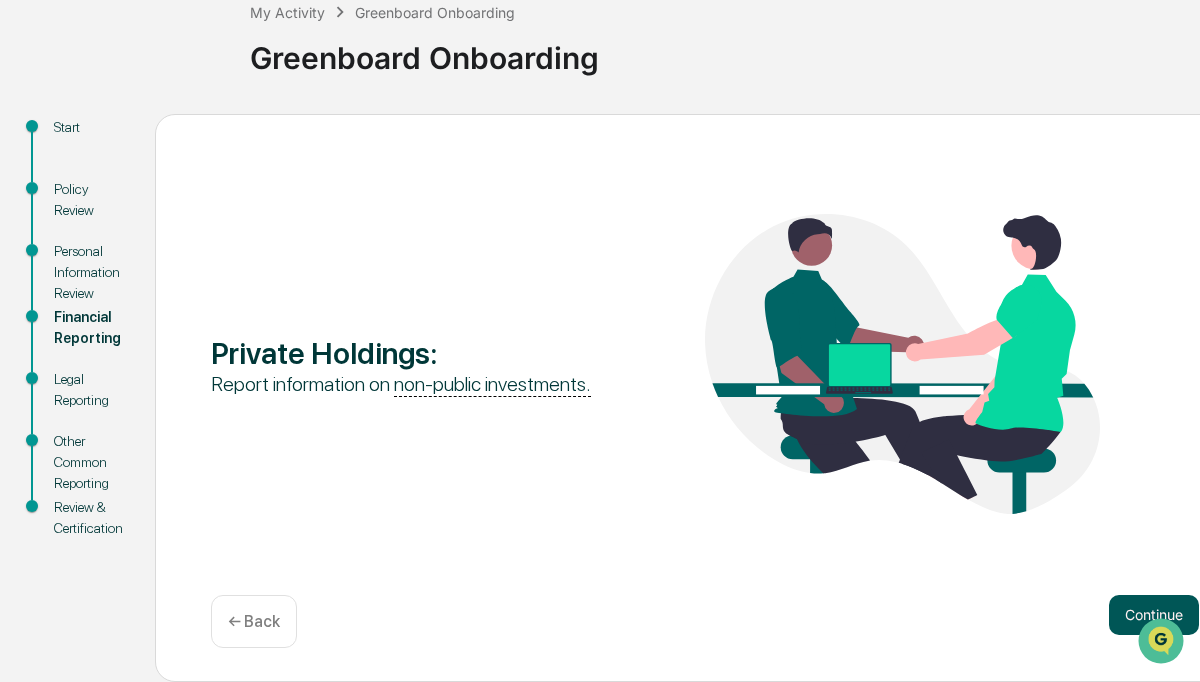 click on "Continue" at bounding box center [1154, 615] 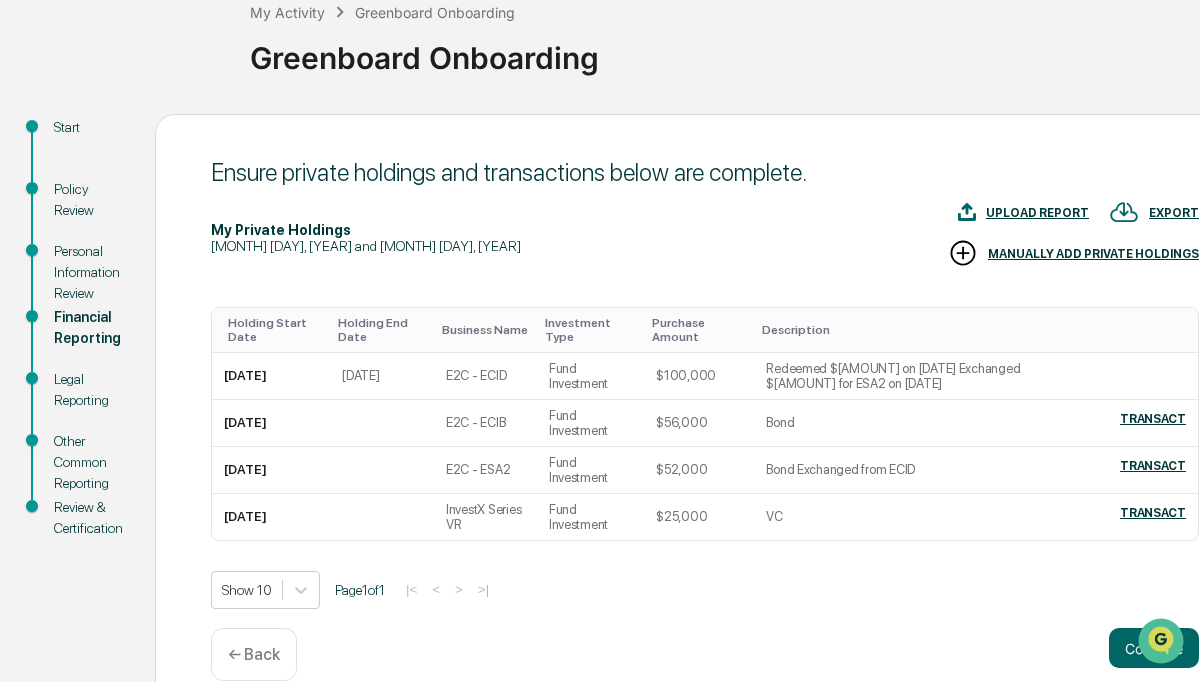 click at bounding box center (1163, 641) 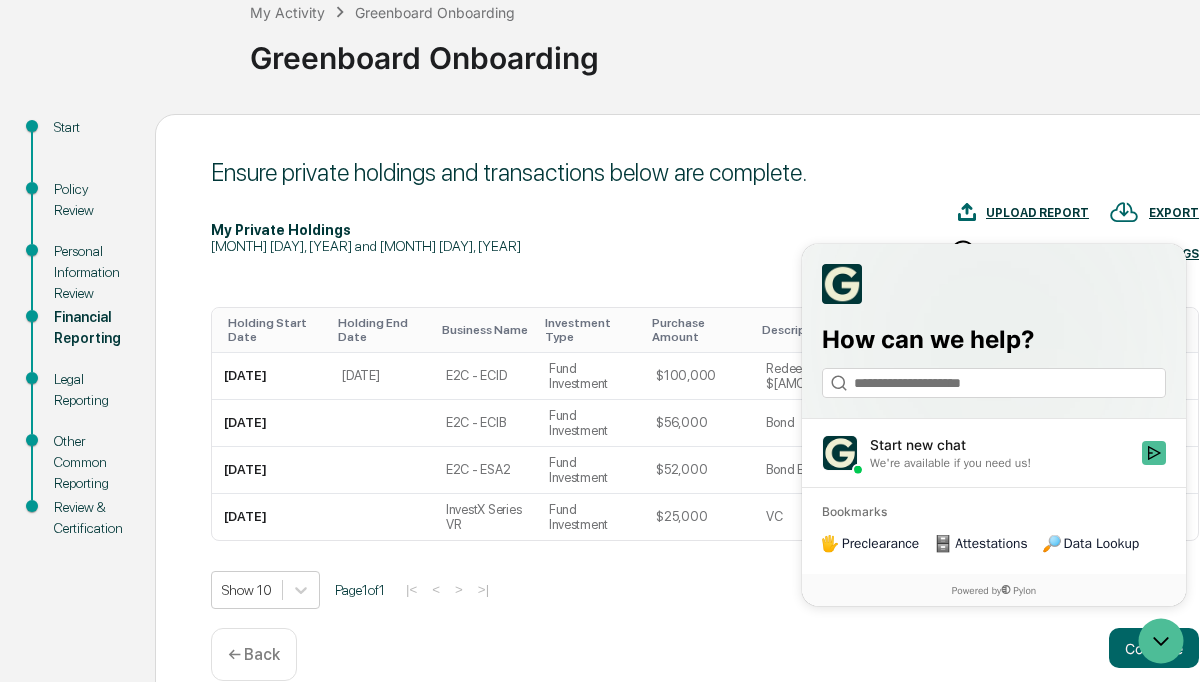 click on "Continue ← Back" at bounding box center (705, 654) 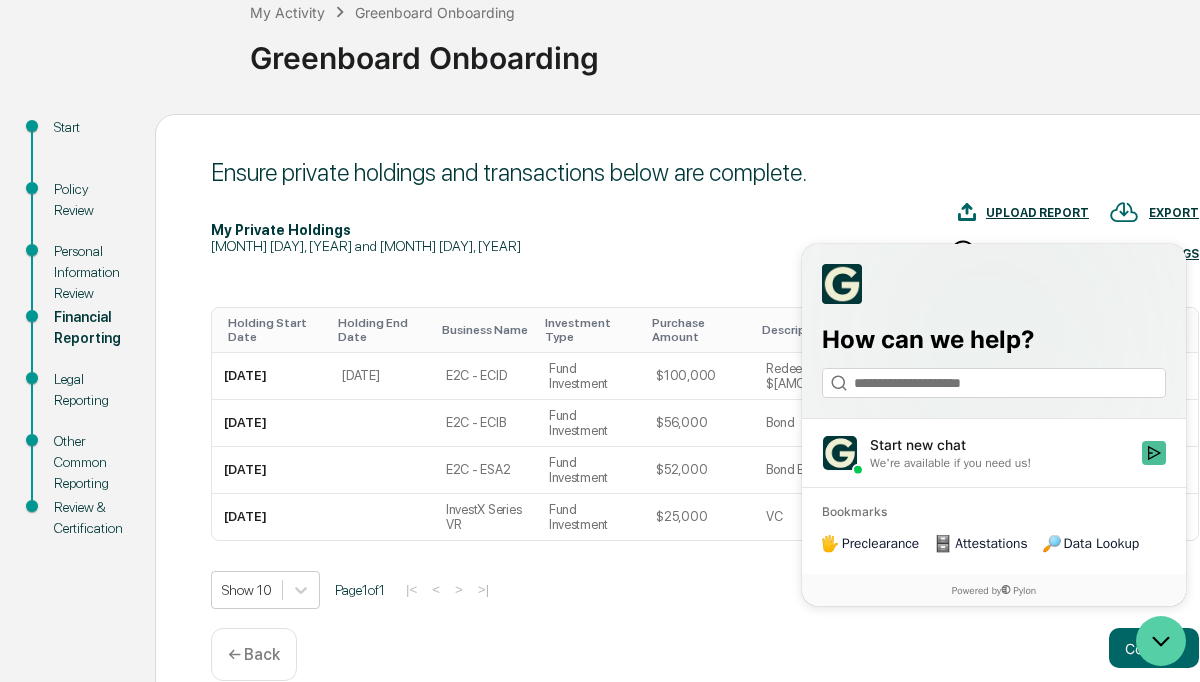 click 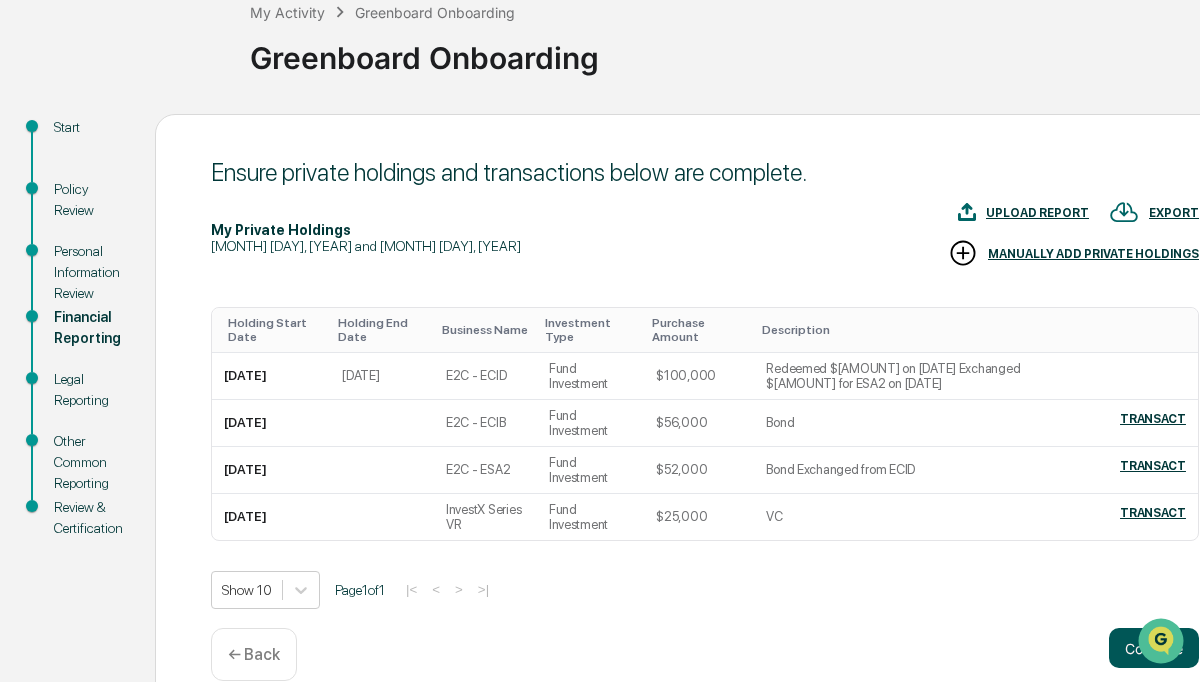 click on "Continue" at bounding box center (1154, 648) 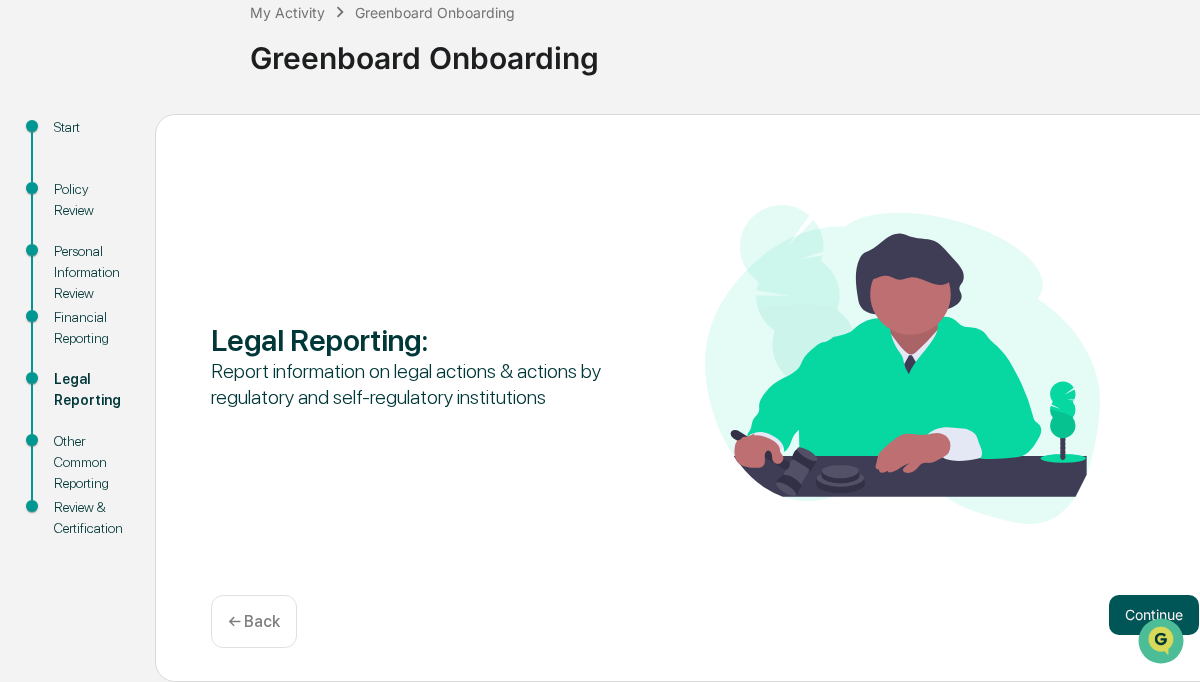 click on "Continue" at bounding box center (1154, 615) 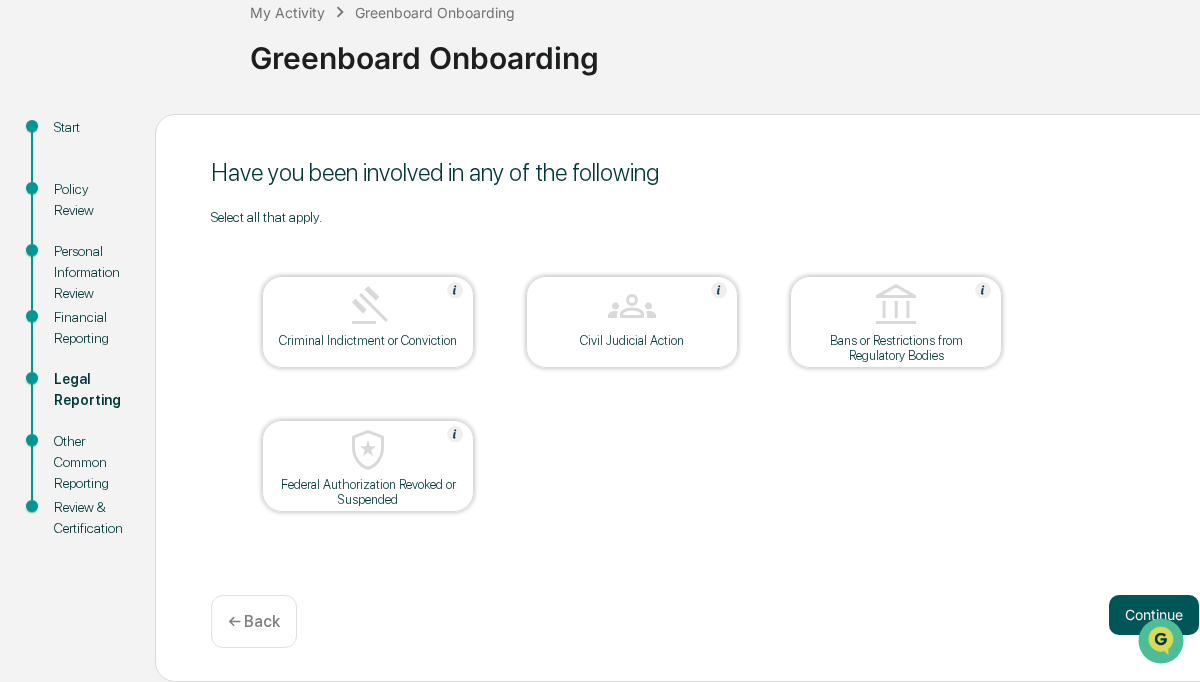 click on "Continue" at bounding box center [1154, 615] 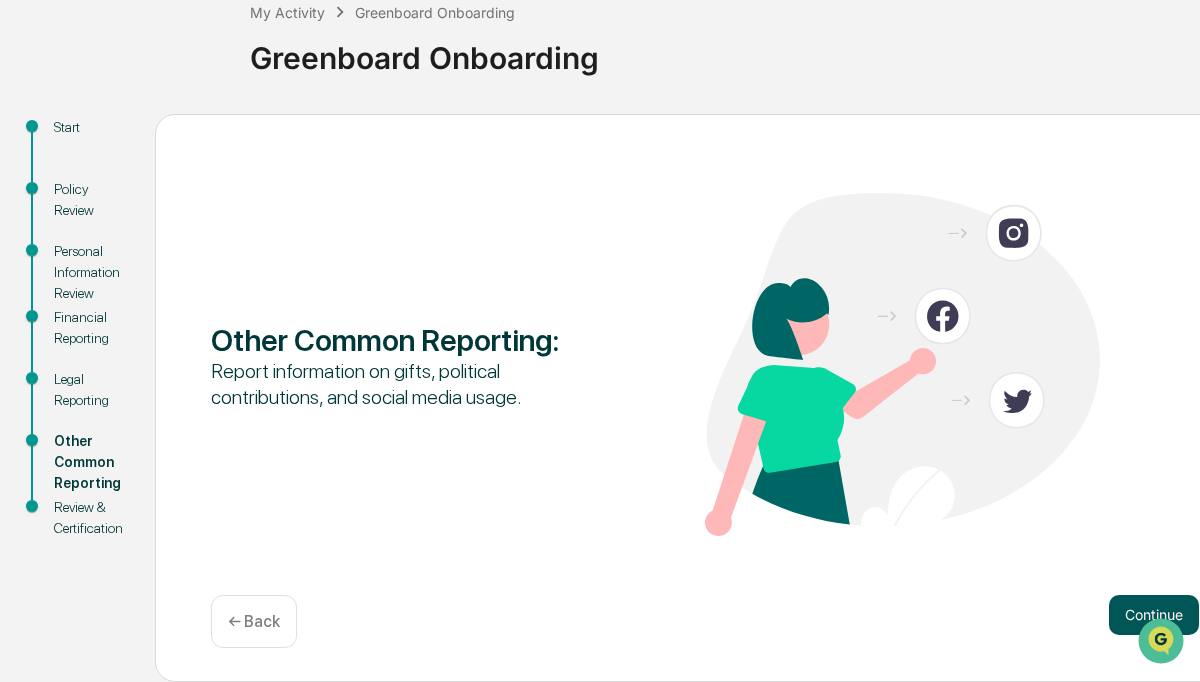 click on "Continue" at bounding box center (1154, 615) 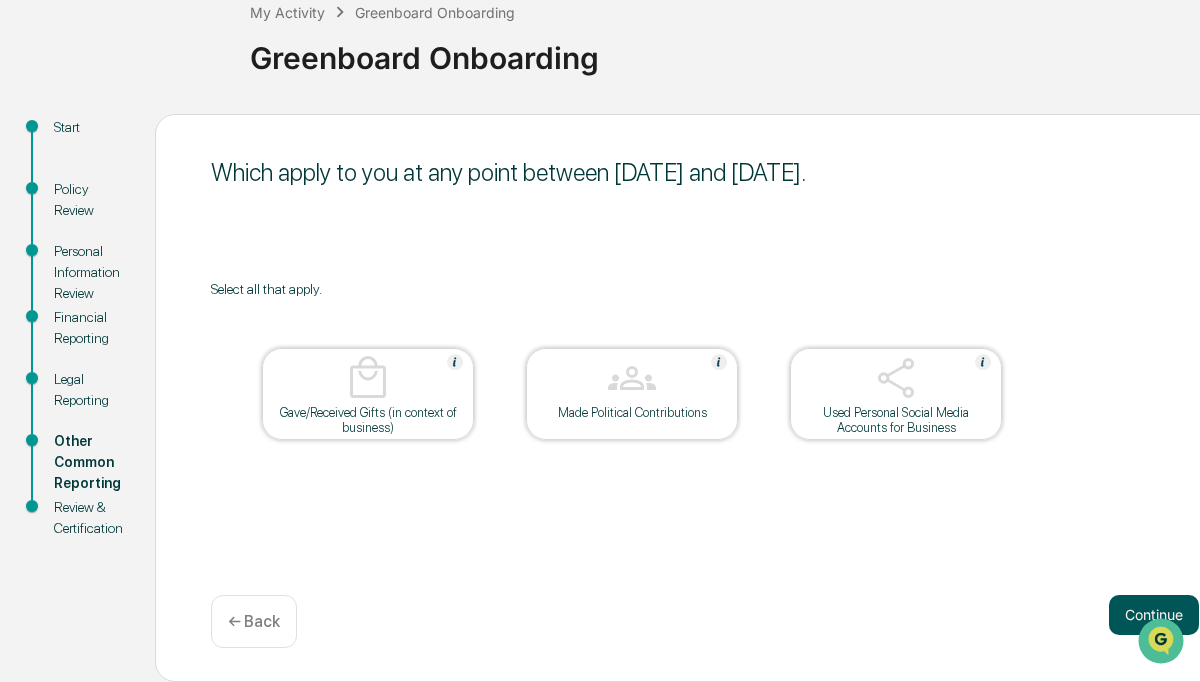 click on "Continue" at bounding box center [1154, 615] 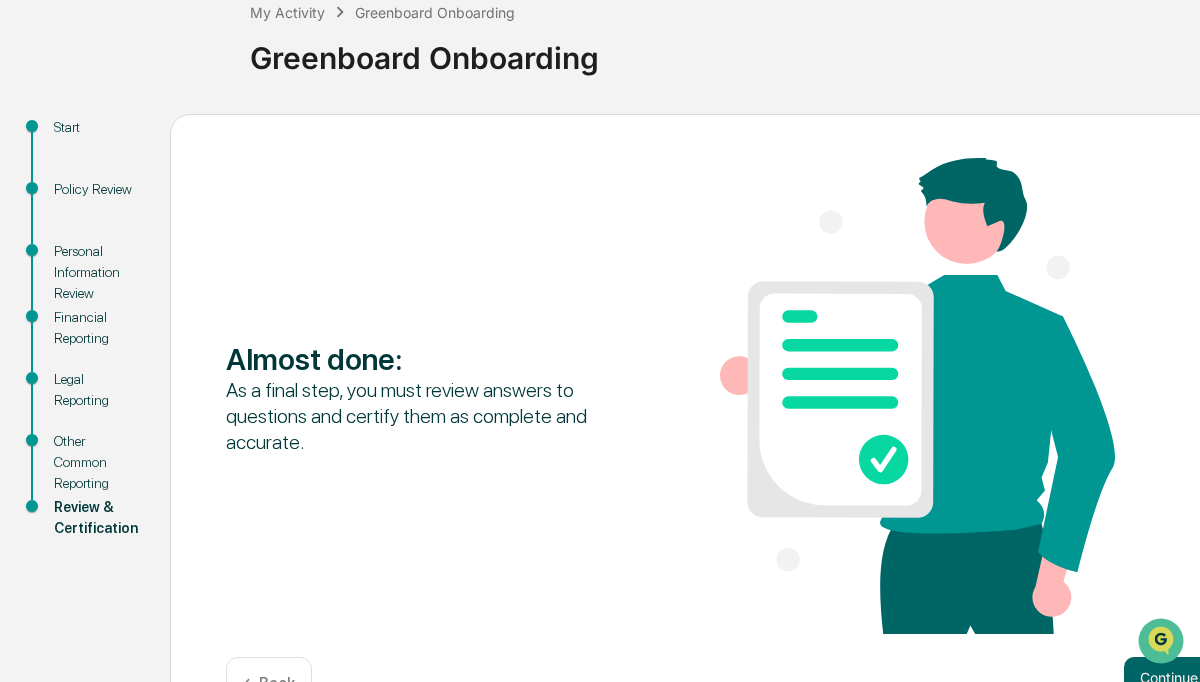 click at bounding box center (1163, 643) 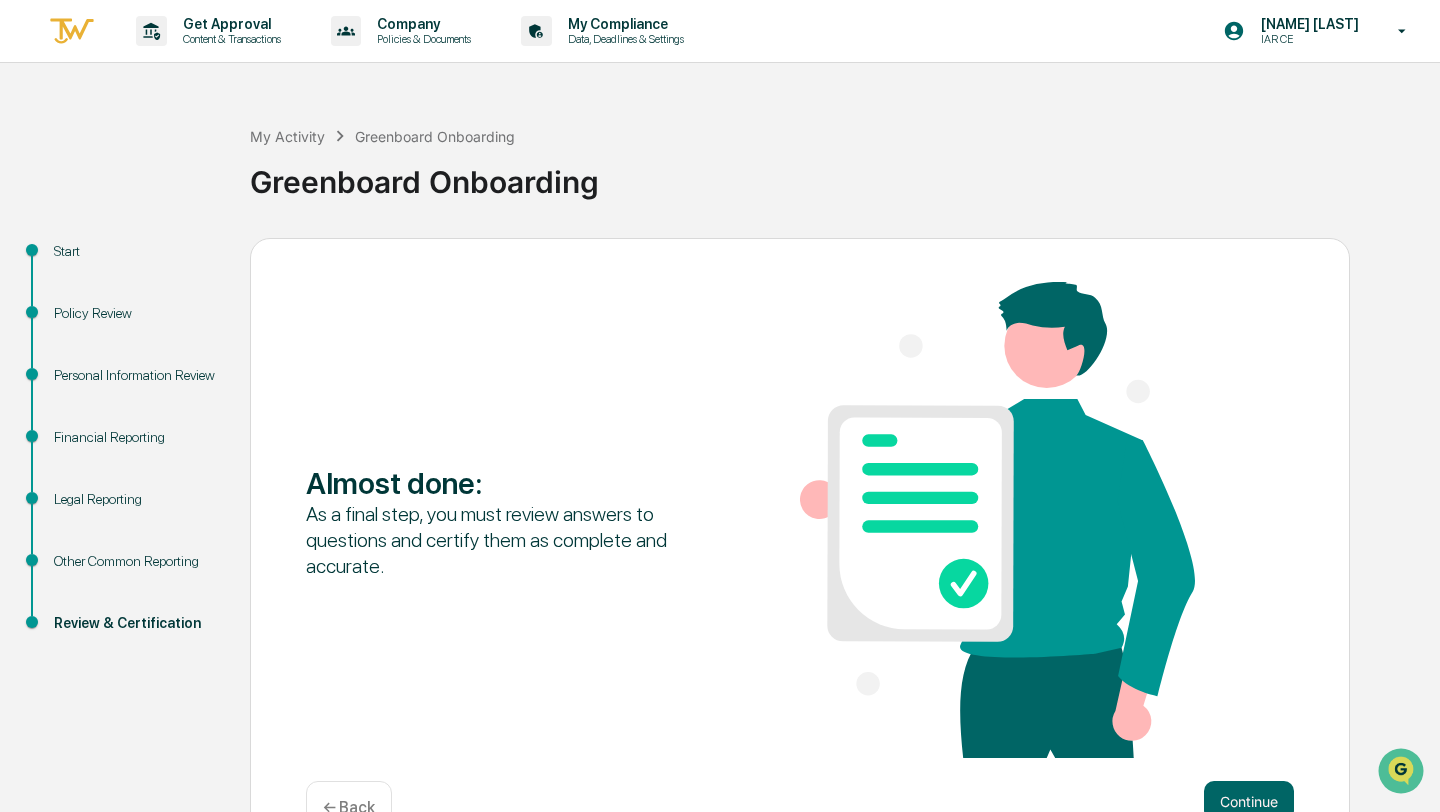 scroll, scrollTop: 57, scrollLeft: 0, axis: vertical 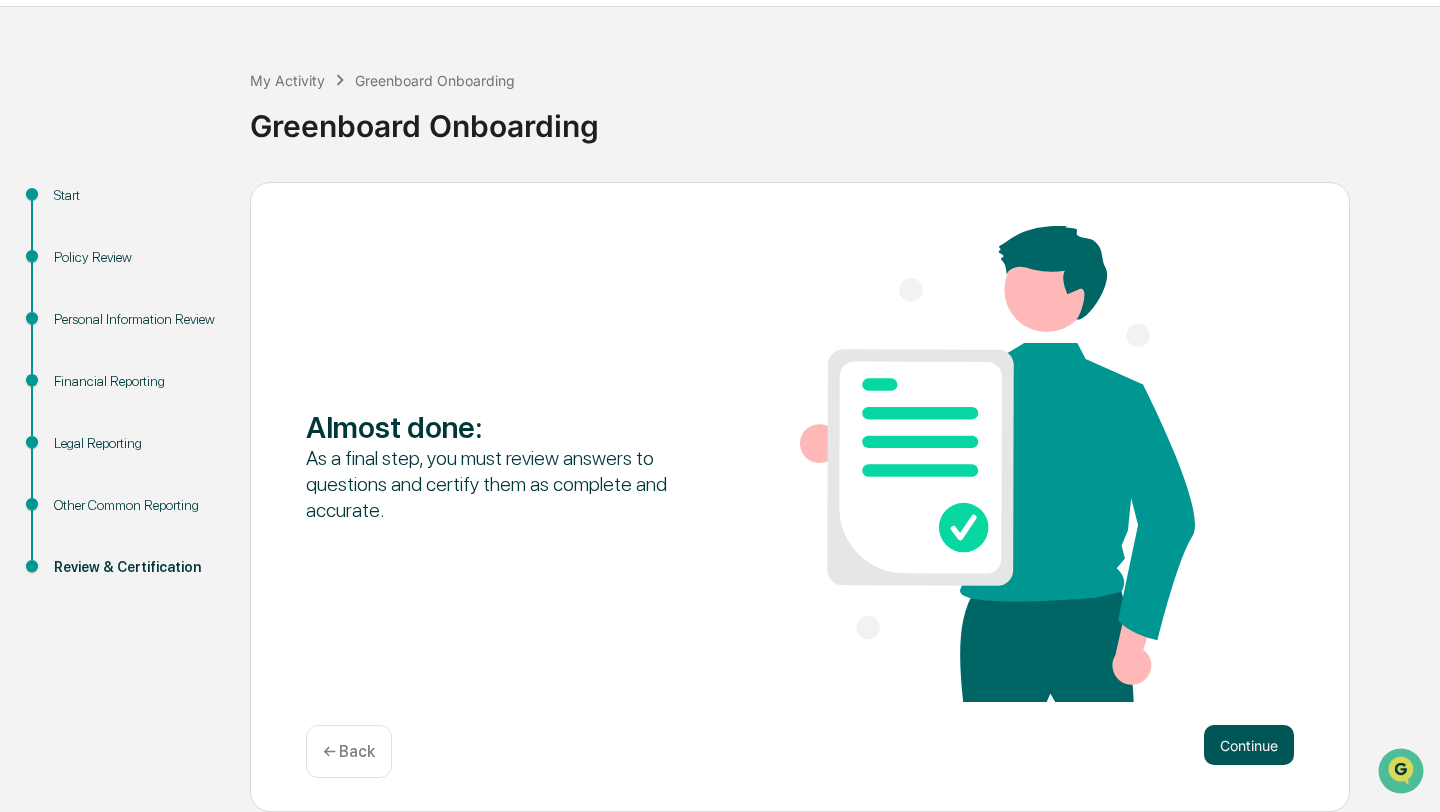 click on "Continue" at bounding box center [1249, 745] 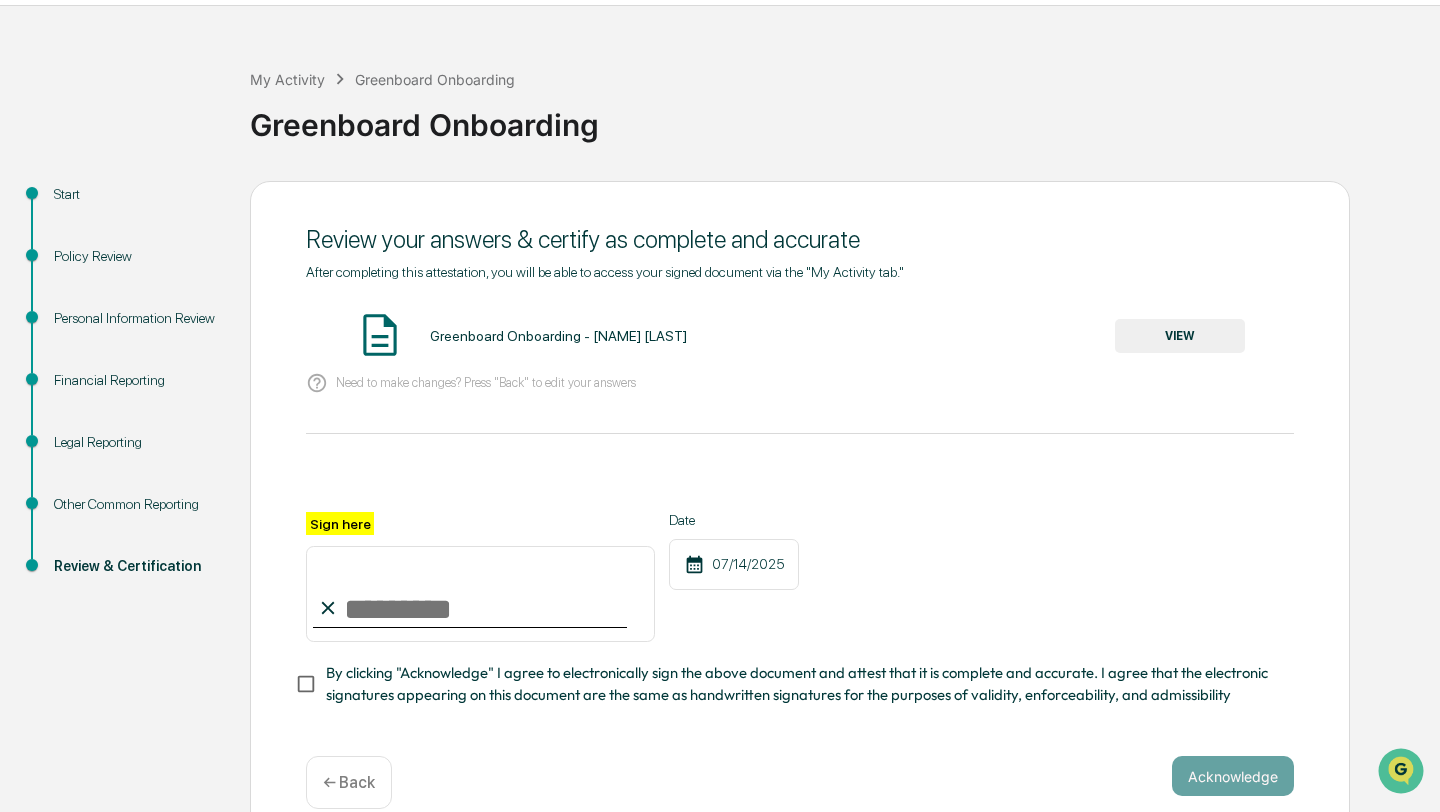 click on "Sign here" at bounding box center [480, 594] 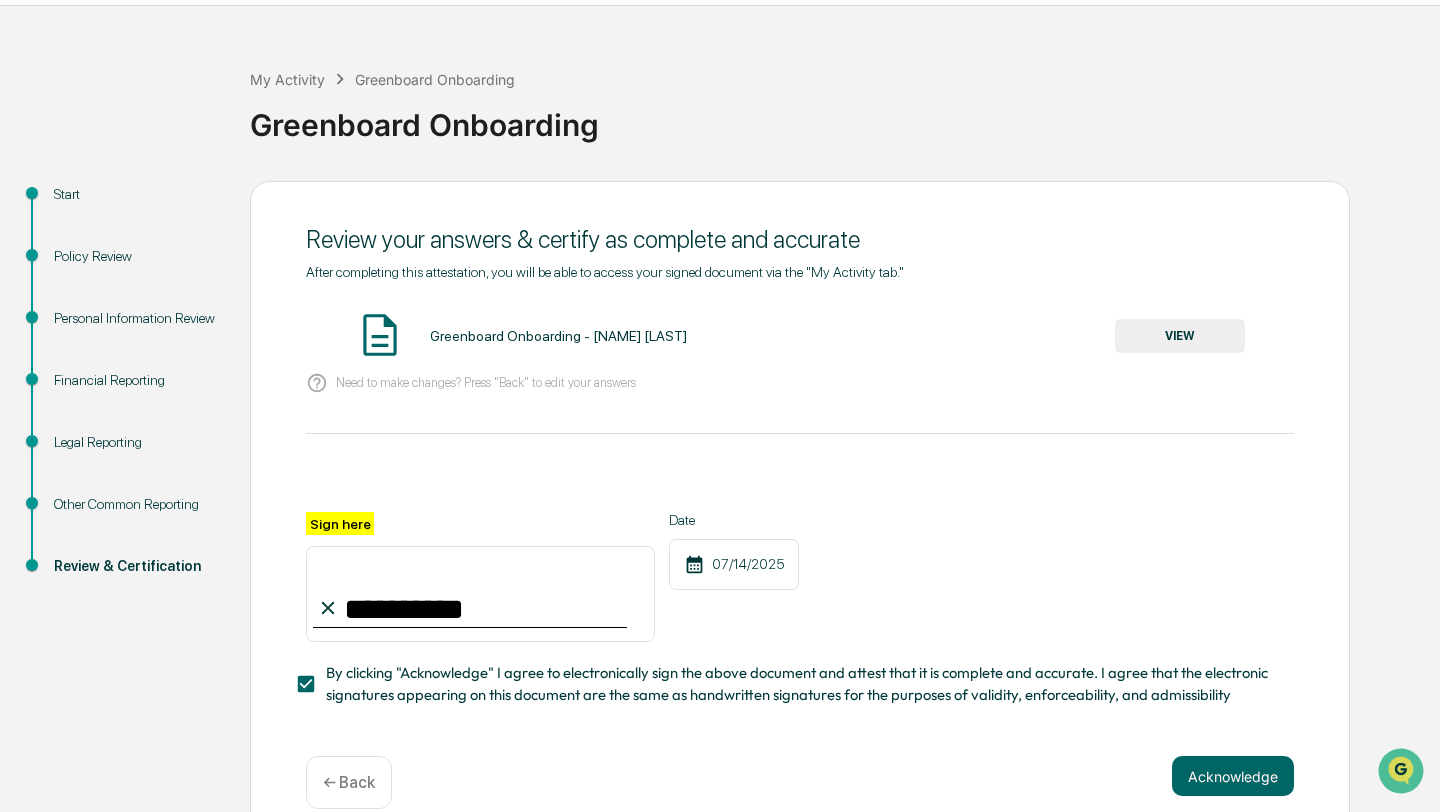 click on "VIEW" at bounding box center [1180, 336] 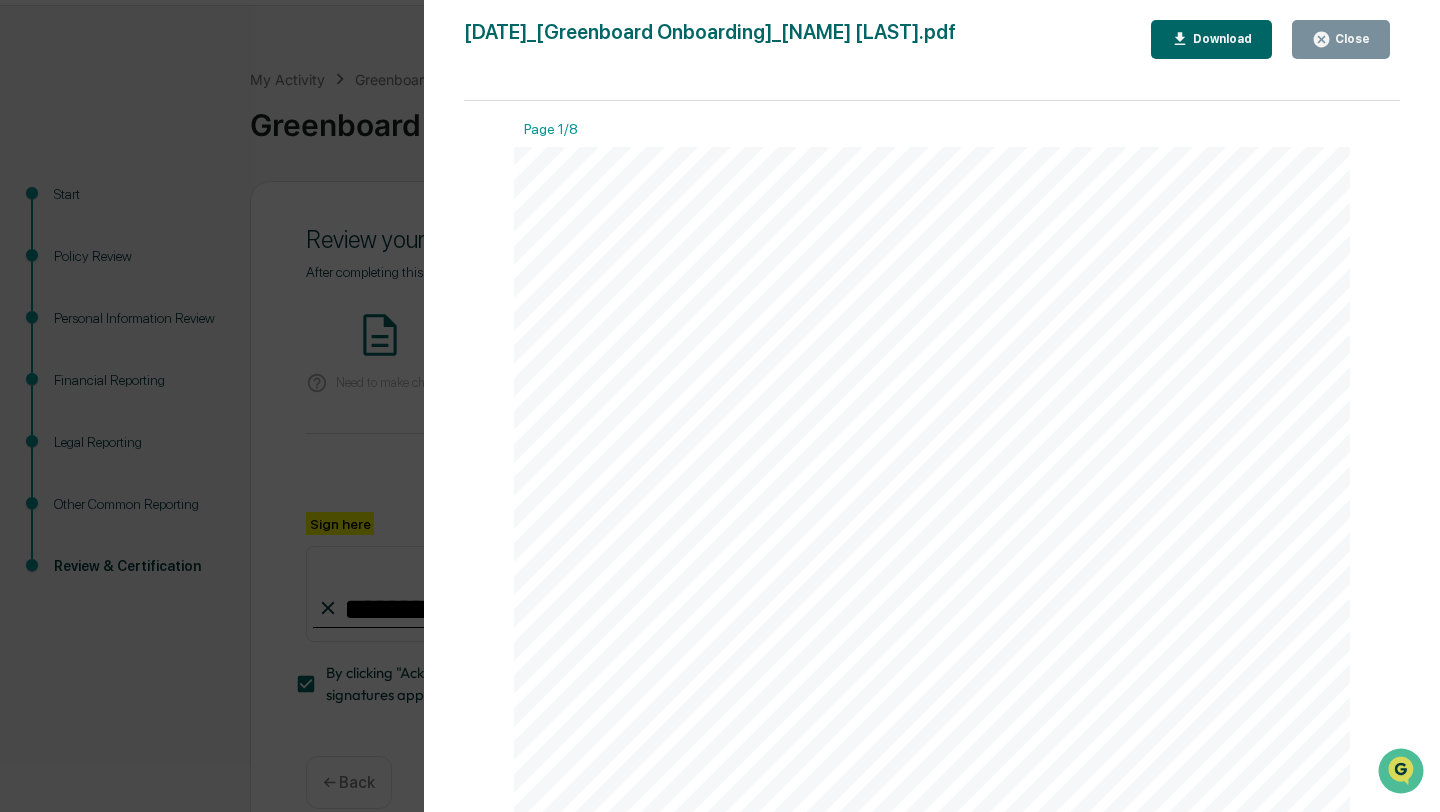 click on "Close" at bounding box center (1341, 39) 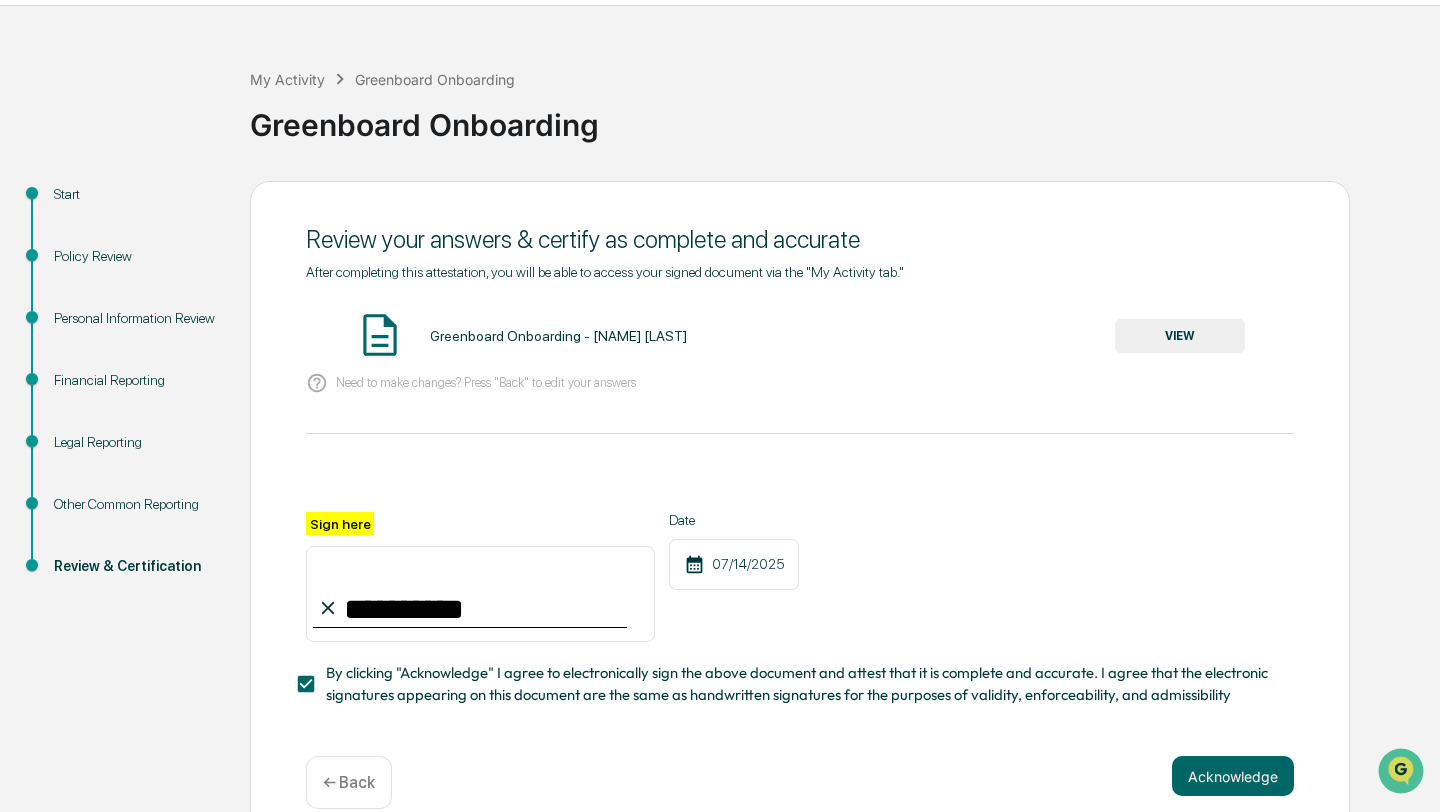 scroll, scrollTop: 64, scrollLeft: 0, axis: vertical 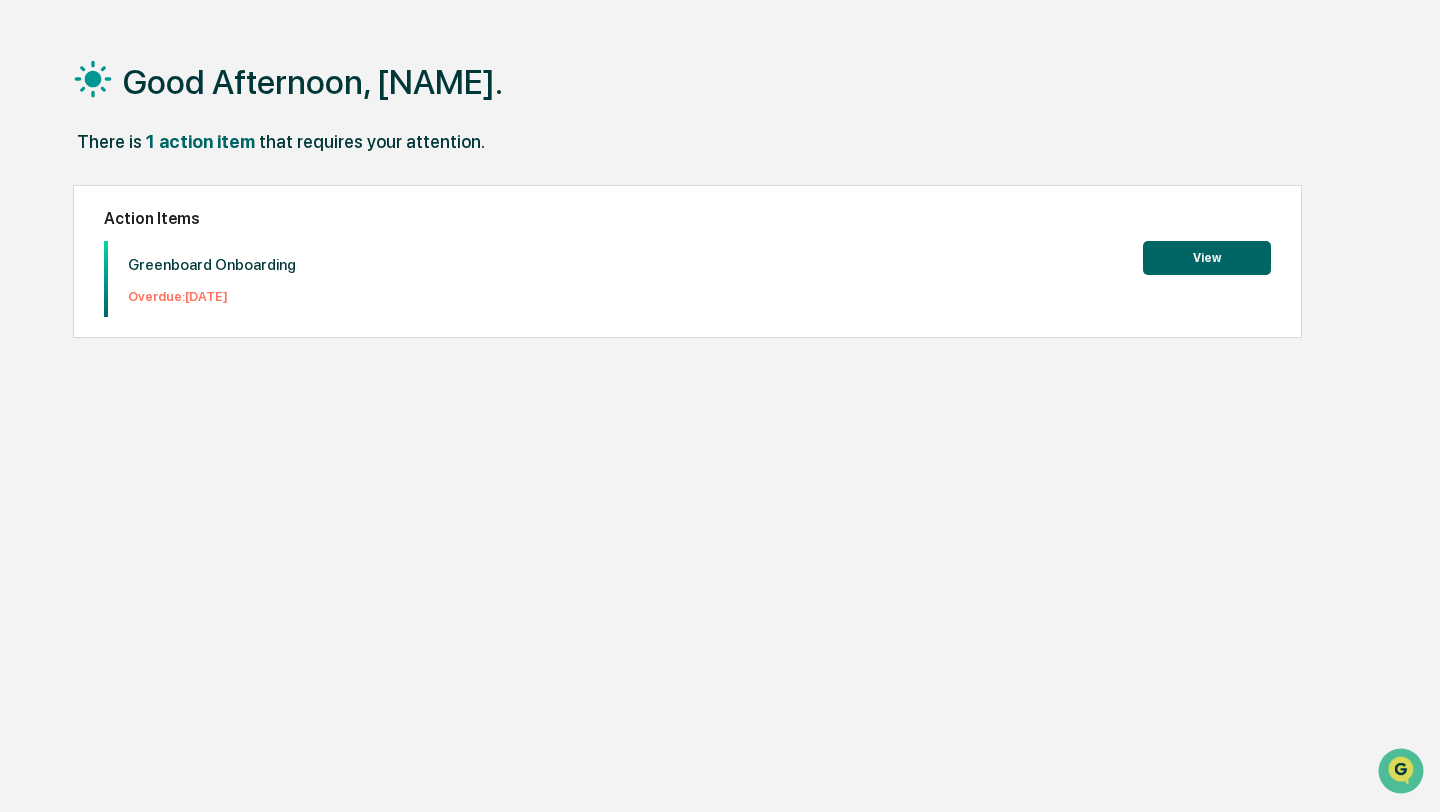 click on "View" at bounding box center (1207, 258) 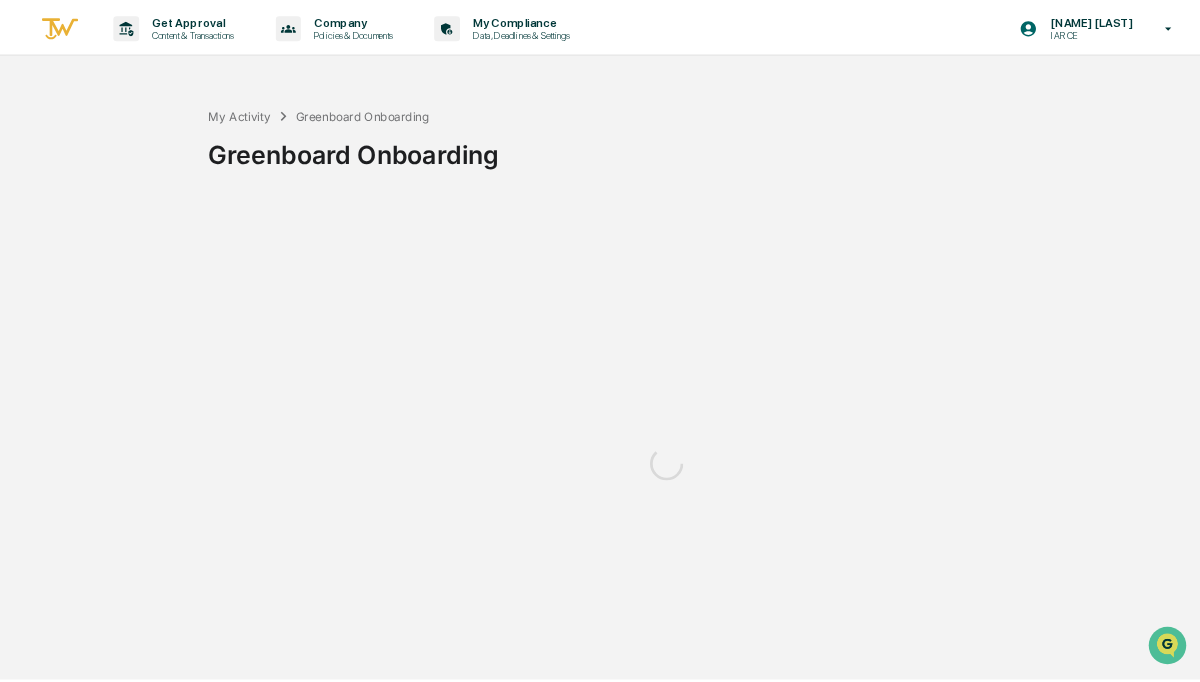 scroll, scrollTop: 0, scrollLeft: 0, axis: both 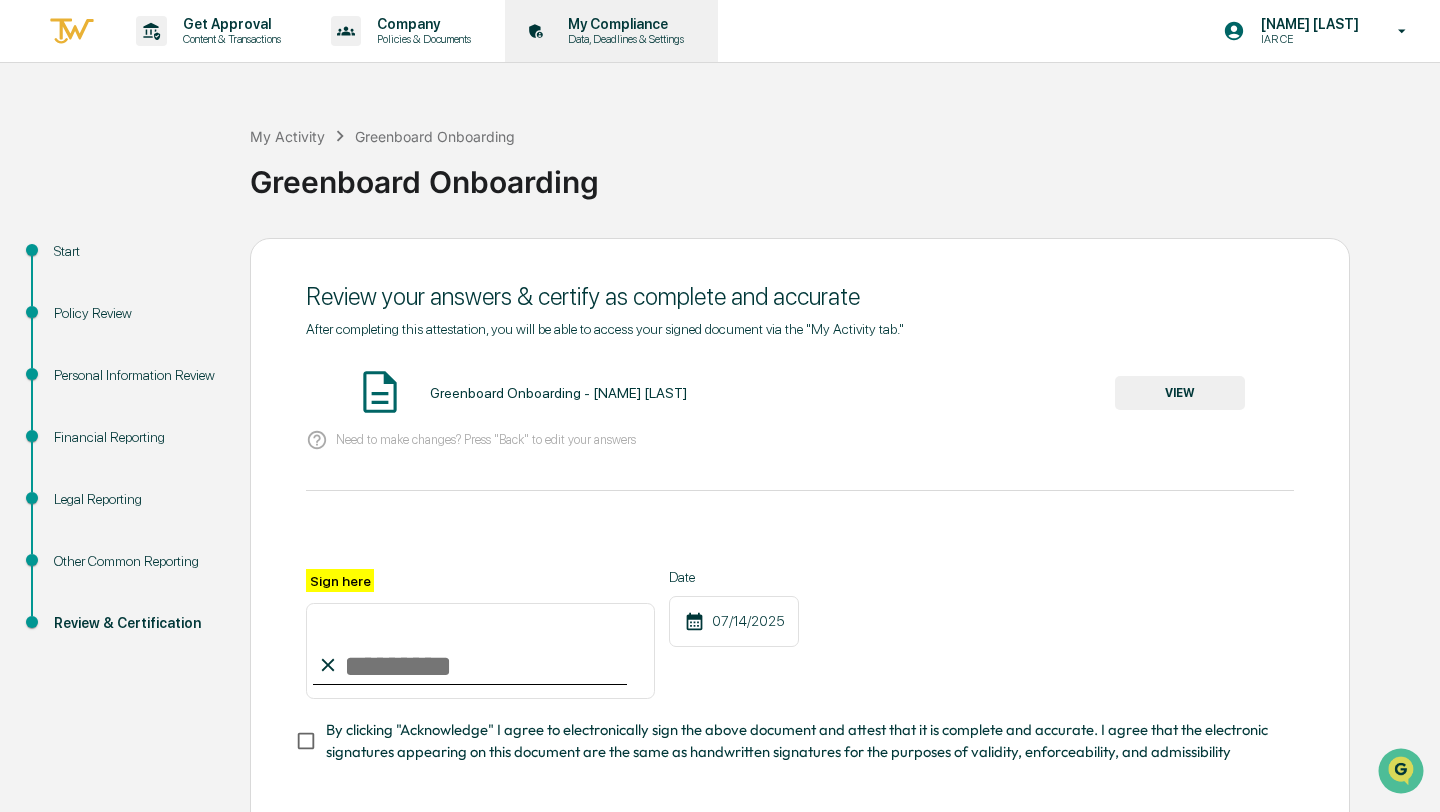 click on "Data, Deadlines & Settings" at bounding box center (623, 39) 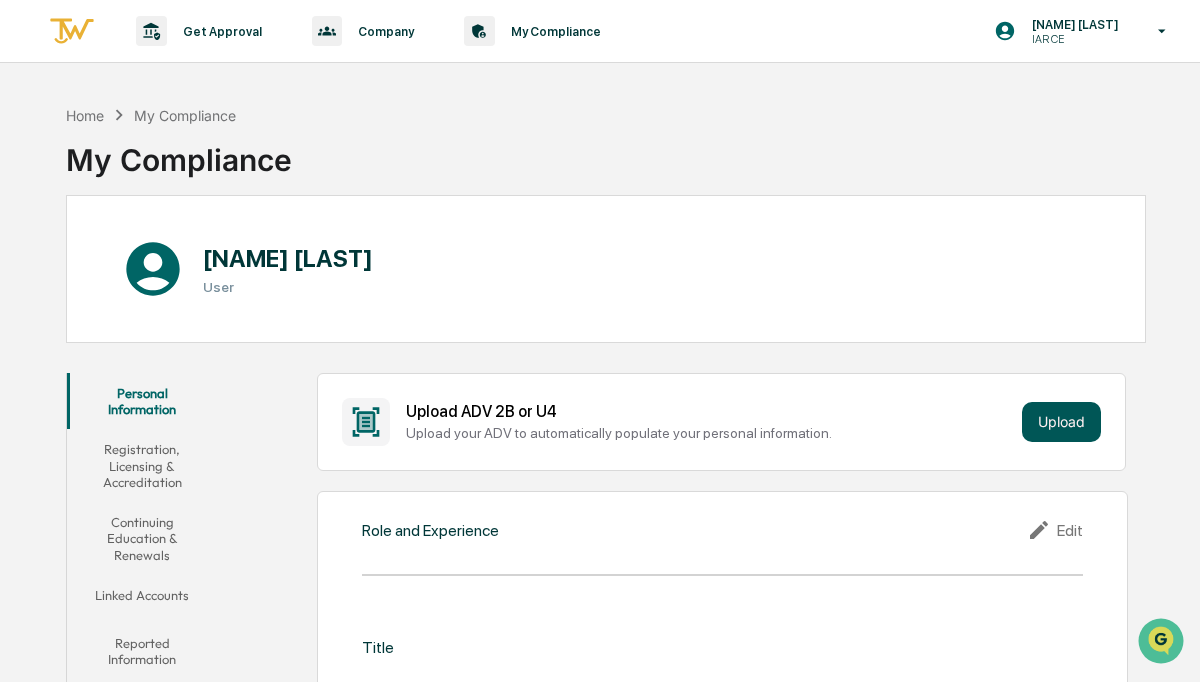 click on "Upload" at bounding box center [1061, 422] 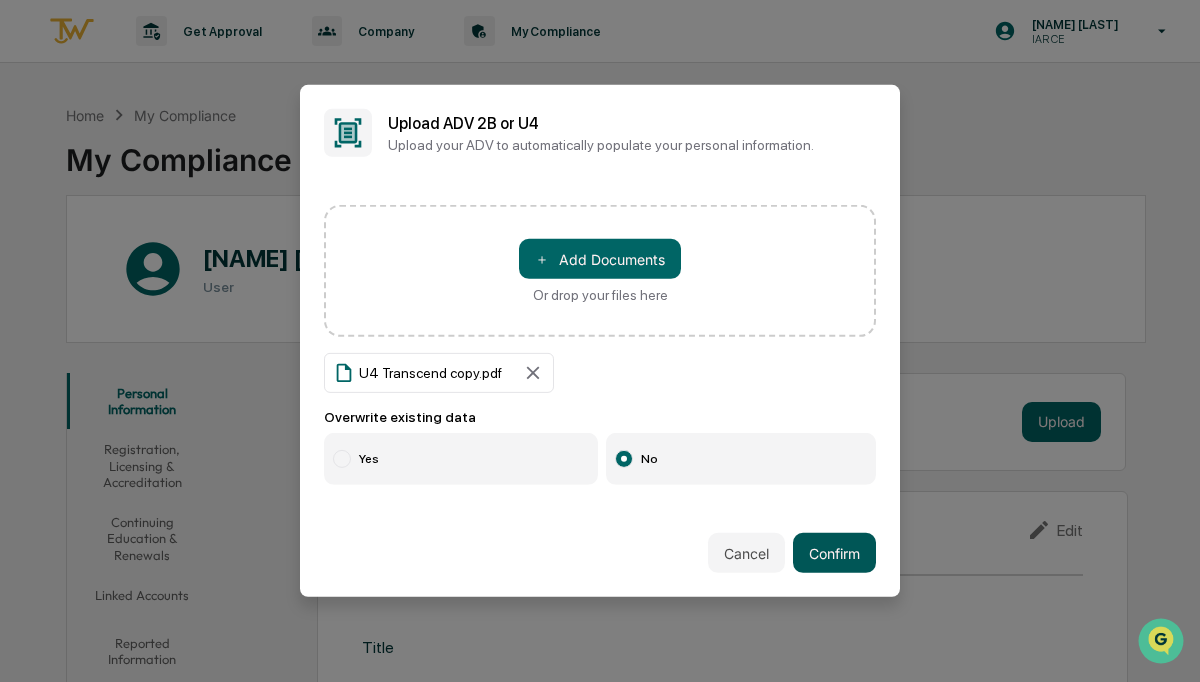 click on "Confirm" at bounding box center (834, 553) 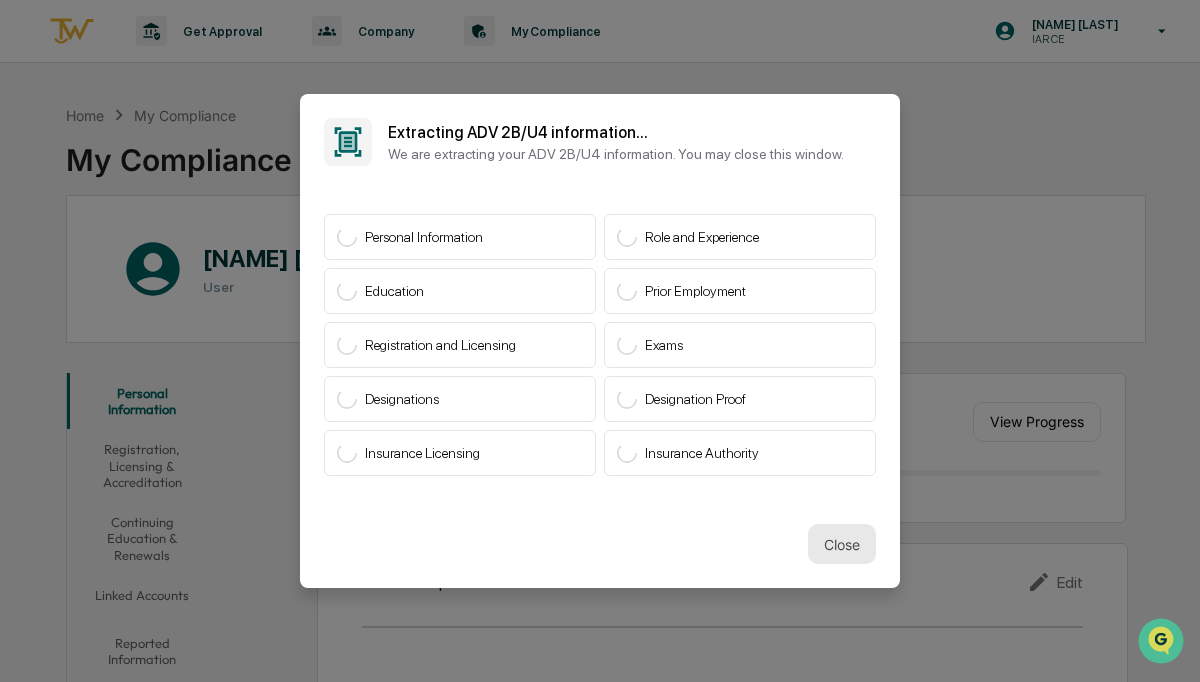 click on "Close" at bounding box center [842, 544] 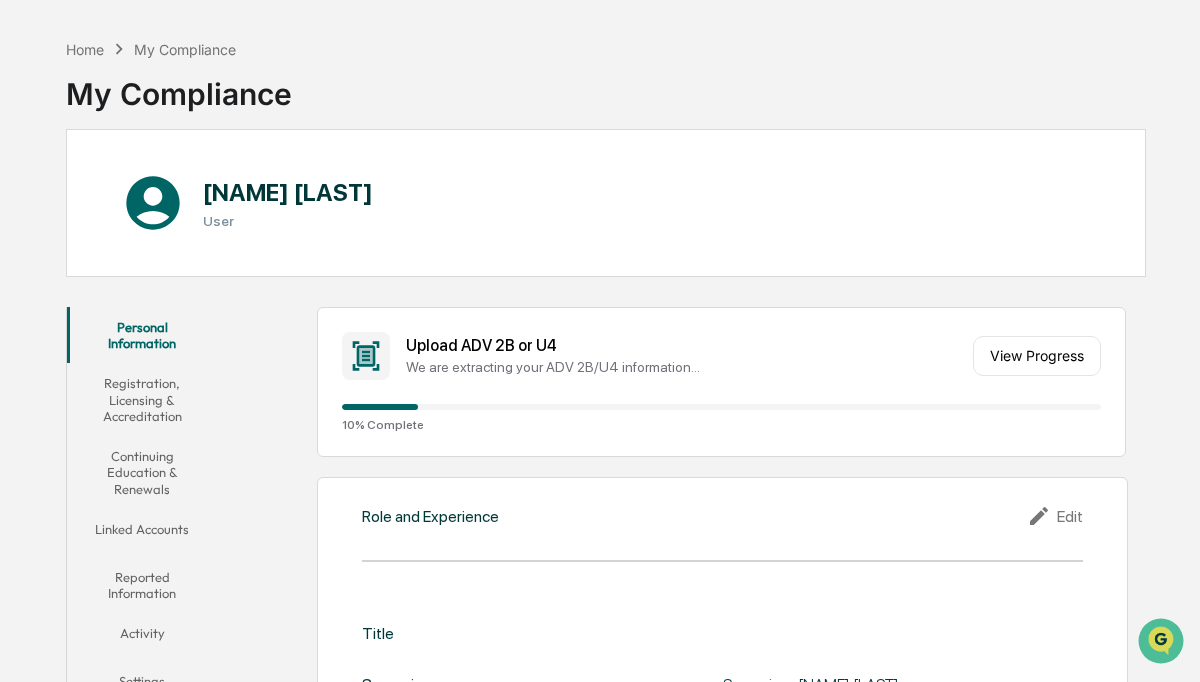 scroll, scrollTop: 0, scrollLeft: 0, axis: both 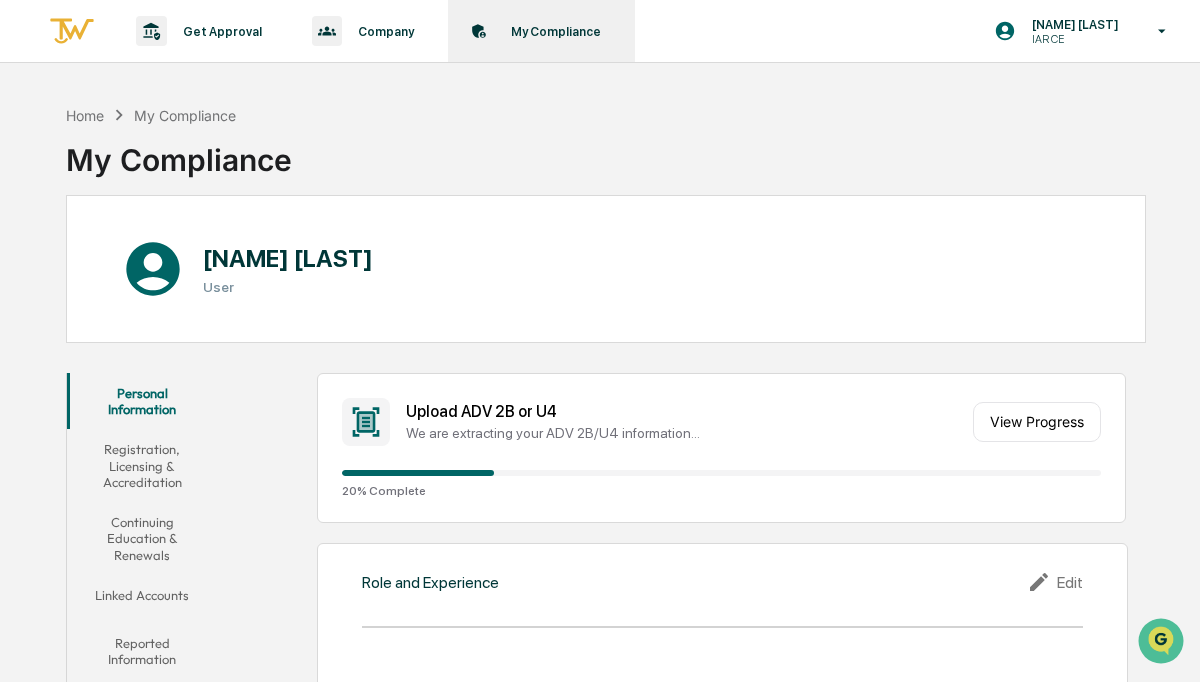 click on "My Compliance" at bounding box center (553, 31) 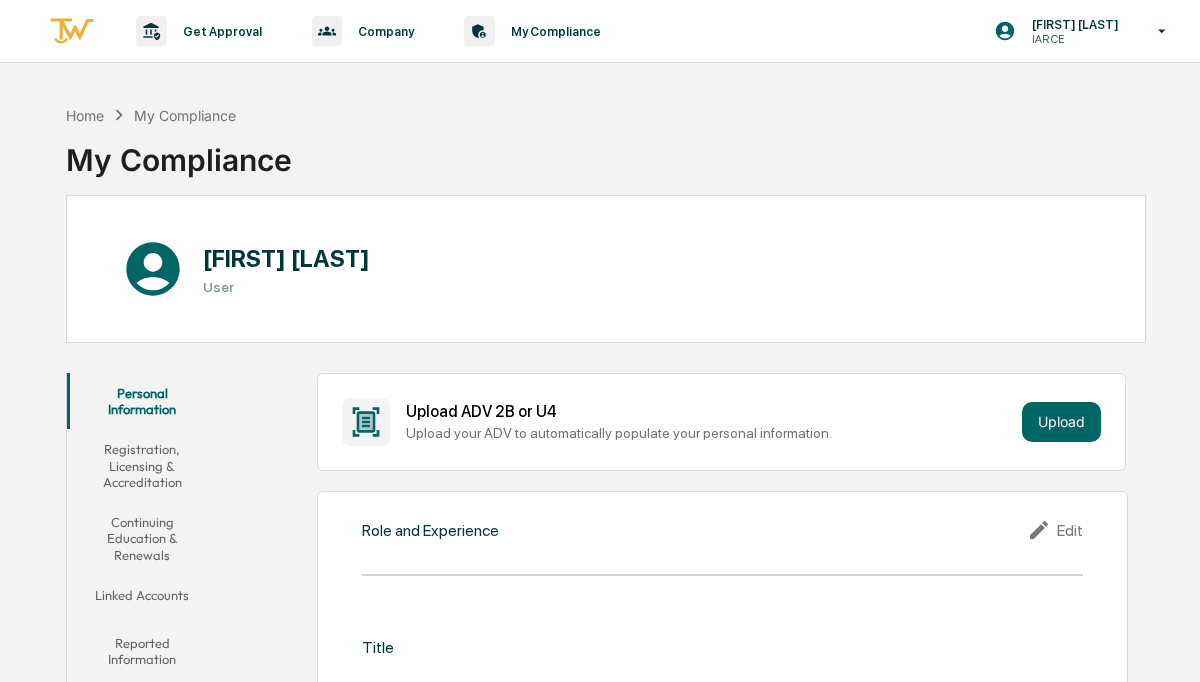 scroll, scrollTop: 0, scrollLeft: 0, axis: both 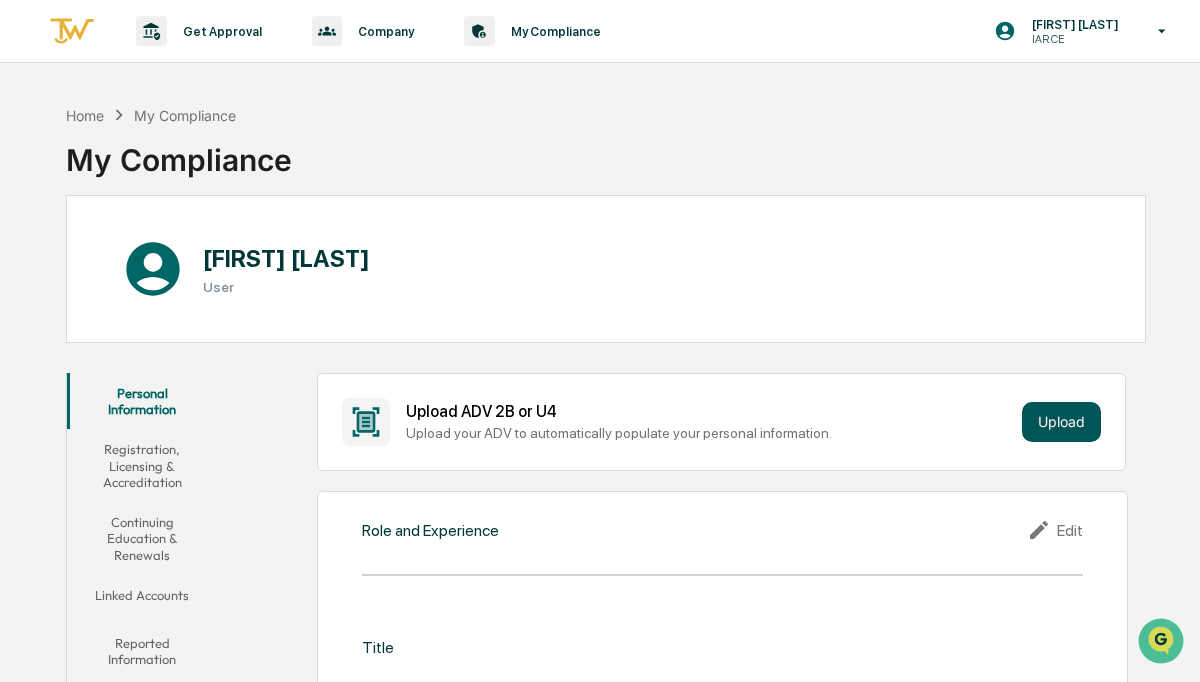 click on "Upload" at bounding box center [1061, 422] 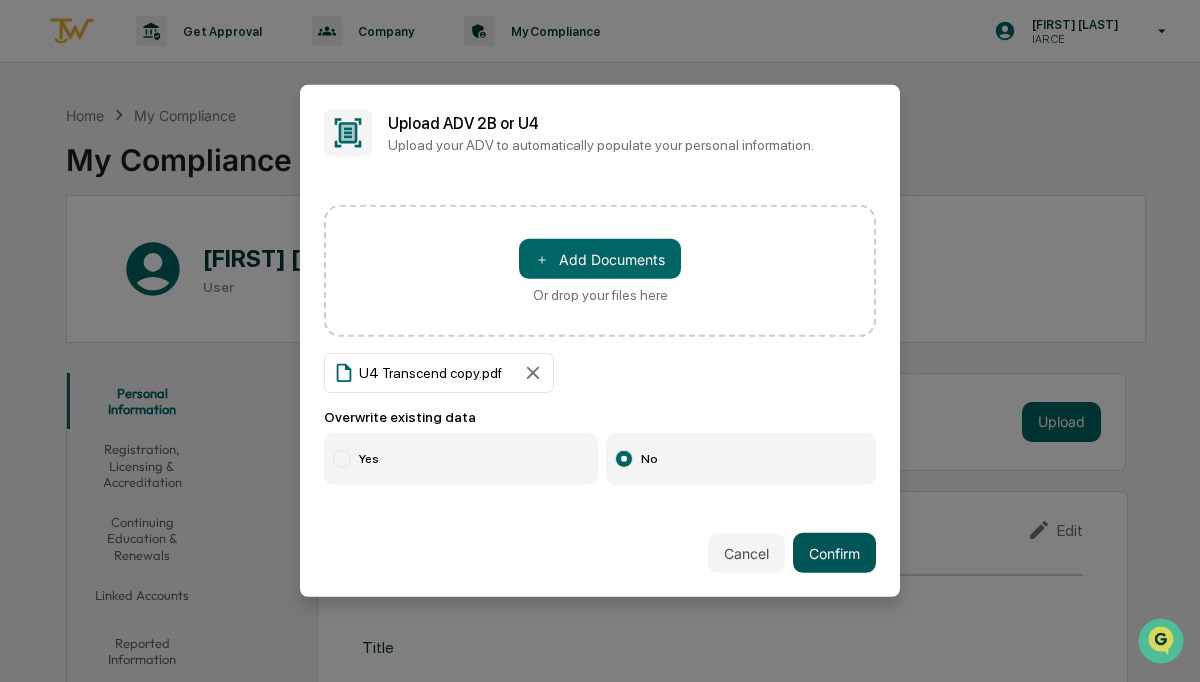 click on "Confirm" at bounding box center [834, 553] 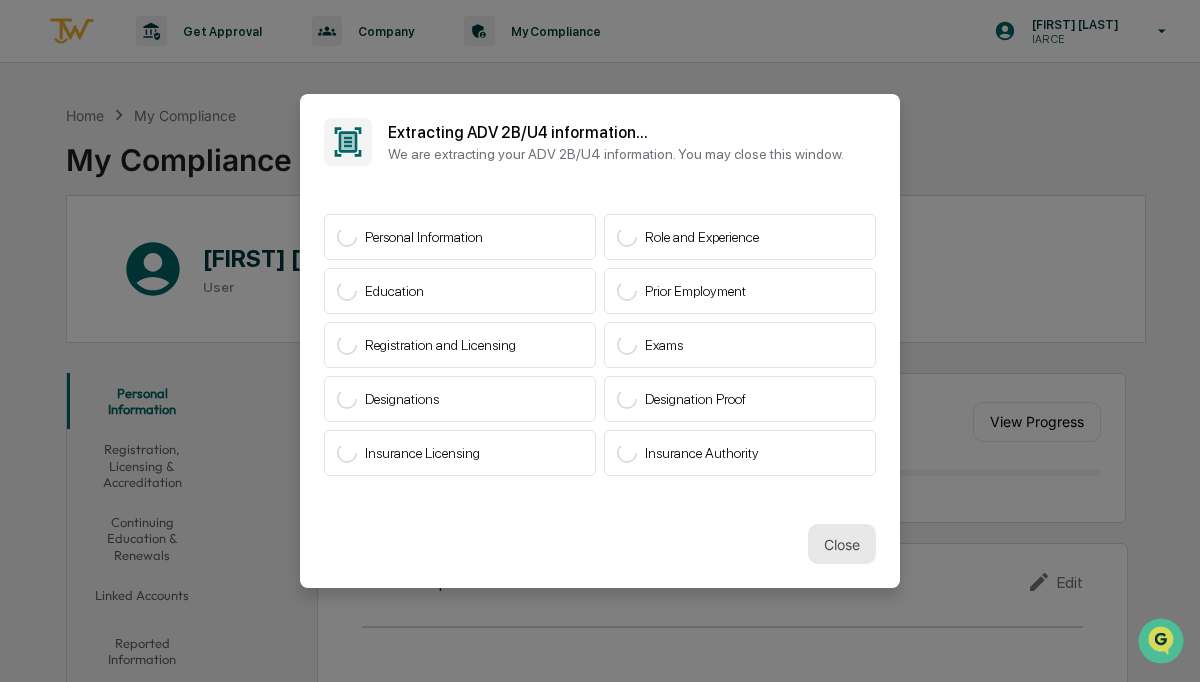 click on "Close" at bounding box center (842, 544) 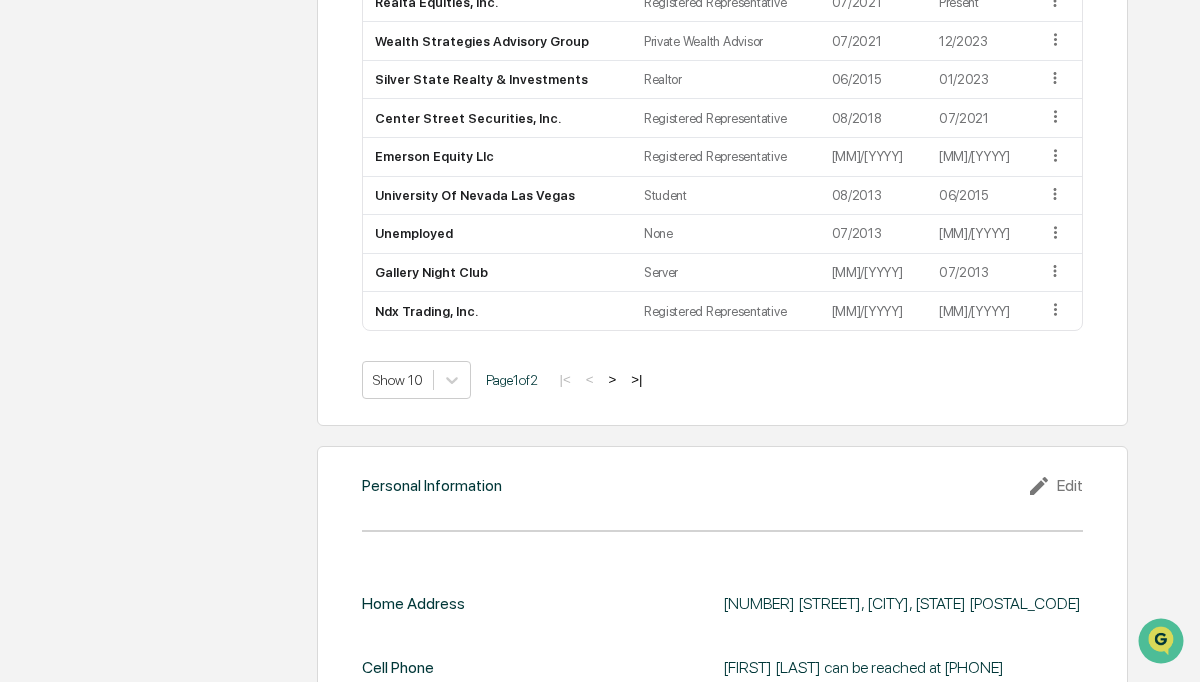 scroll, scrollTop: 1710, scrollLeft: 0, axis: vertical 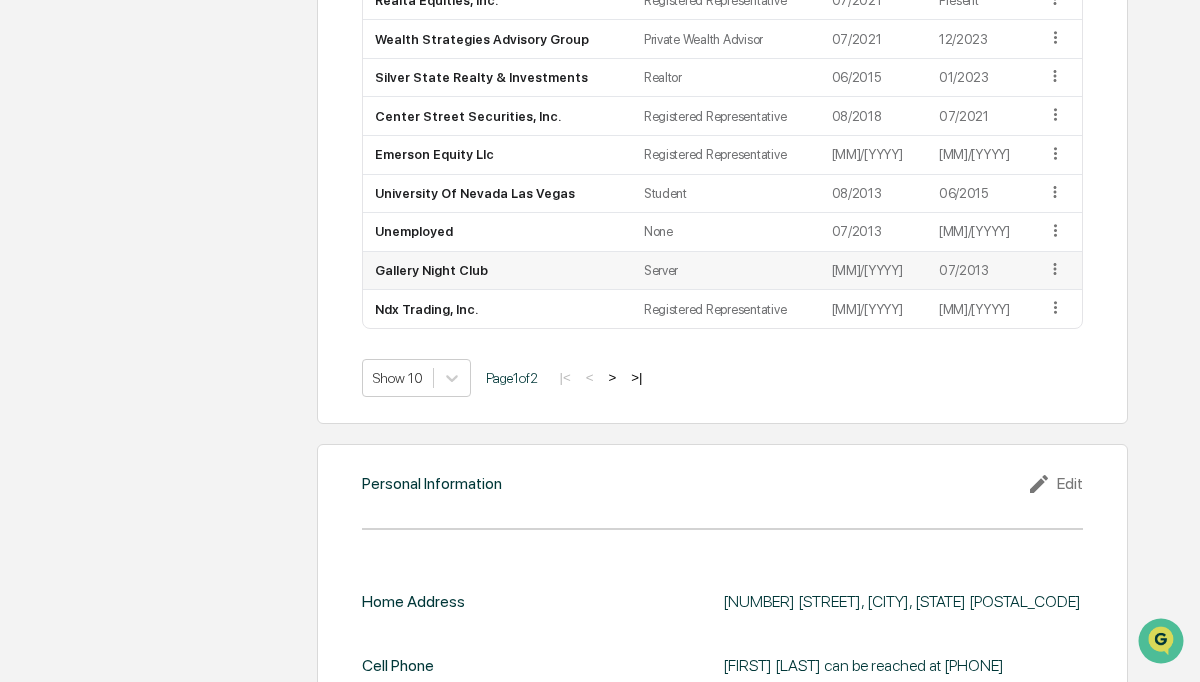 click 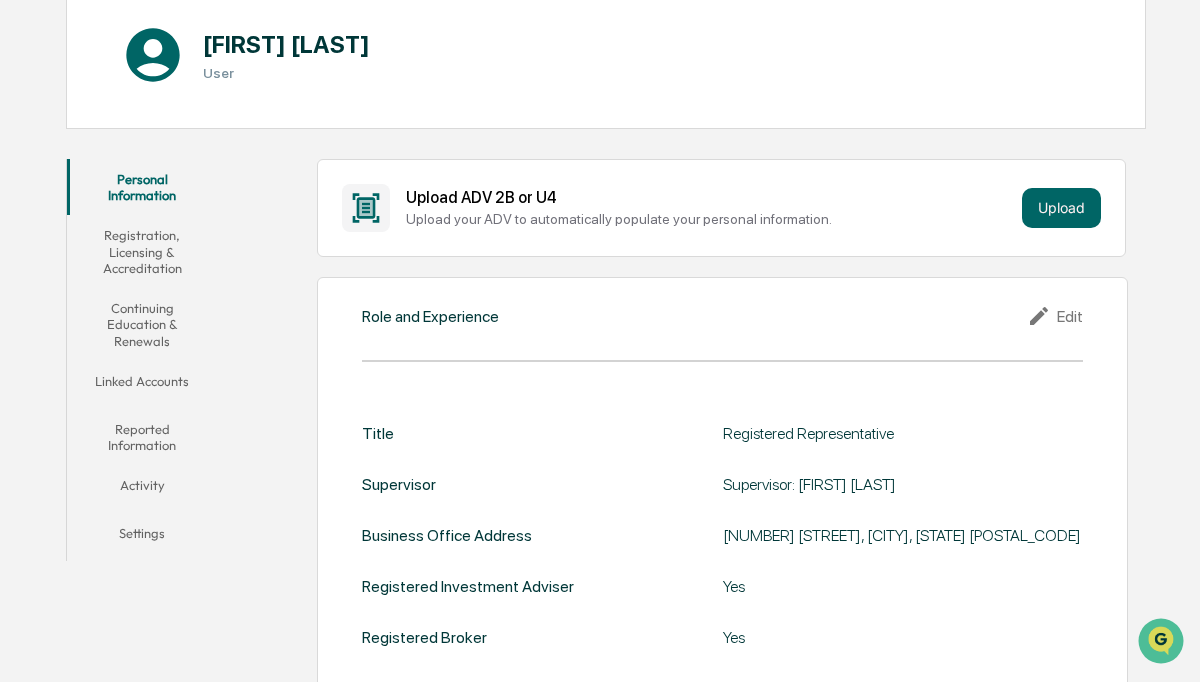 scroll, scrollTop: 0, scrollLeft: 0, axis: both 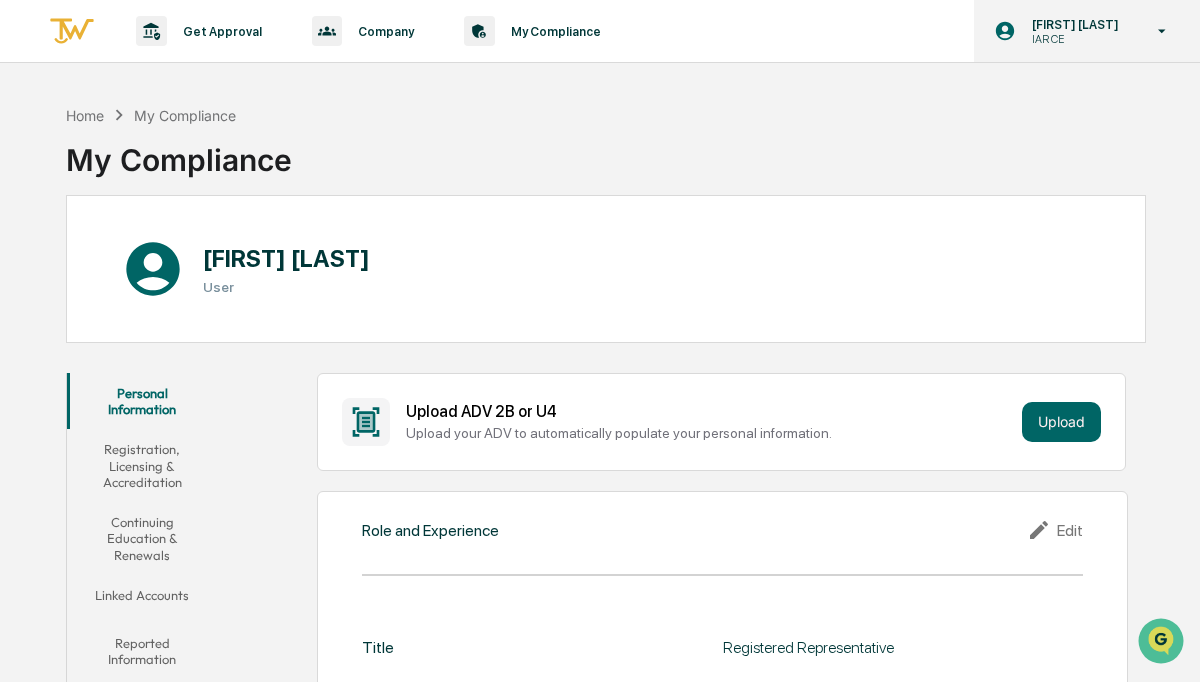 click 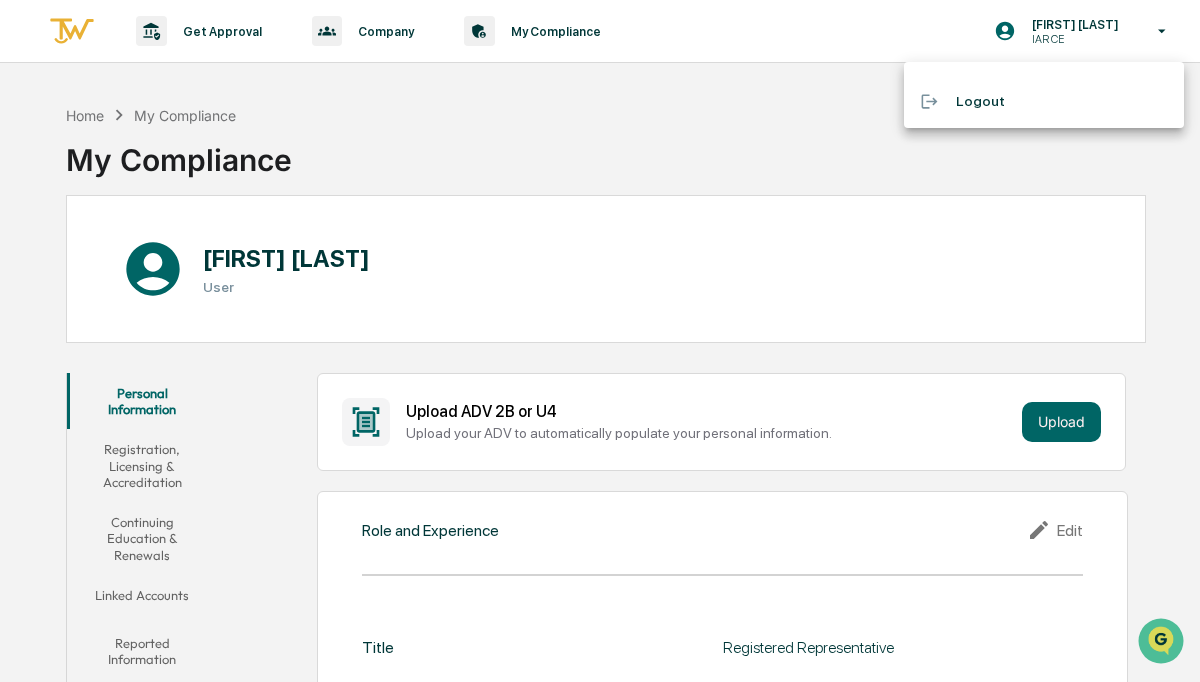 click at bounding box center [600, 341] 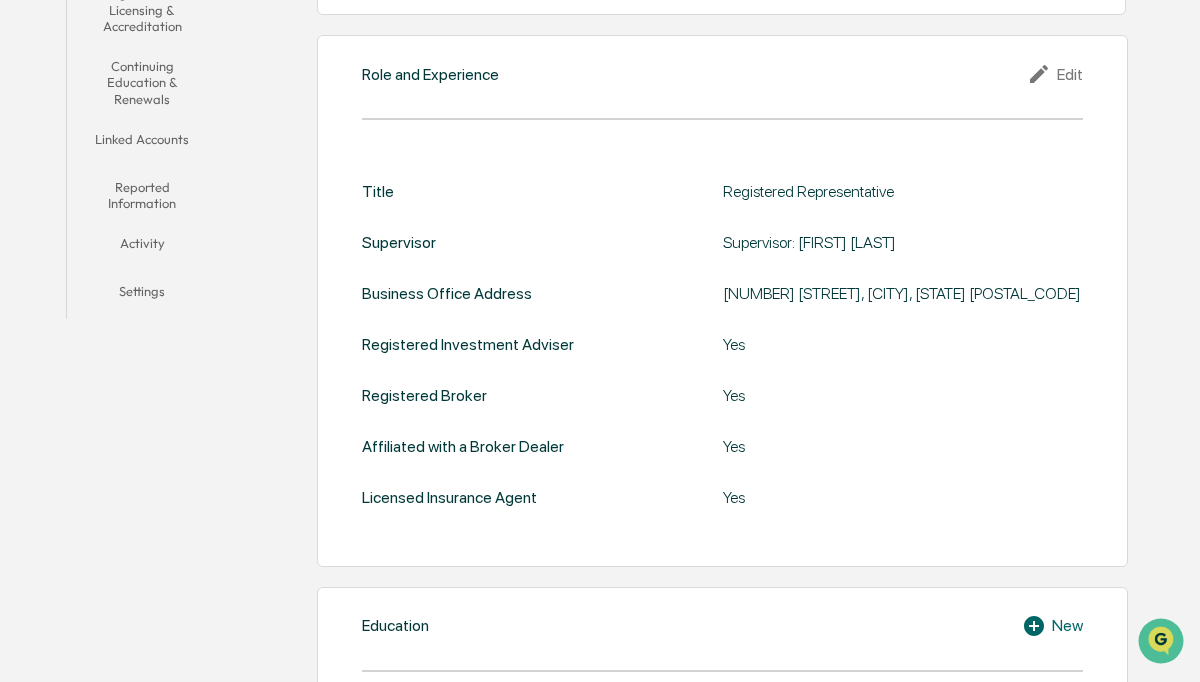 scroll, scrollTop: 0, scrollLeft: 0, axis: both 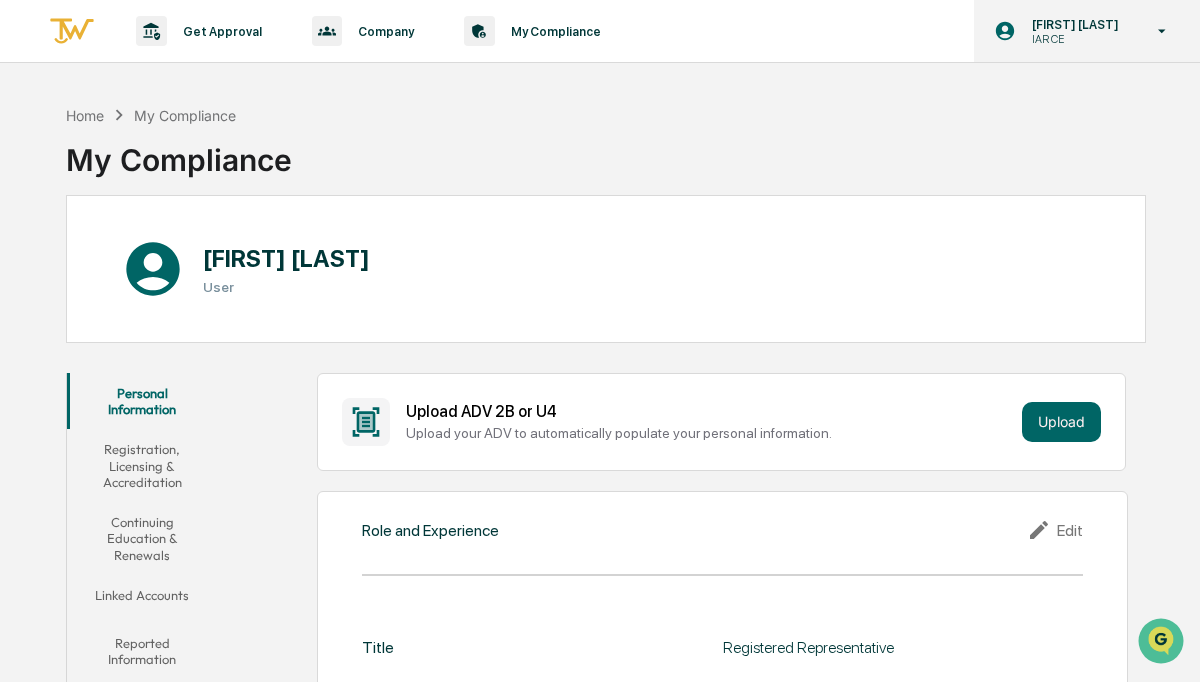 click 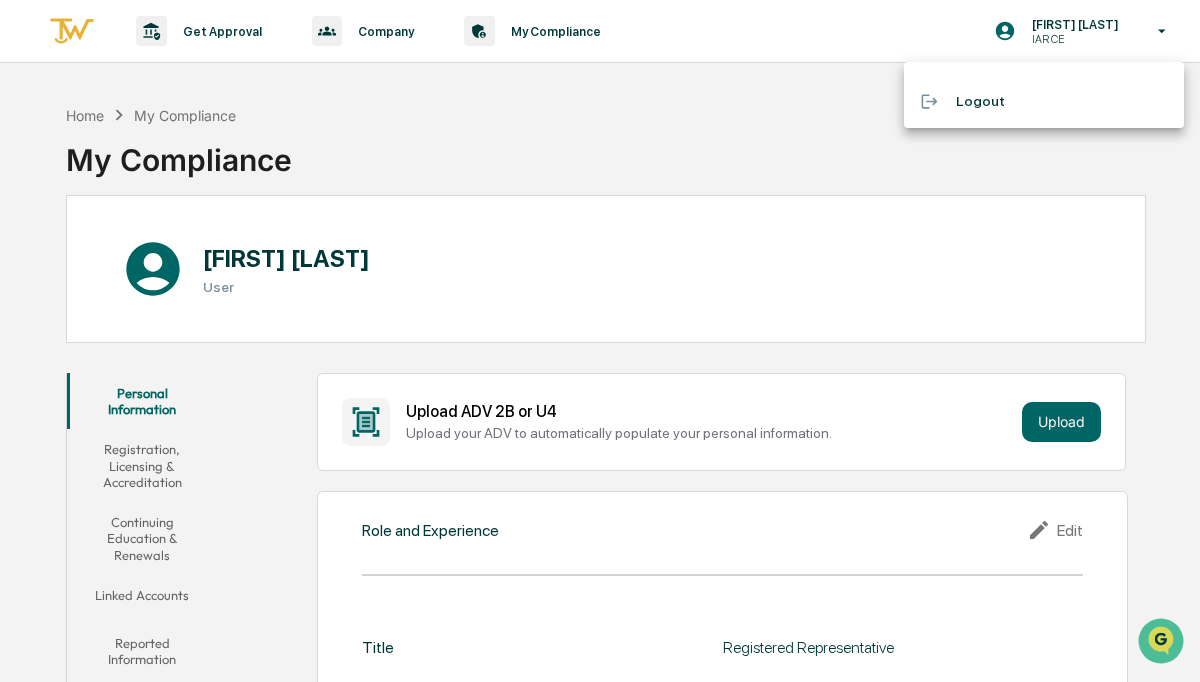 click on "Logout" at bounding box center (1044, 101) 